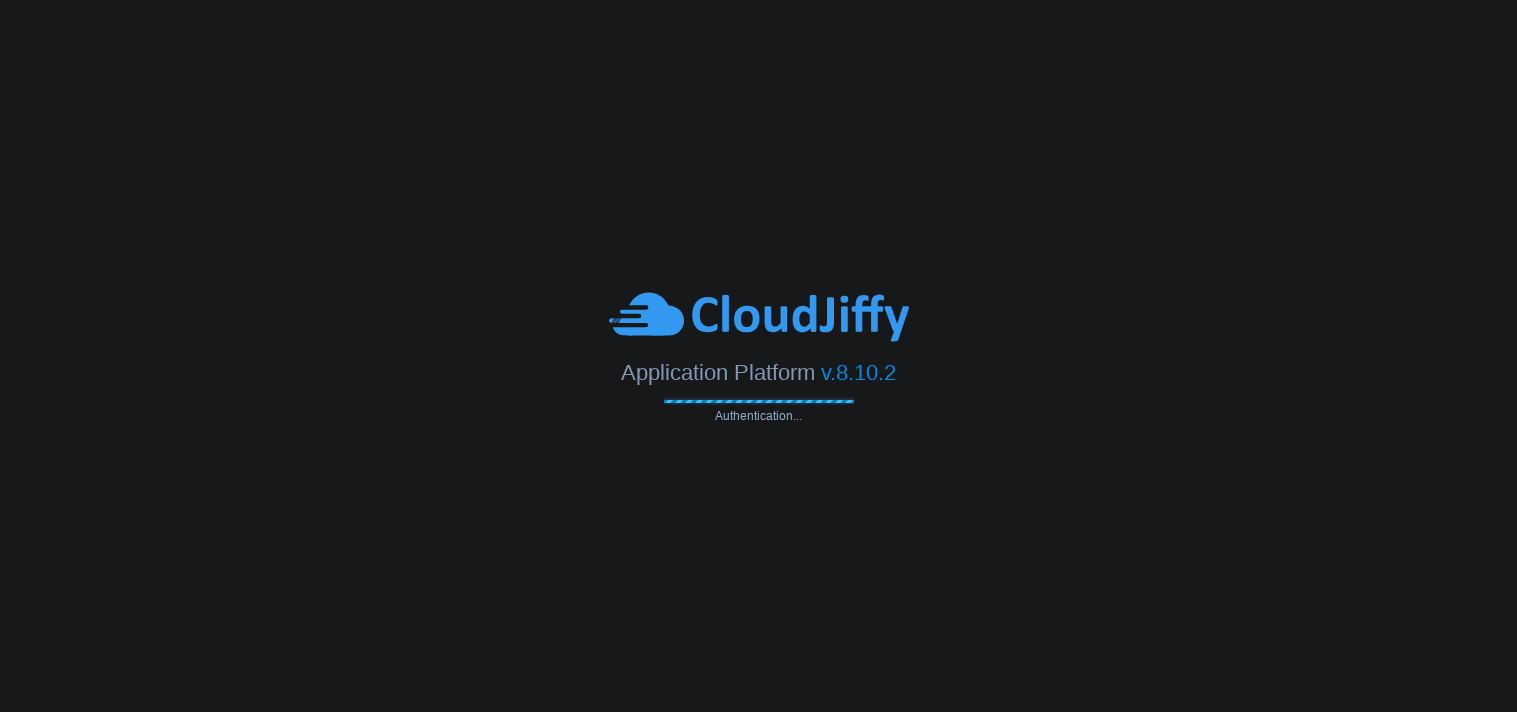 scroll, scrollTop: 0, scrollLeft: 0, axis: both 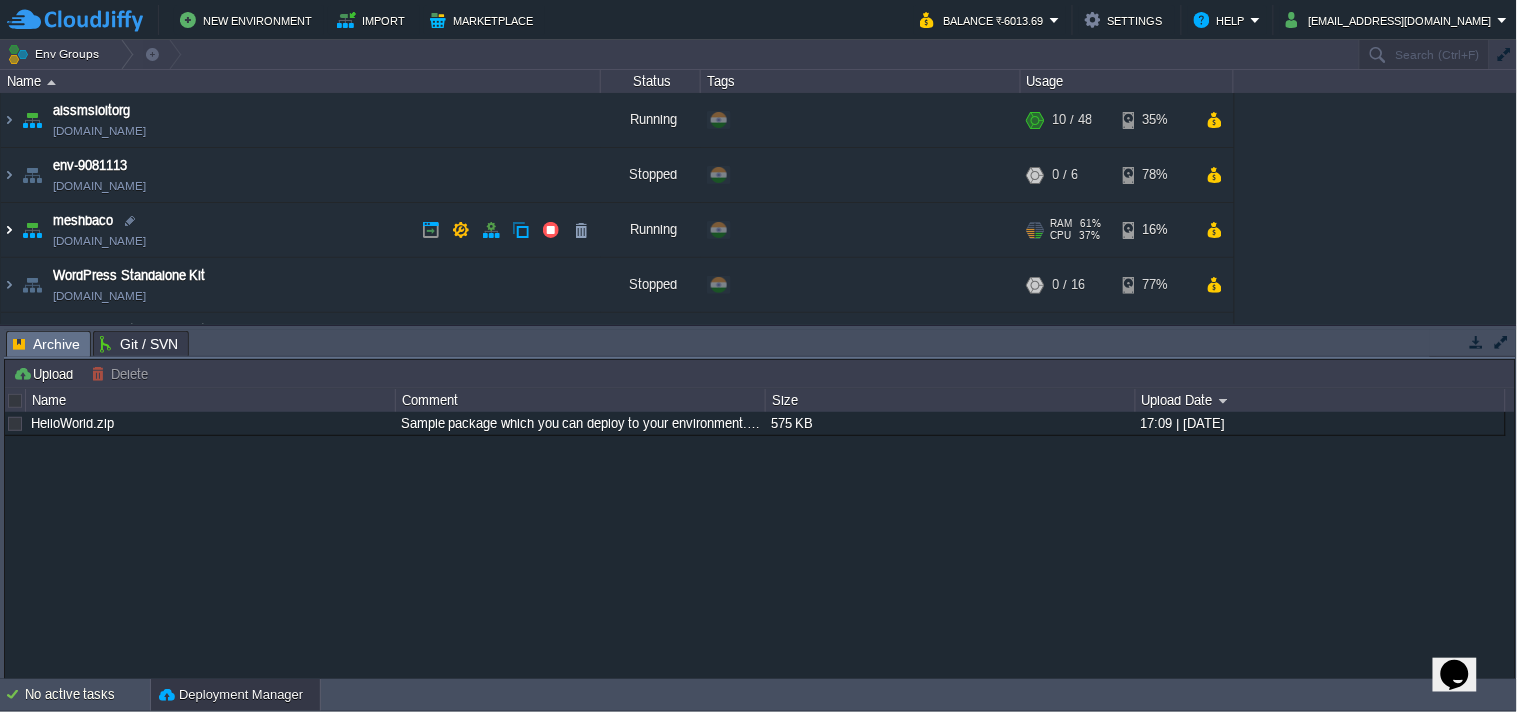 click at bounding box center [9, 230] 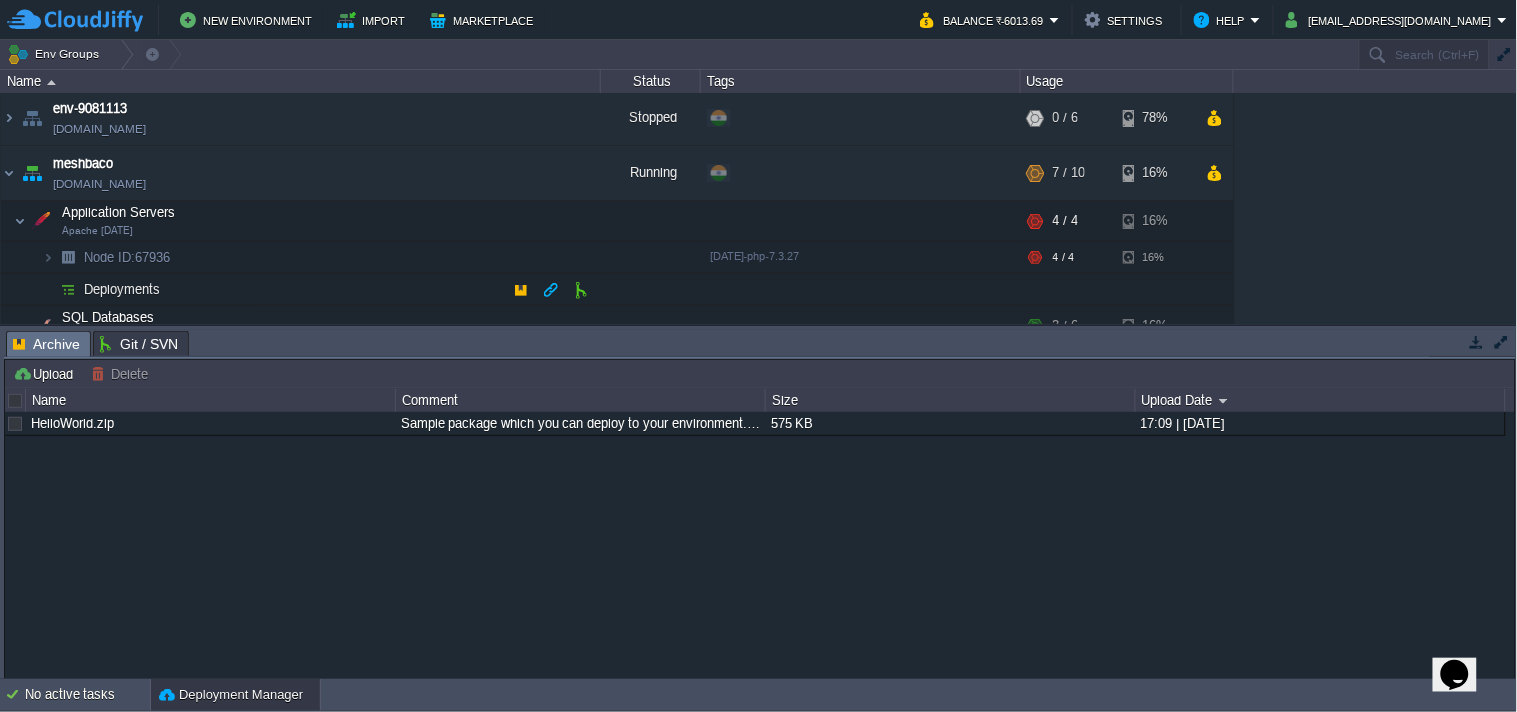 scroll, scrollTop: 111, scrollLeft: 0, axis: vertical 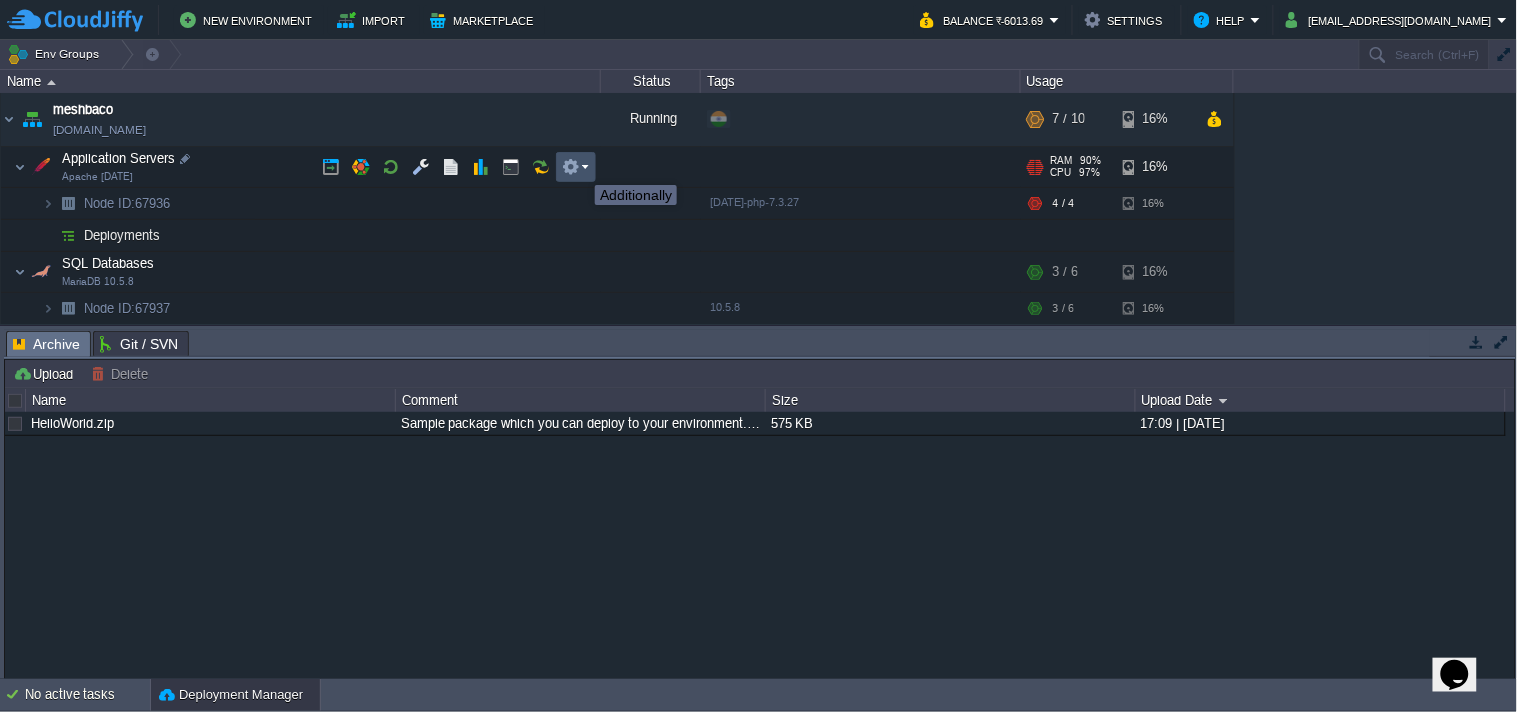 click at bounding box center (571, 167) 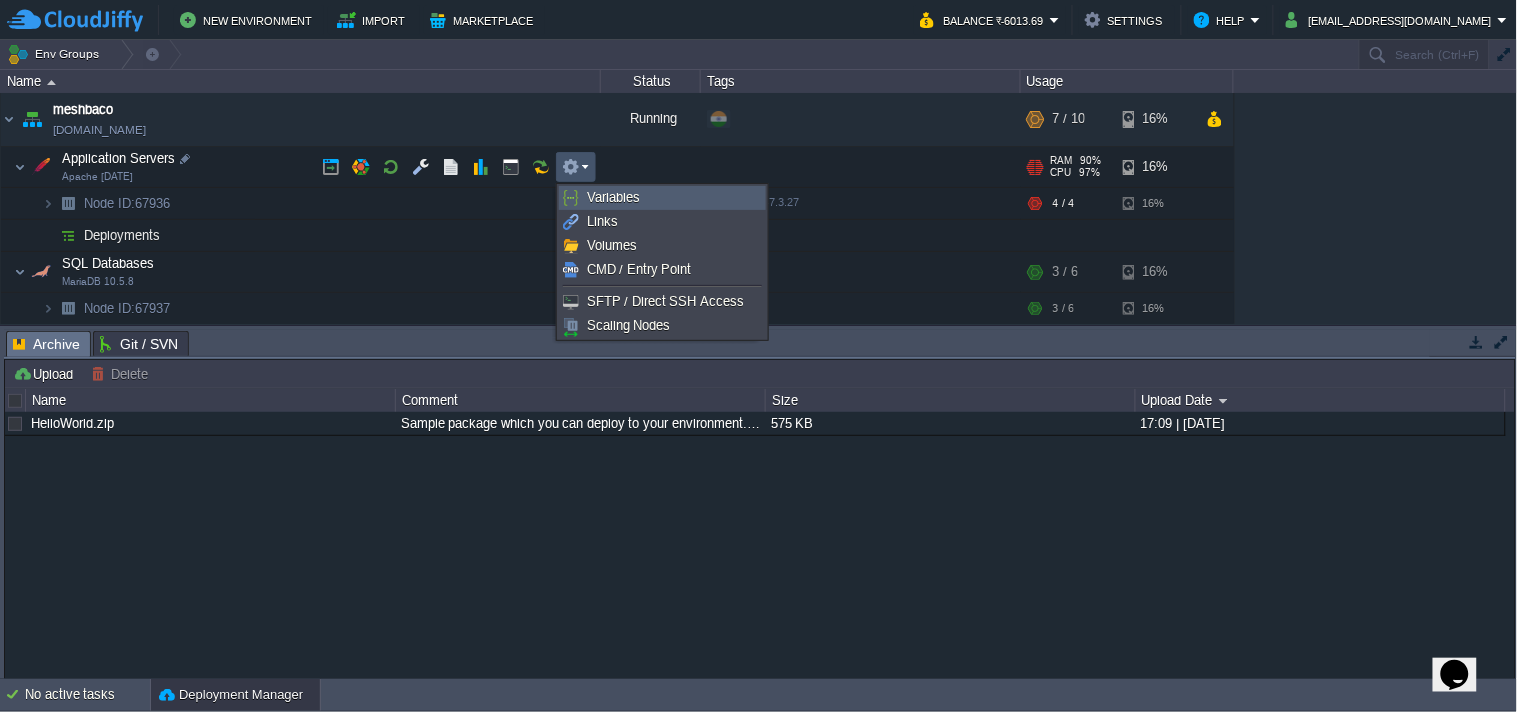 click on "Variables" at bounding box center [662, 198] 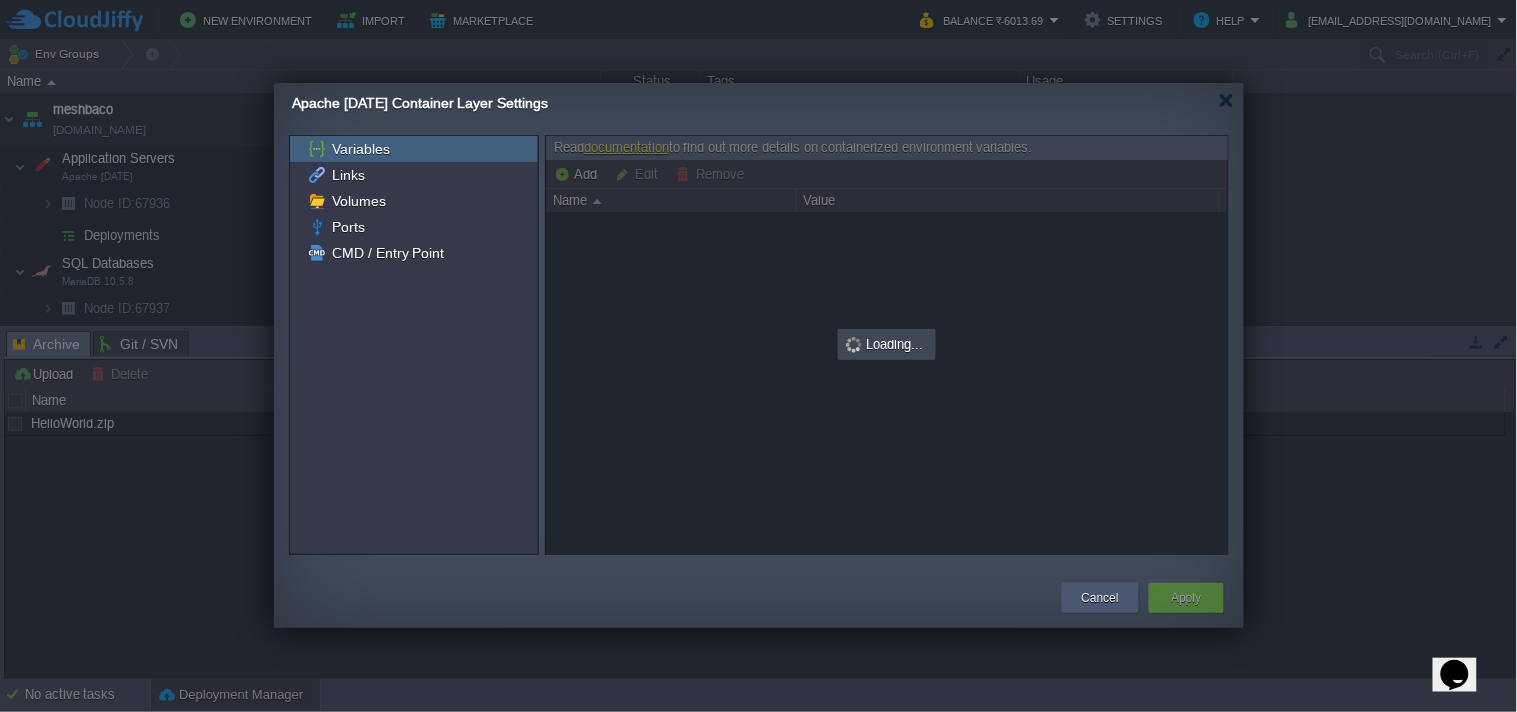 click on "Cancel" at bounding box center (1100, 598) 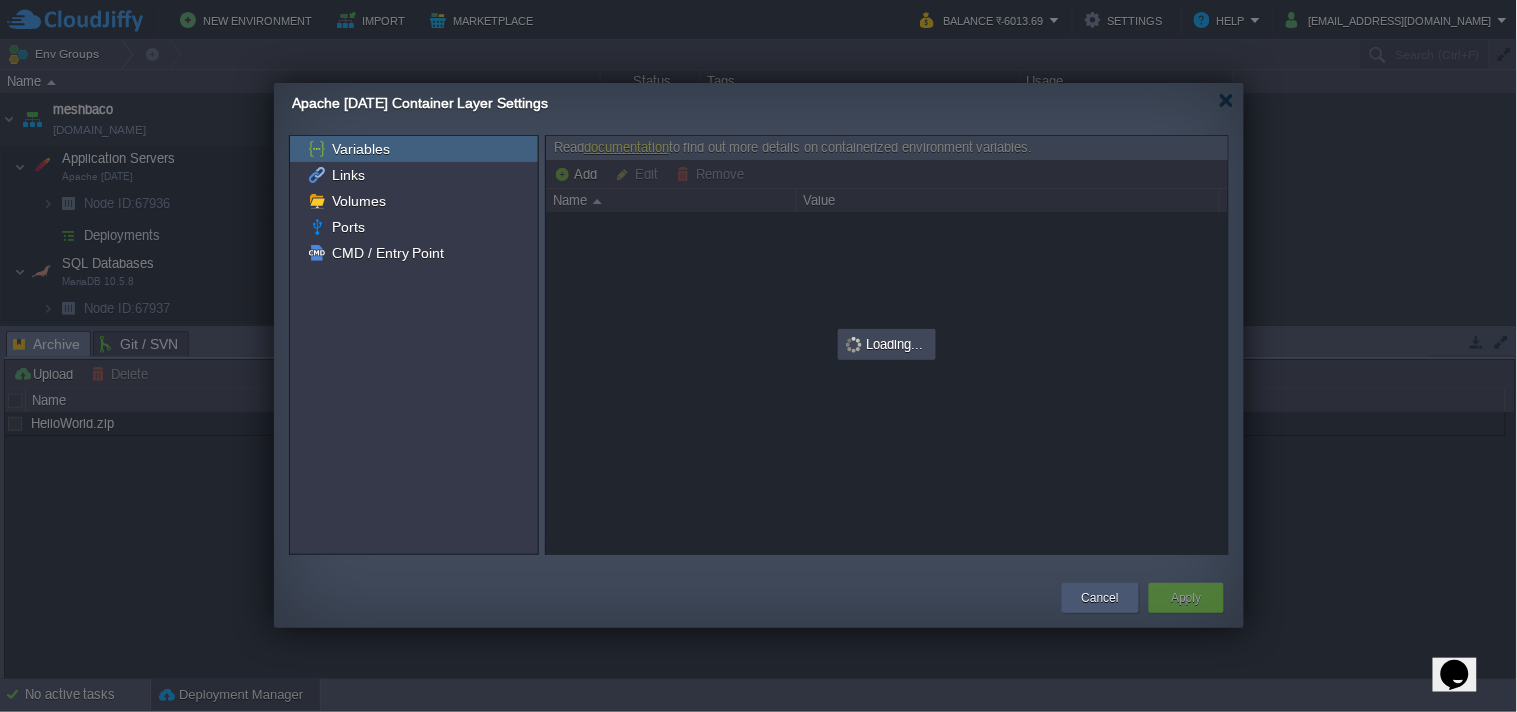 click on "HelloWorld.zip Sample package which you can deploy to your environment. Feel free to delete and upload a package of your own. 575 KB 17:09   |   [DATE]" at bounding box center [760, 544] 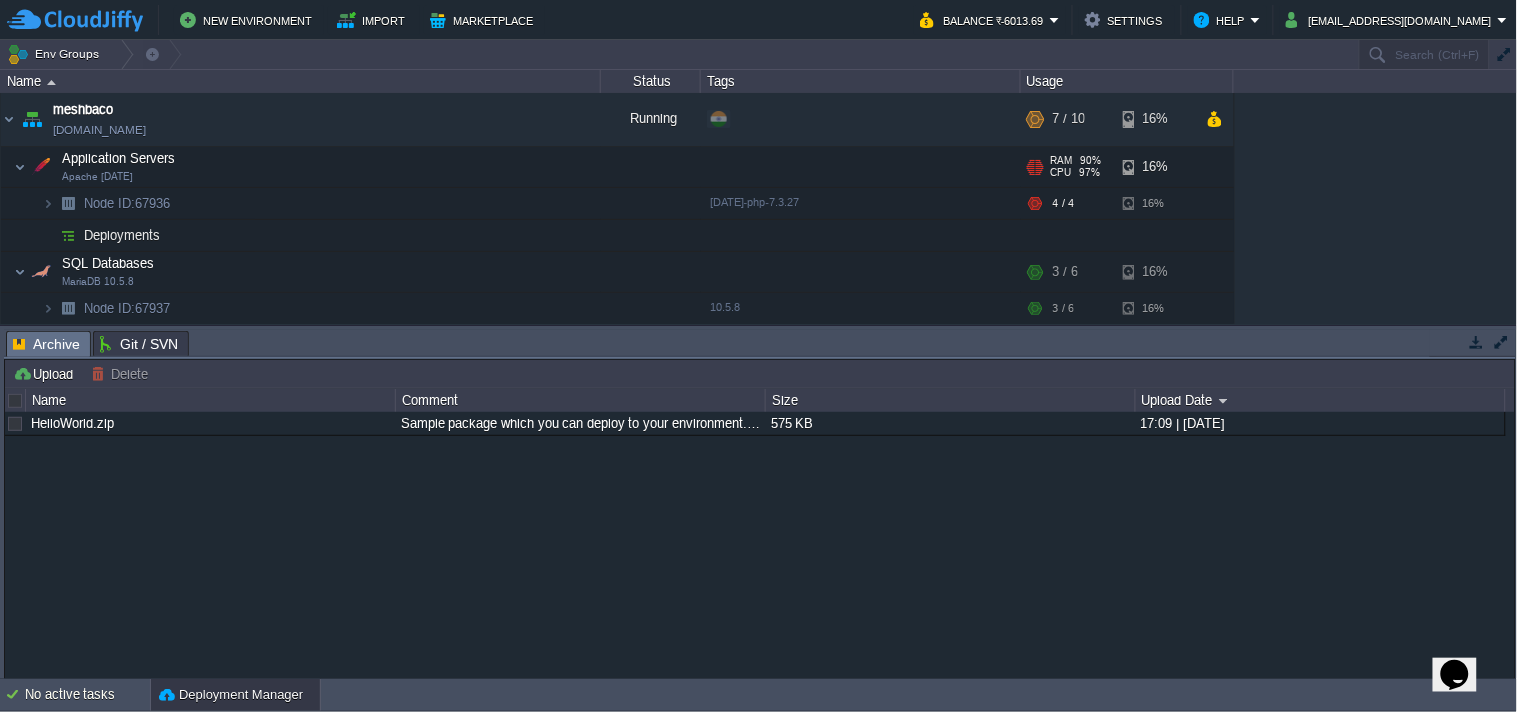 click 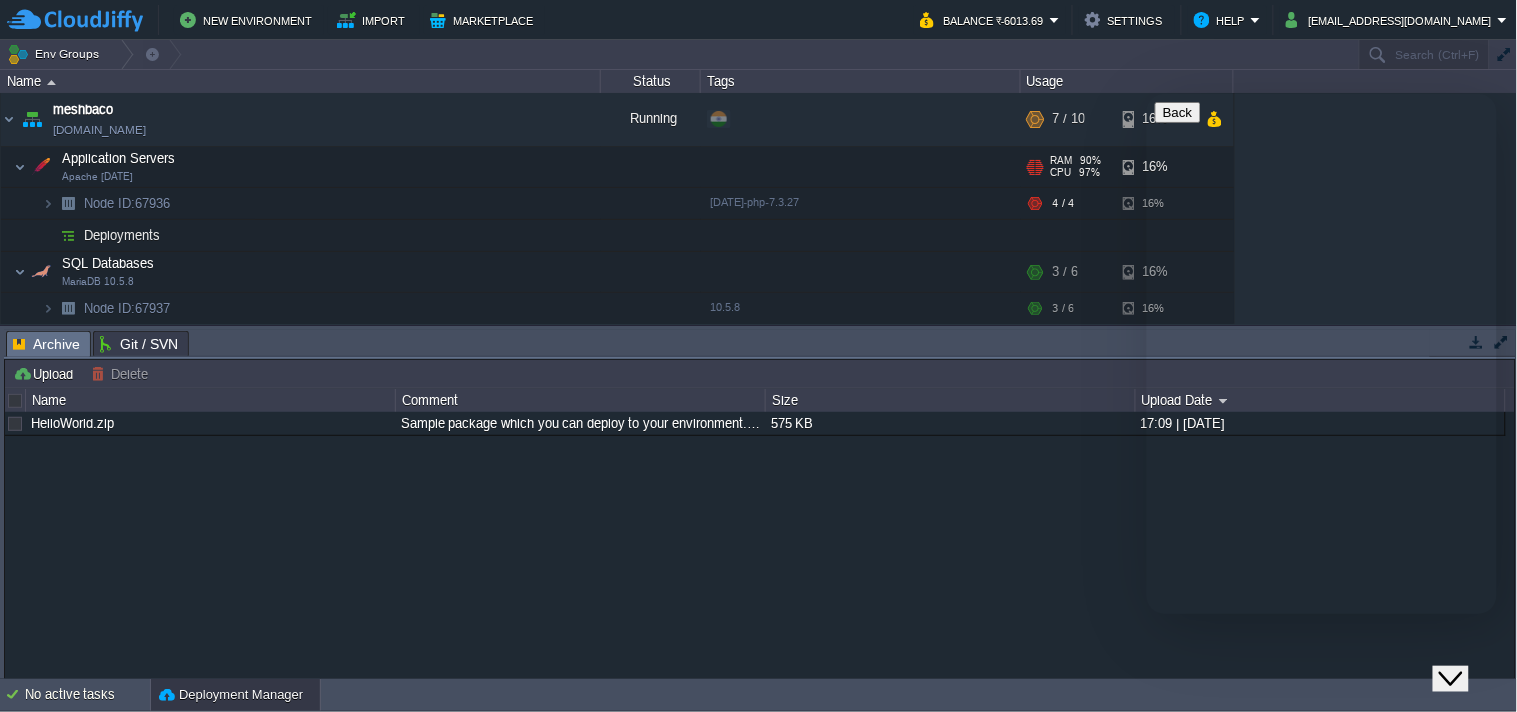 click at bounding box center (1154, 778) 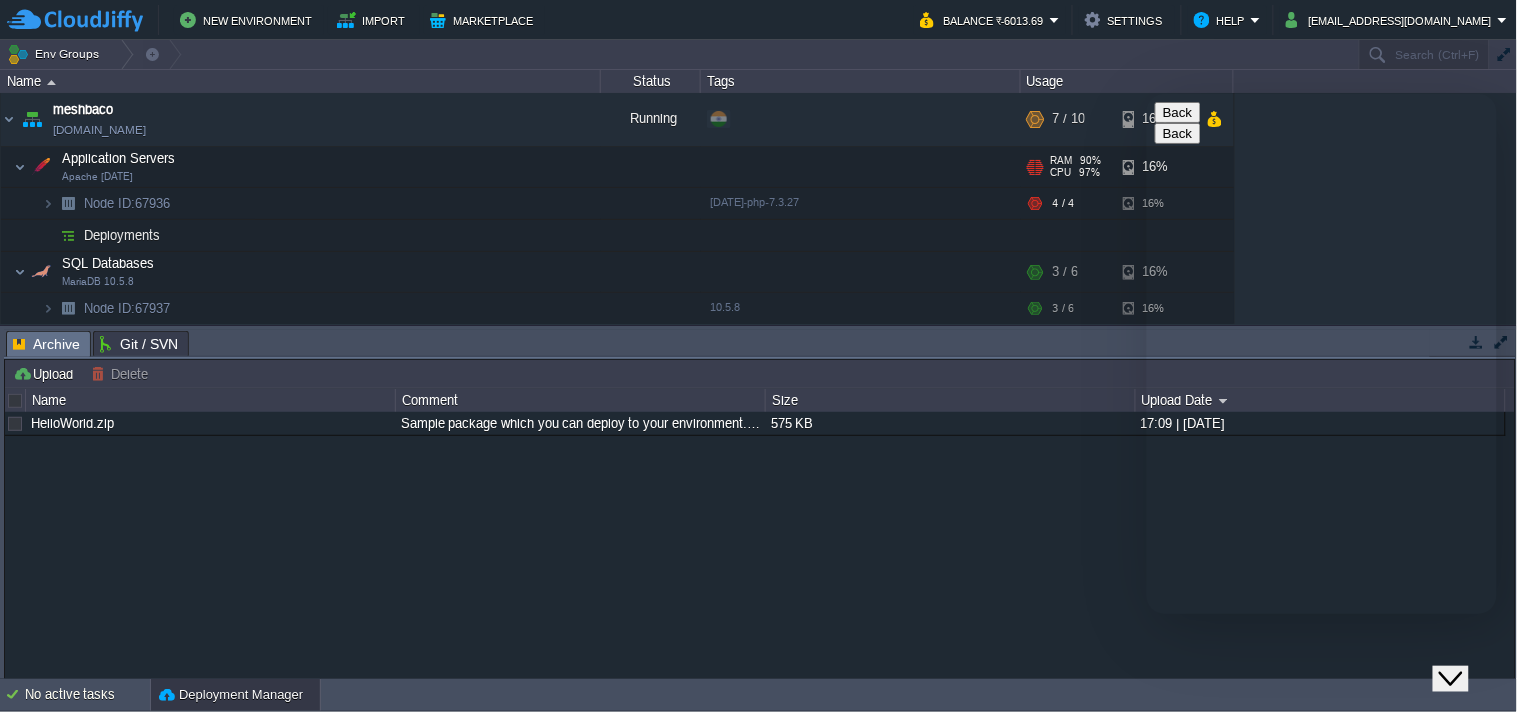 click on "91" at bounding box center [1258, 854] 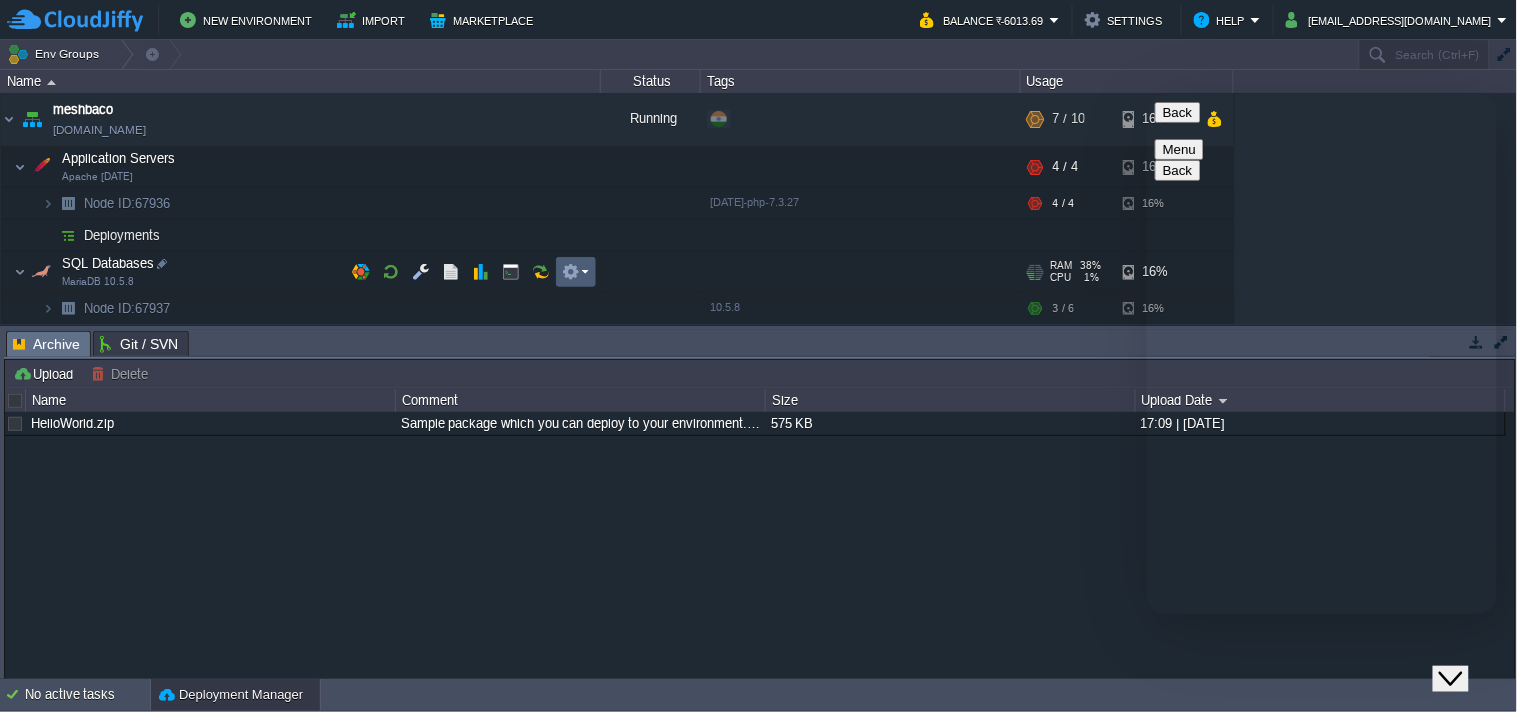 click at bounding box center (571, 272) 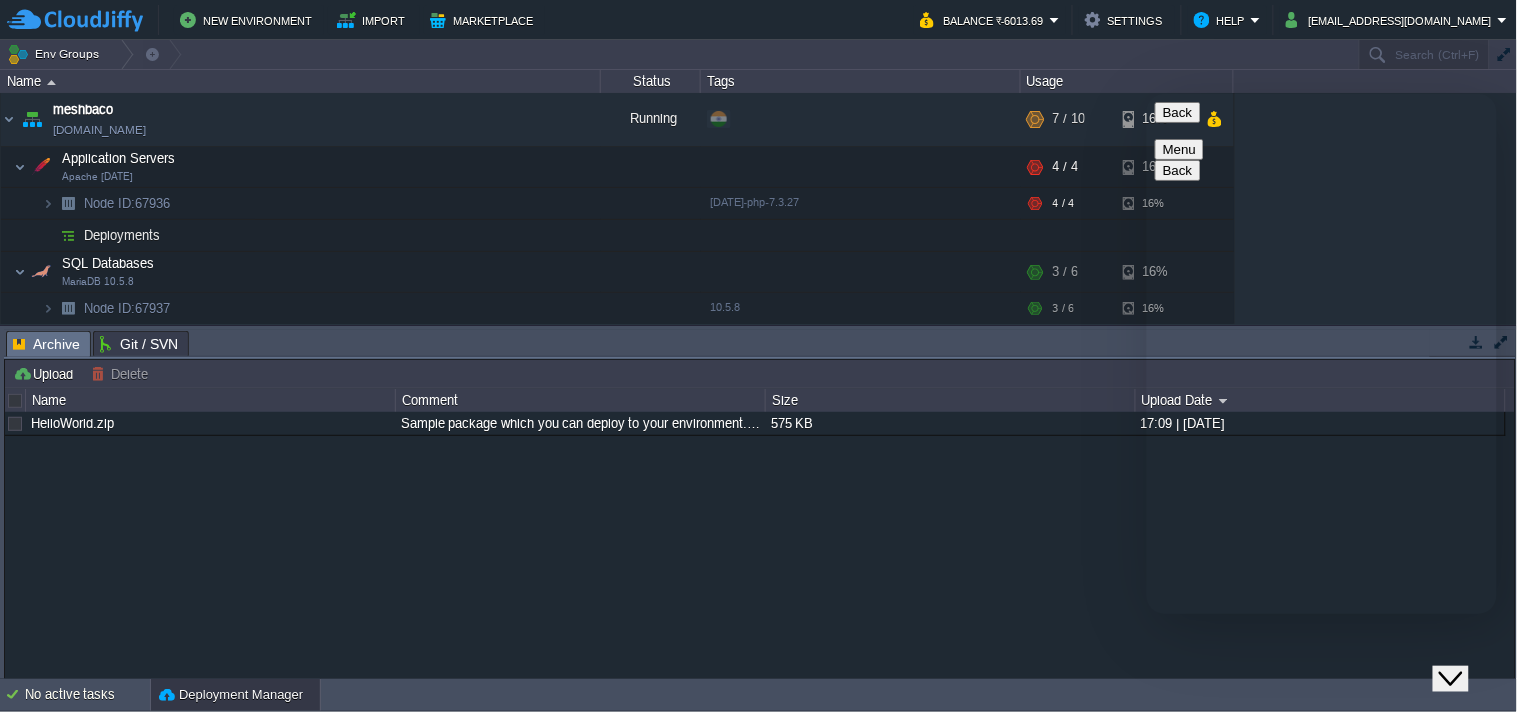 scroll, scrollTop: 222, scrollLeft: 0, axis: vertical 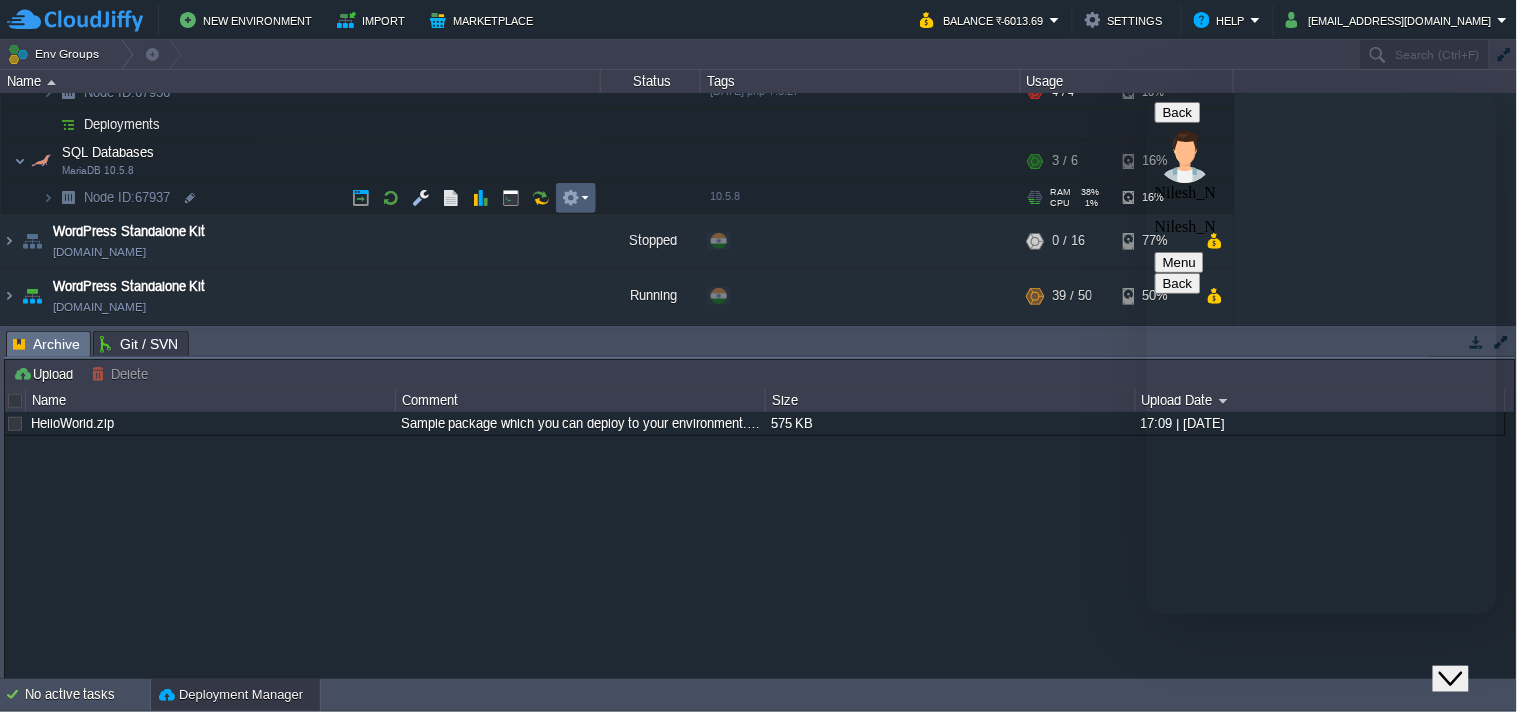 click at bounding box center [575, 198] 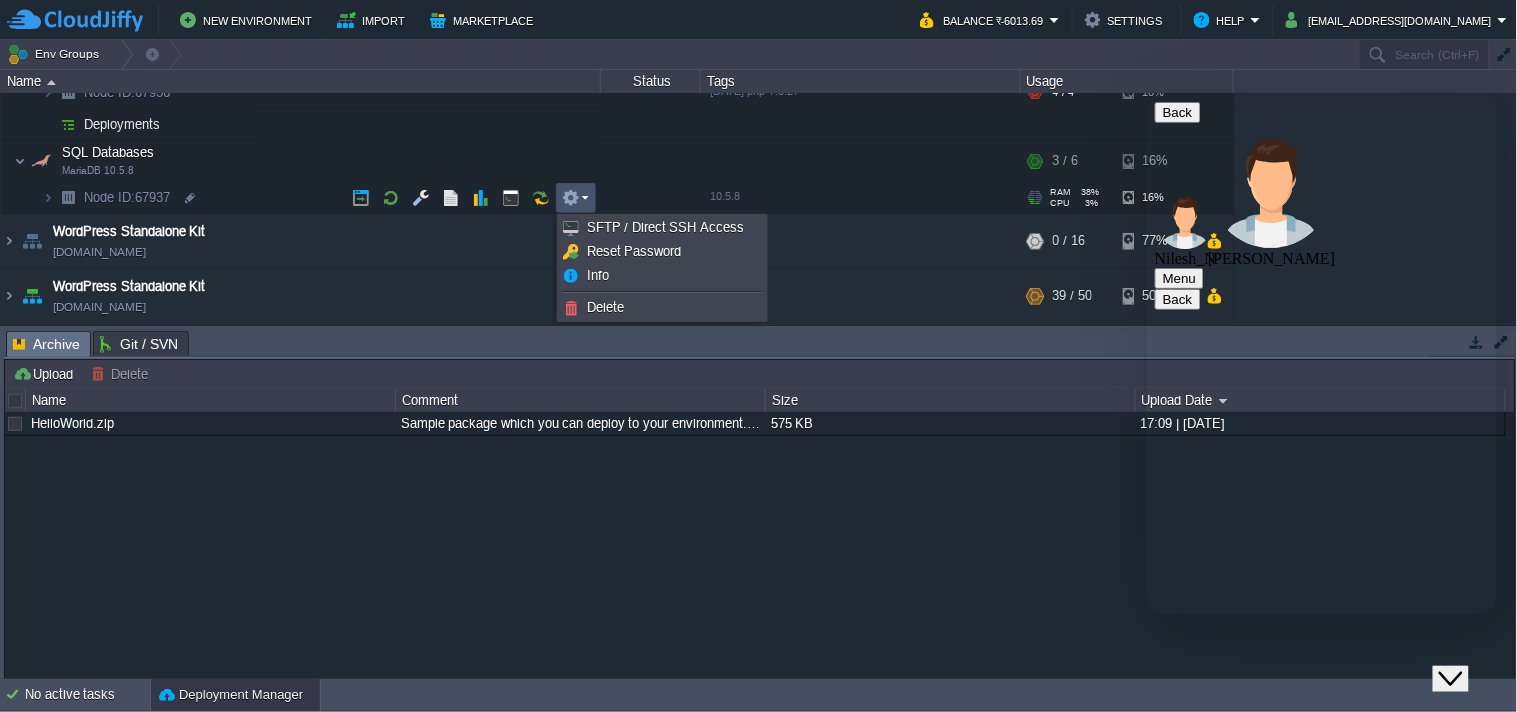 scroll, scrollTop: 16, scrollLeft: 0, axis: vertical 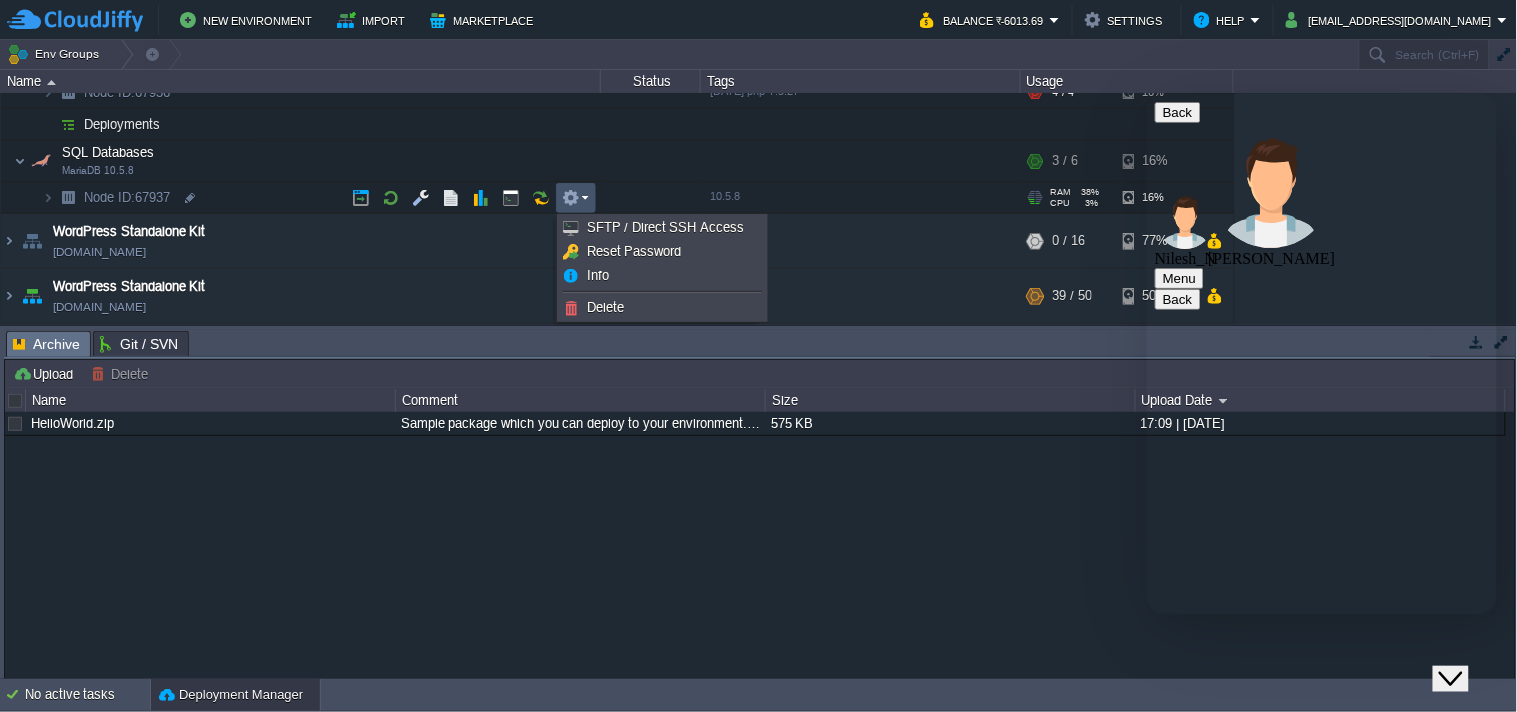 click at bounding box center (1146, 93) 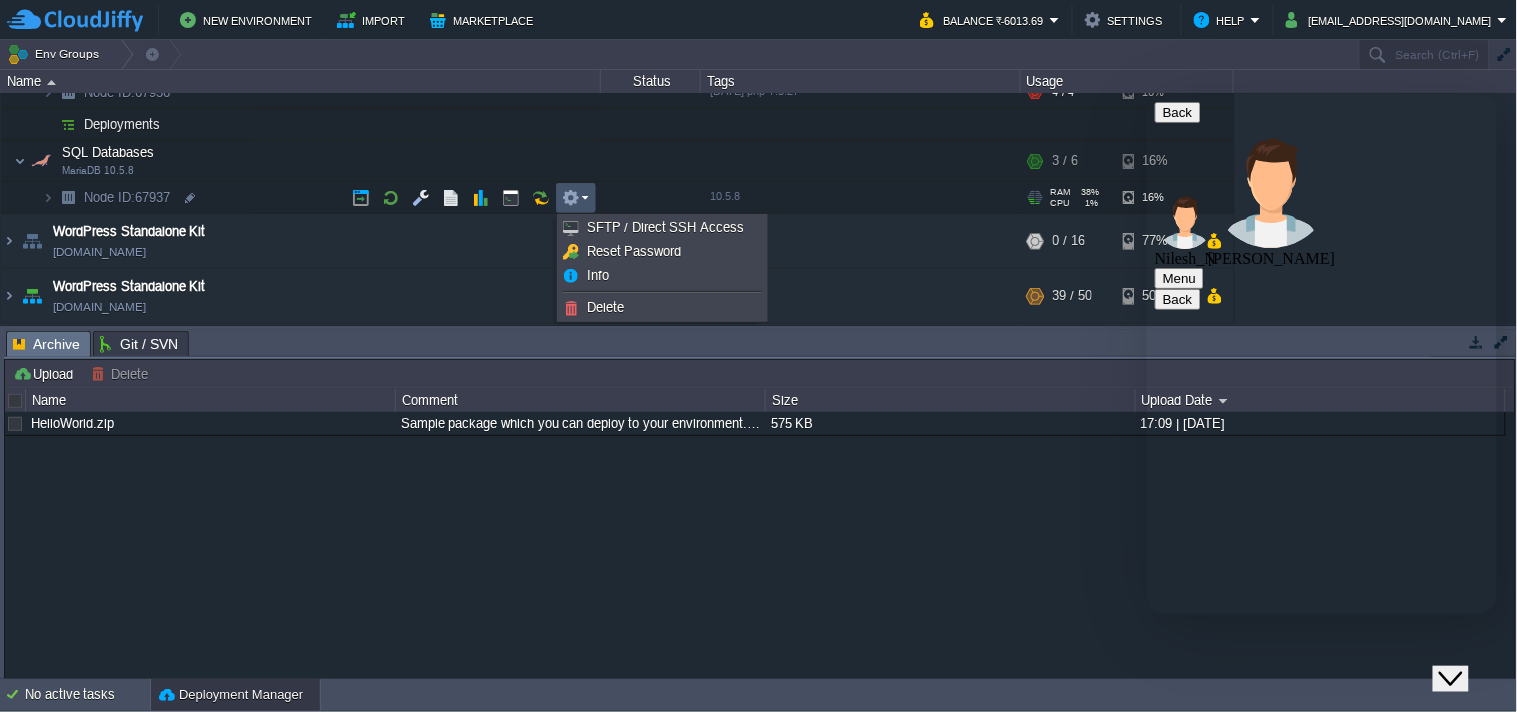 scroll, scrollTop: 280, scrollLeft: 0, axis: vertical 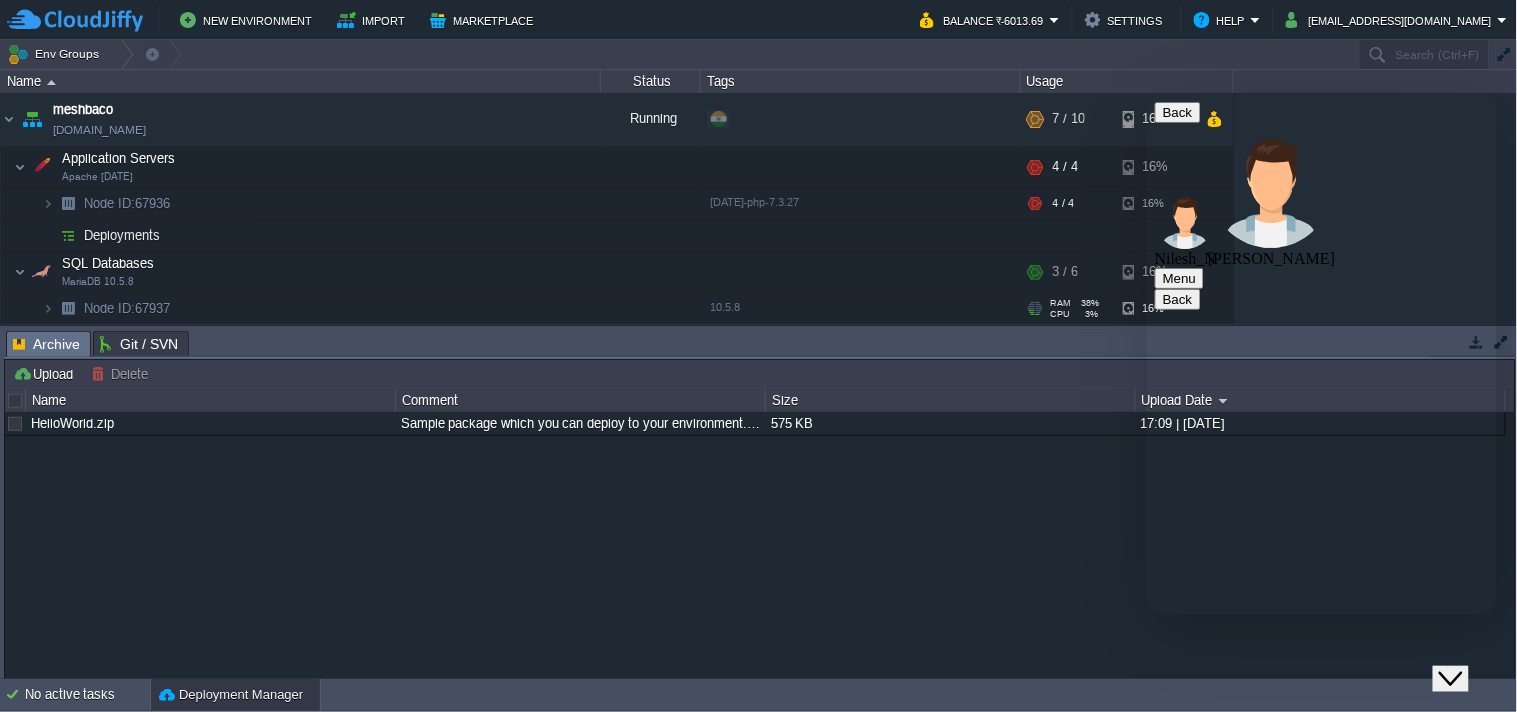 click at bounding box center [1146, 93] 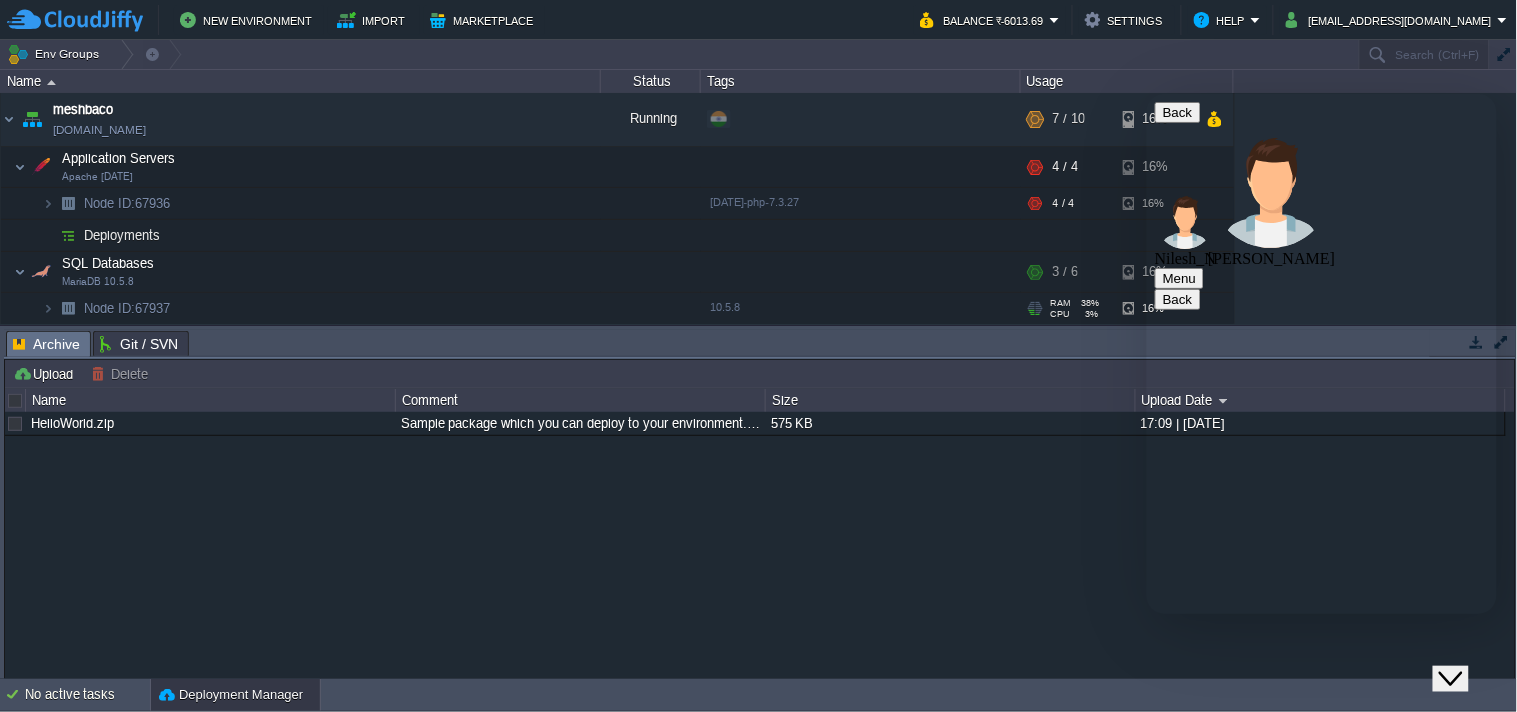type on "67936" 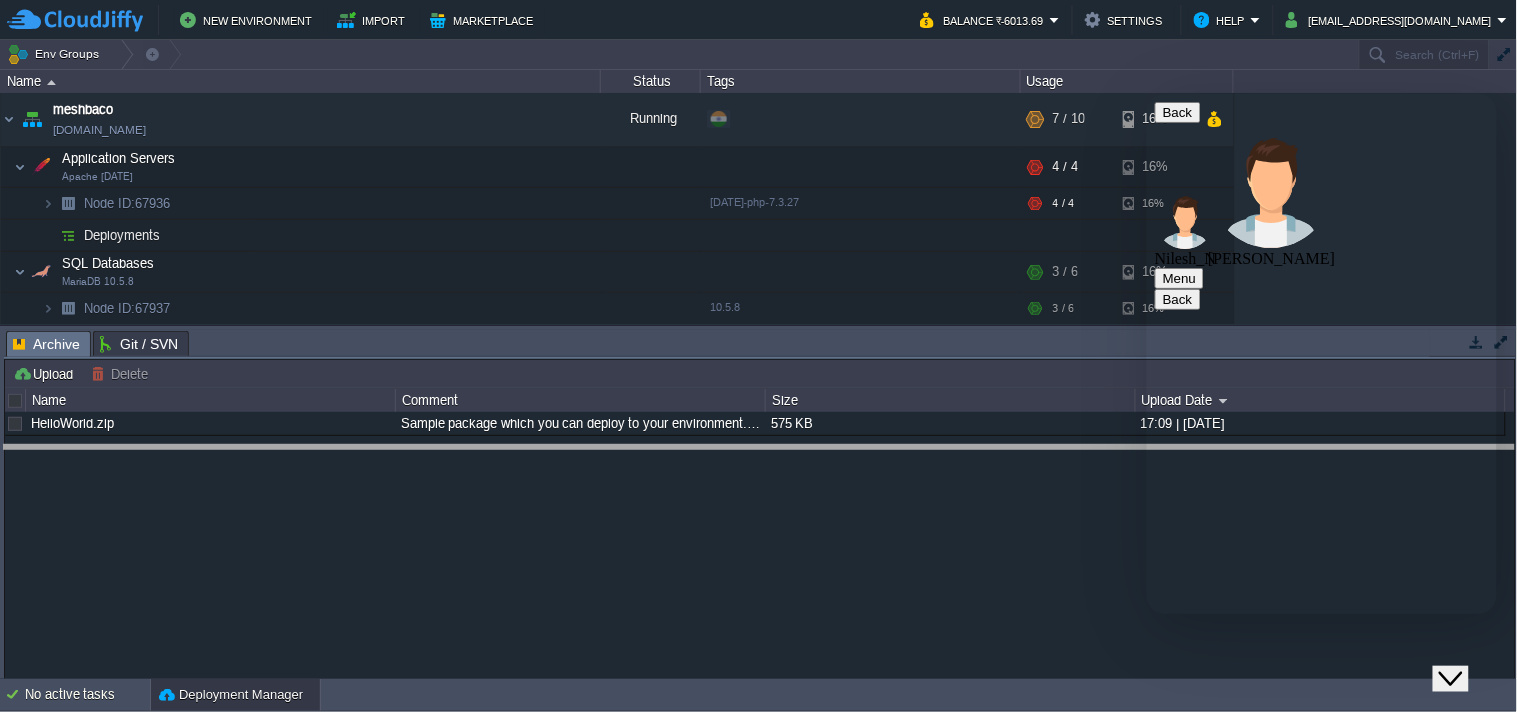 drag, startPoint x: 471, startPoint y: 332, endPoint x: 473, endPoint y: 447, distance: 115.01739 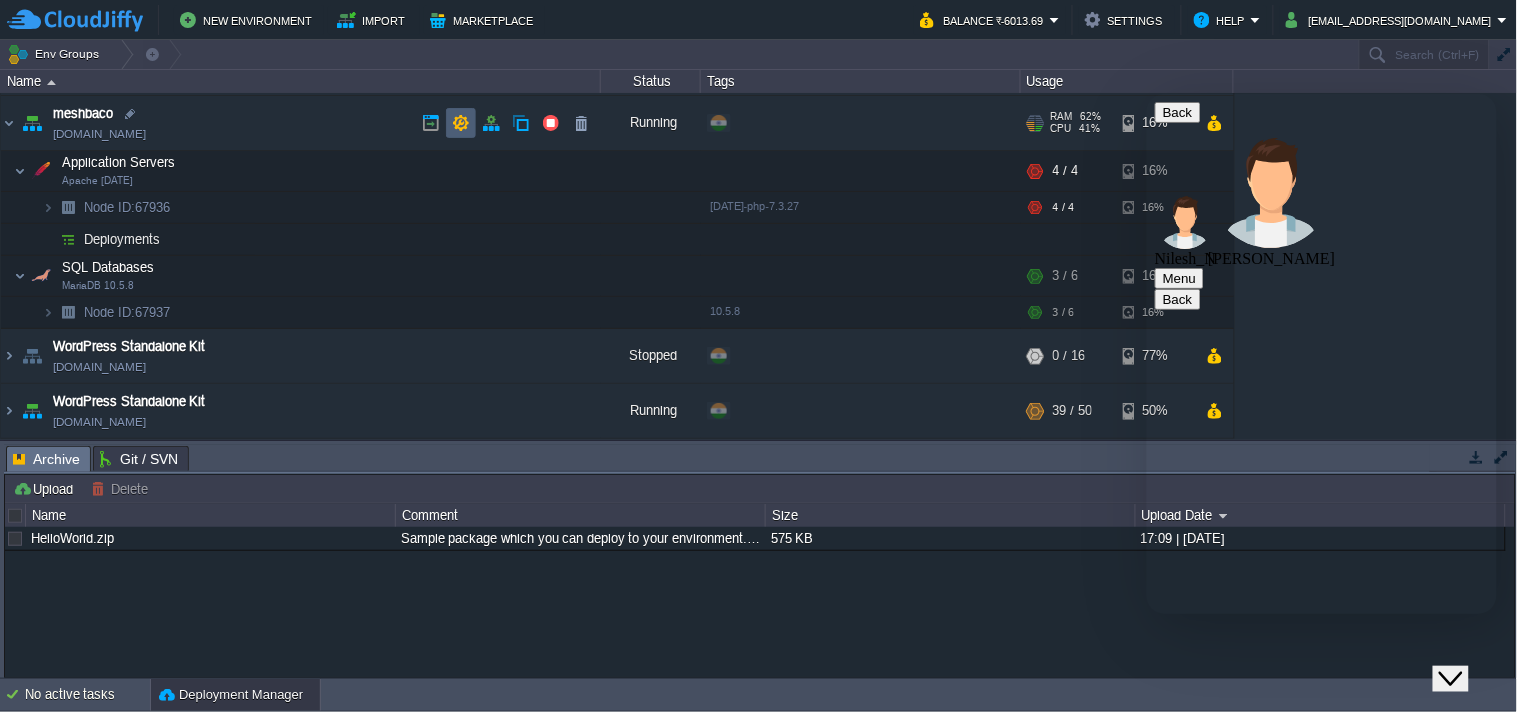click at bounding box center [461, 123] 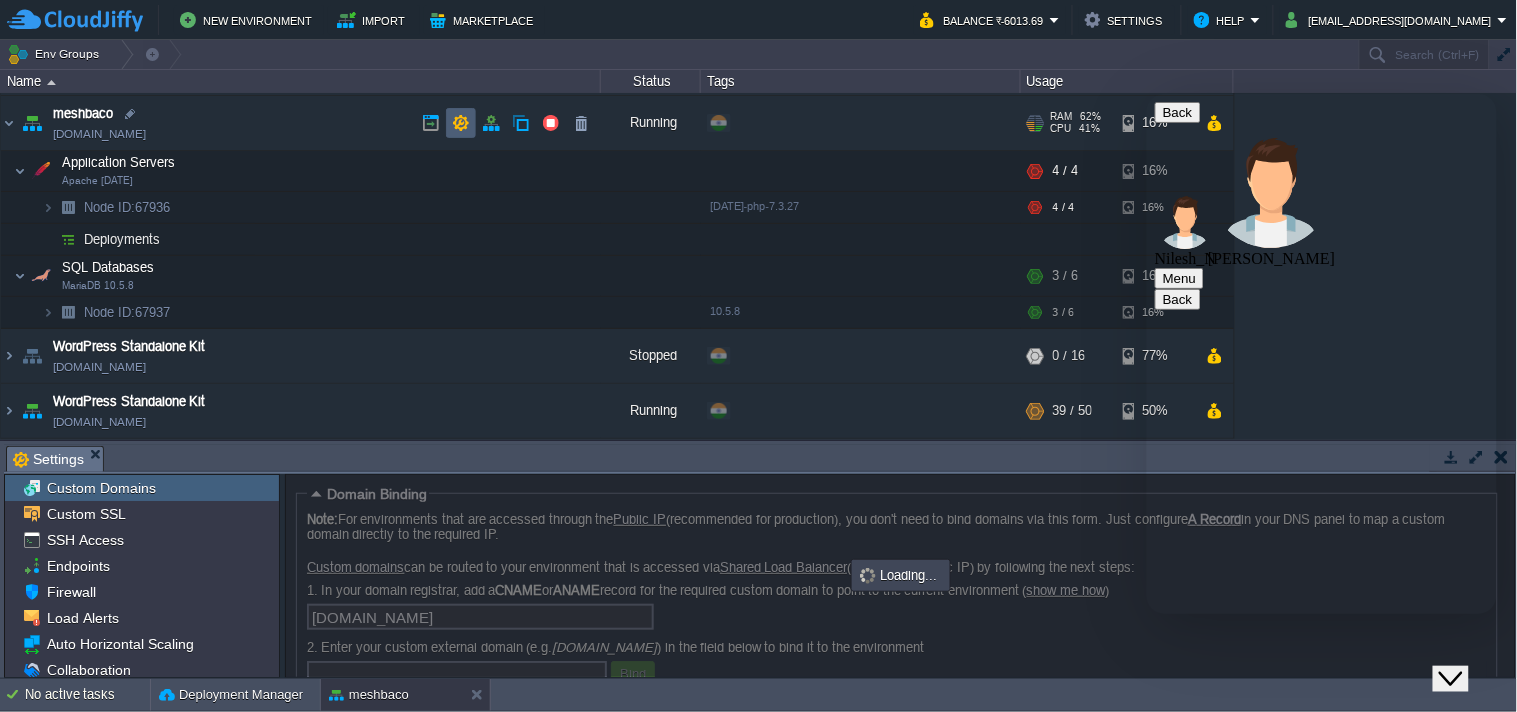 scroll, scrollTop: 14, scrollLeft: 0, axis: vertical 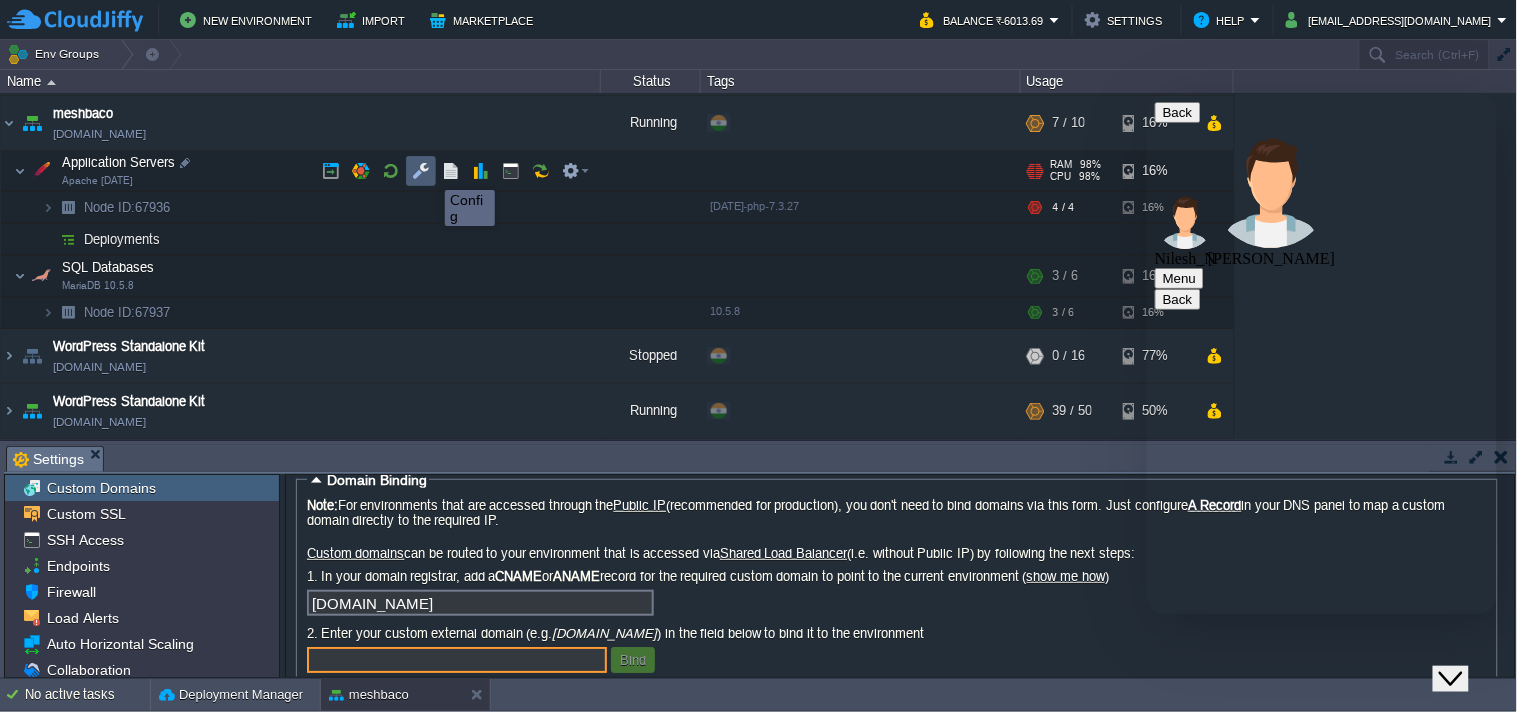 click at bounding box center (421, 171) 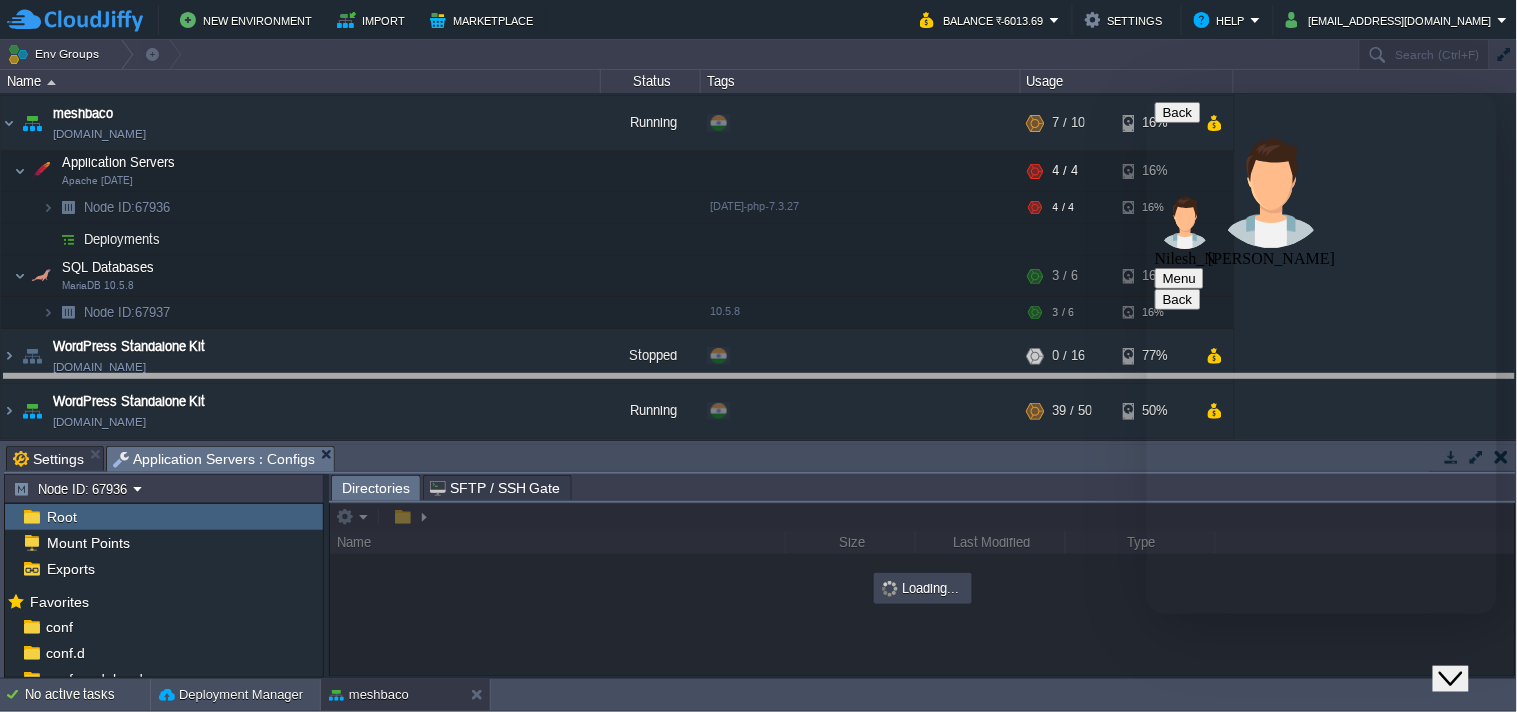 drag, startPoint x: 727, startPoint y: 456, endPoint x: 728, endPoint y: 385, distance: 71.00704 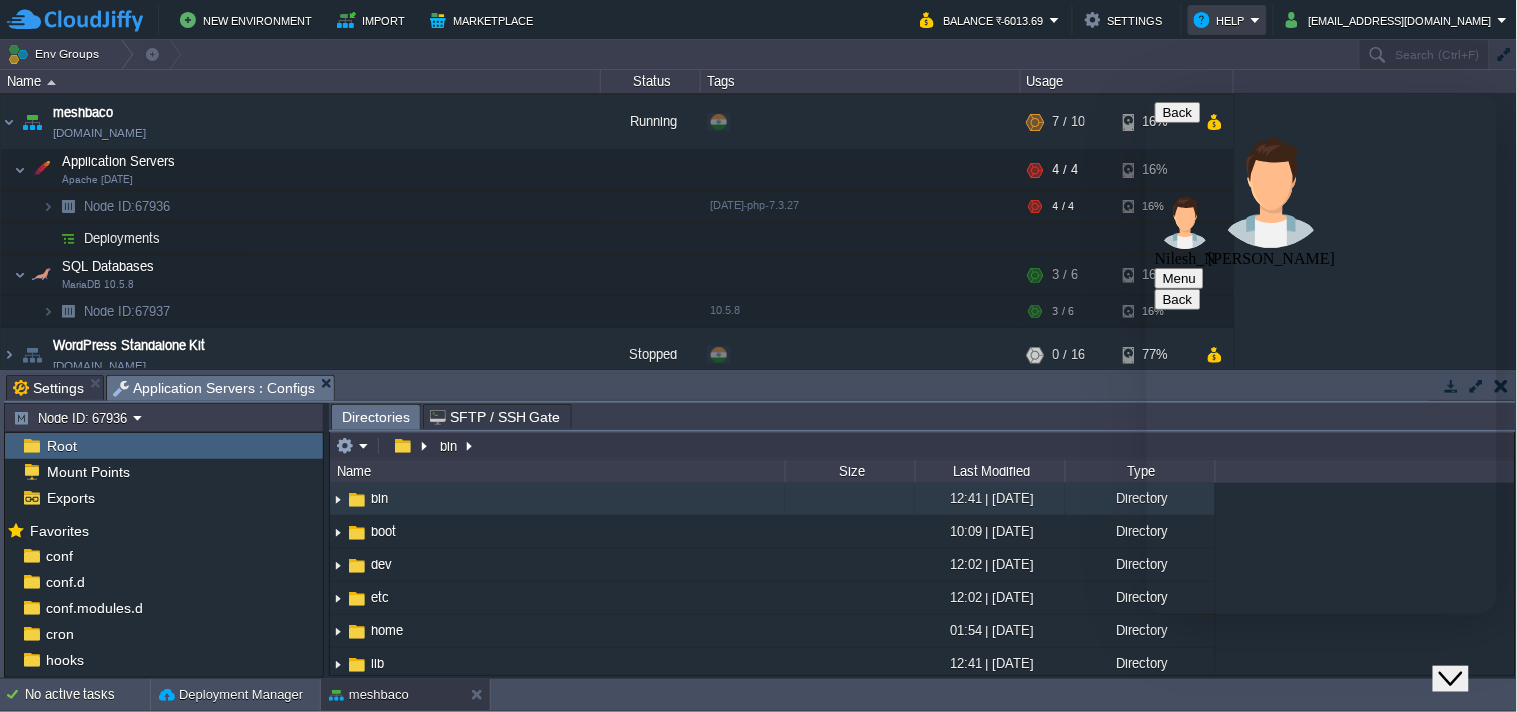 scroll, scrollTop: 402, scrollLeft: 0, axis: vertical 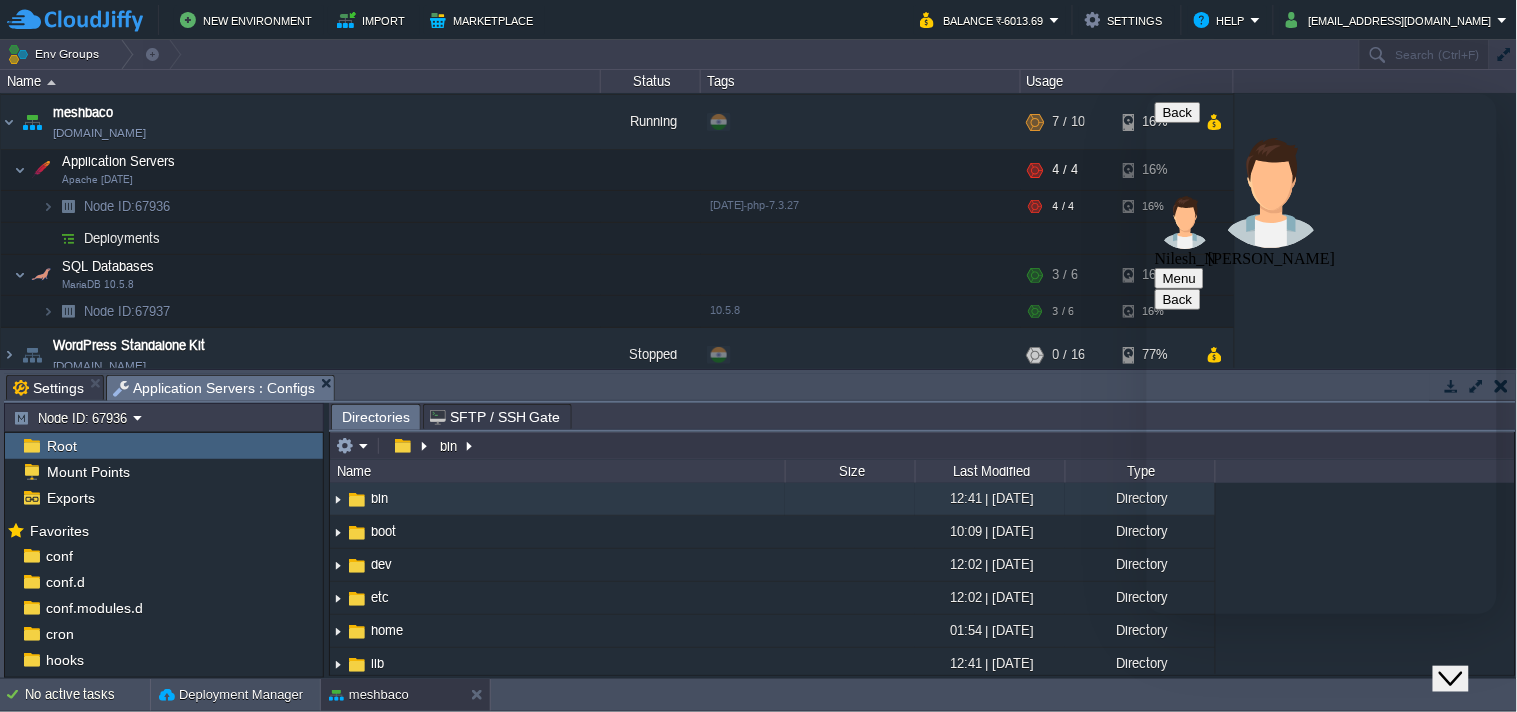 click at bounding box center [1146, 93] 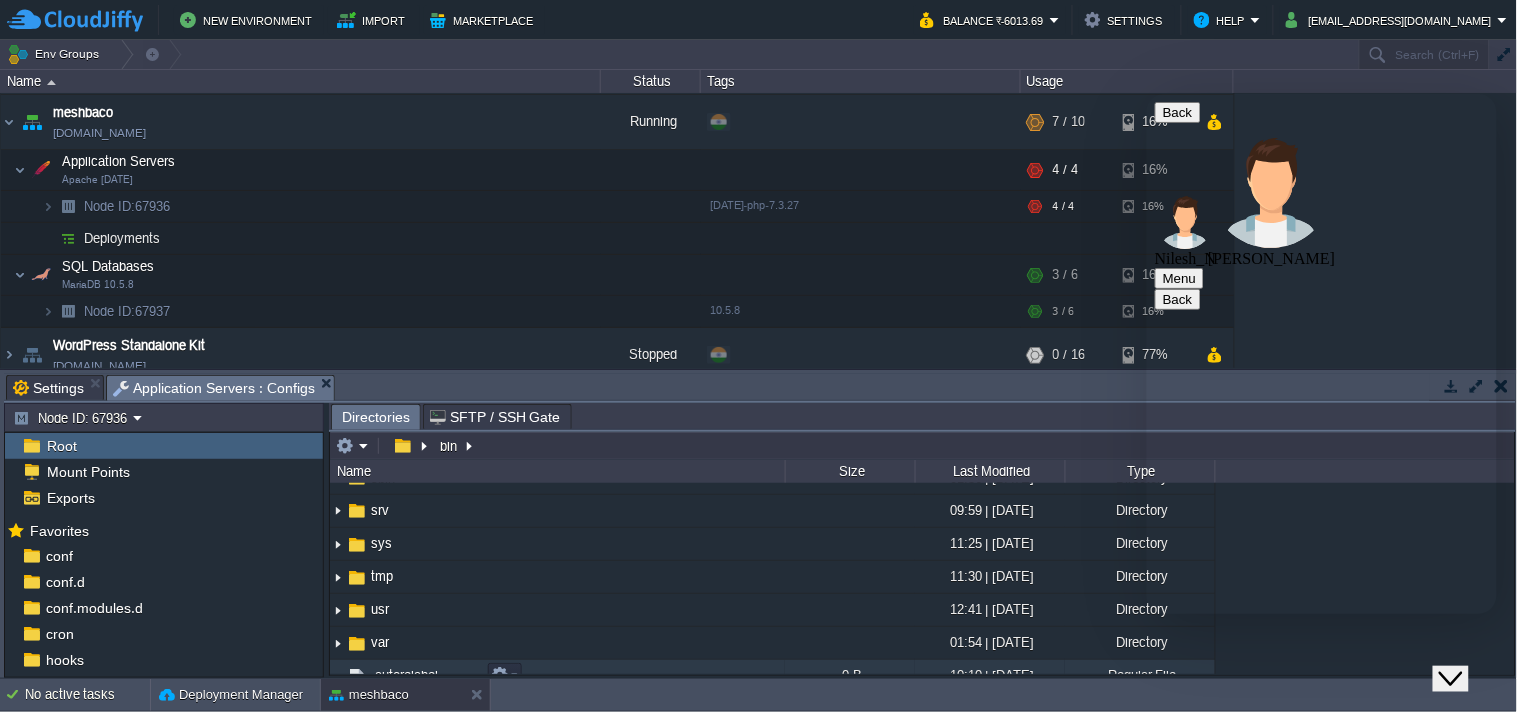 scroll, scrollTop: 444, scrollLeft: 0, axis: vertical 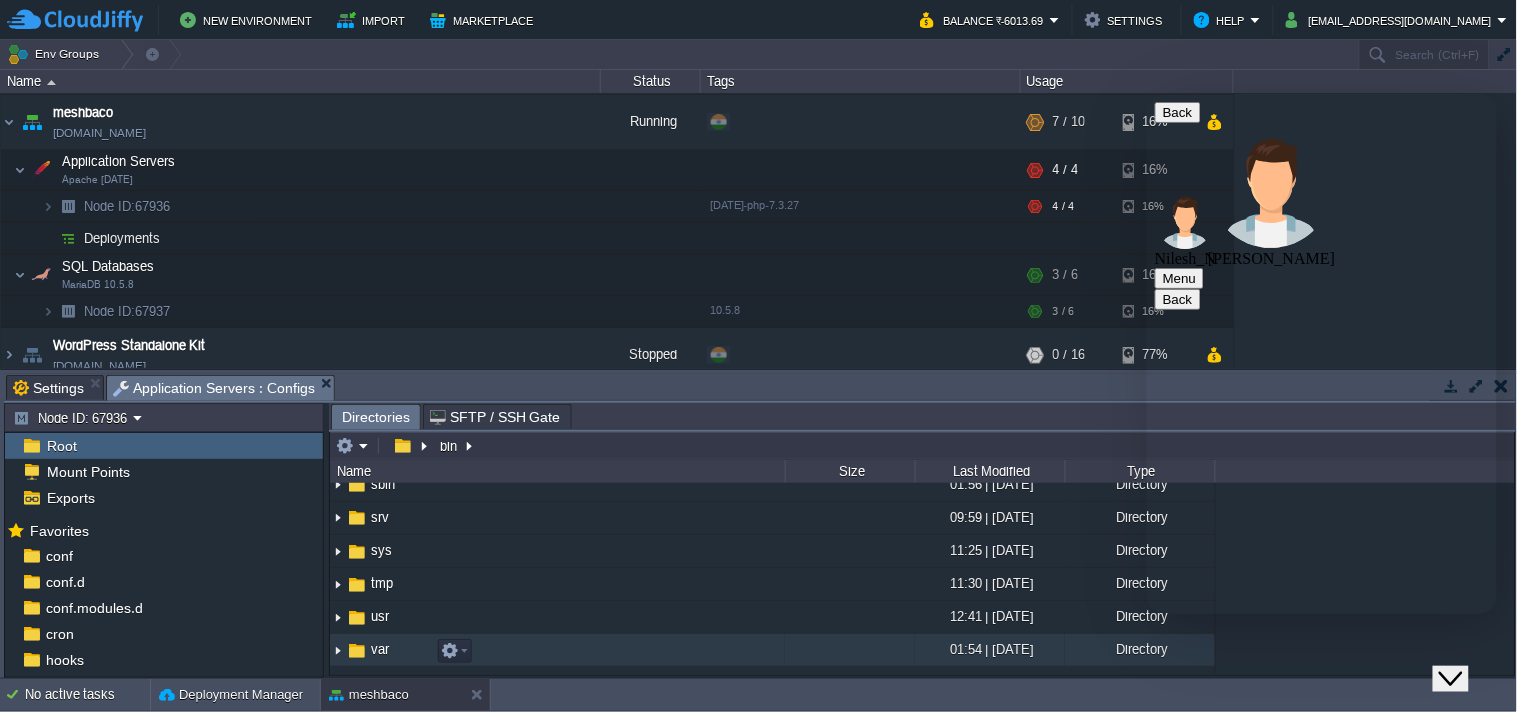 click at bounding box center [338, 650] 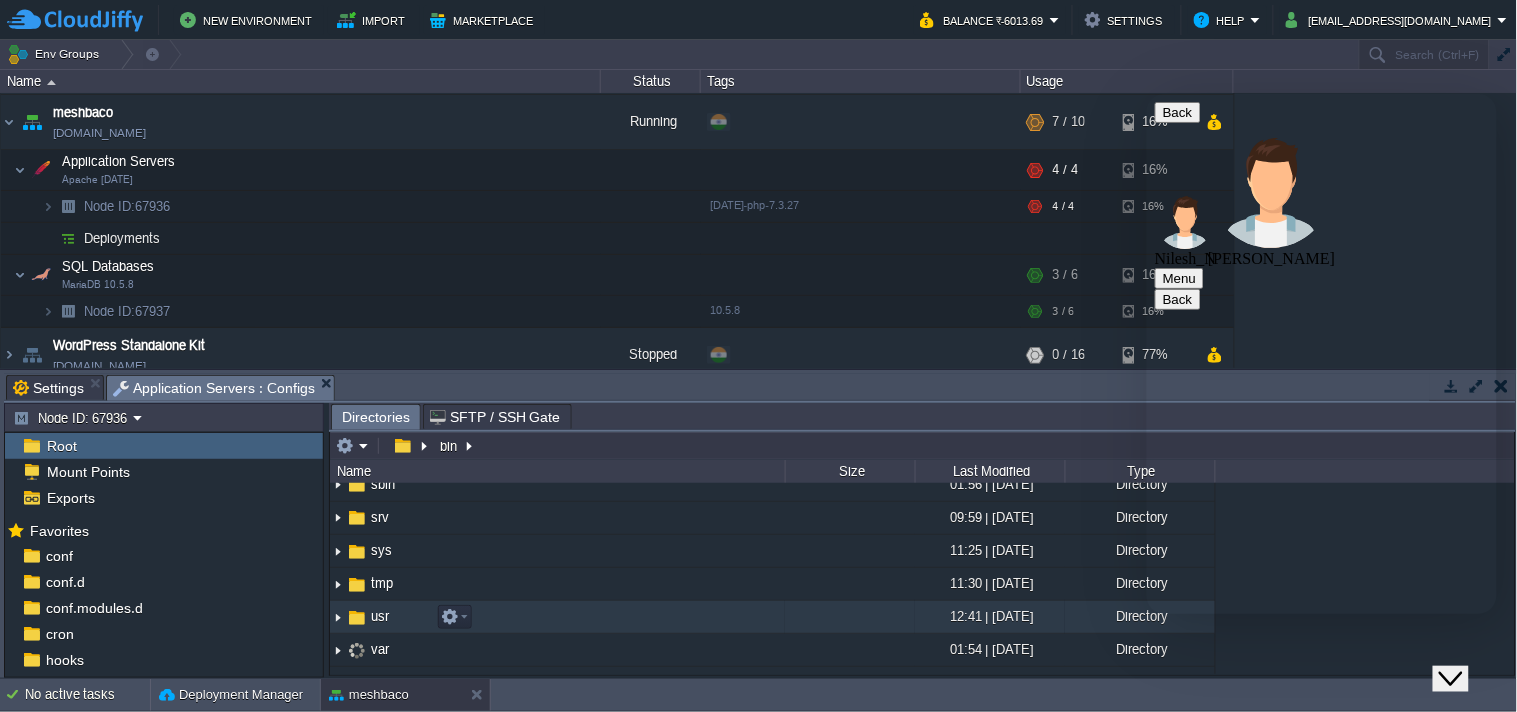 scroll, scrollTop: 555, scrollLeft: 0, axis: vertical 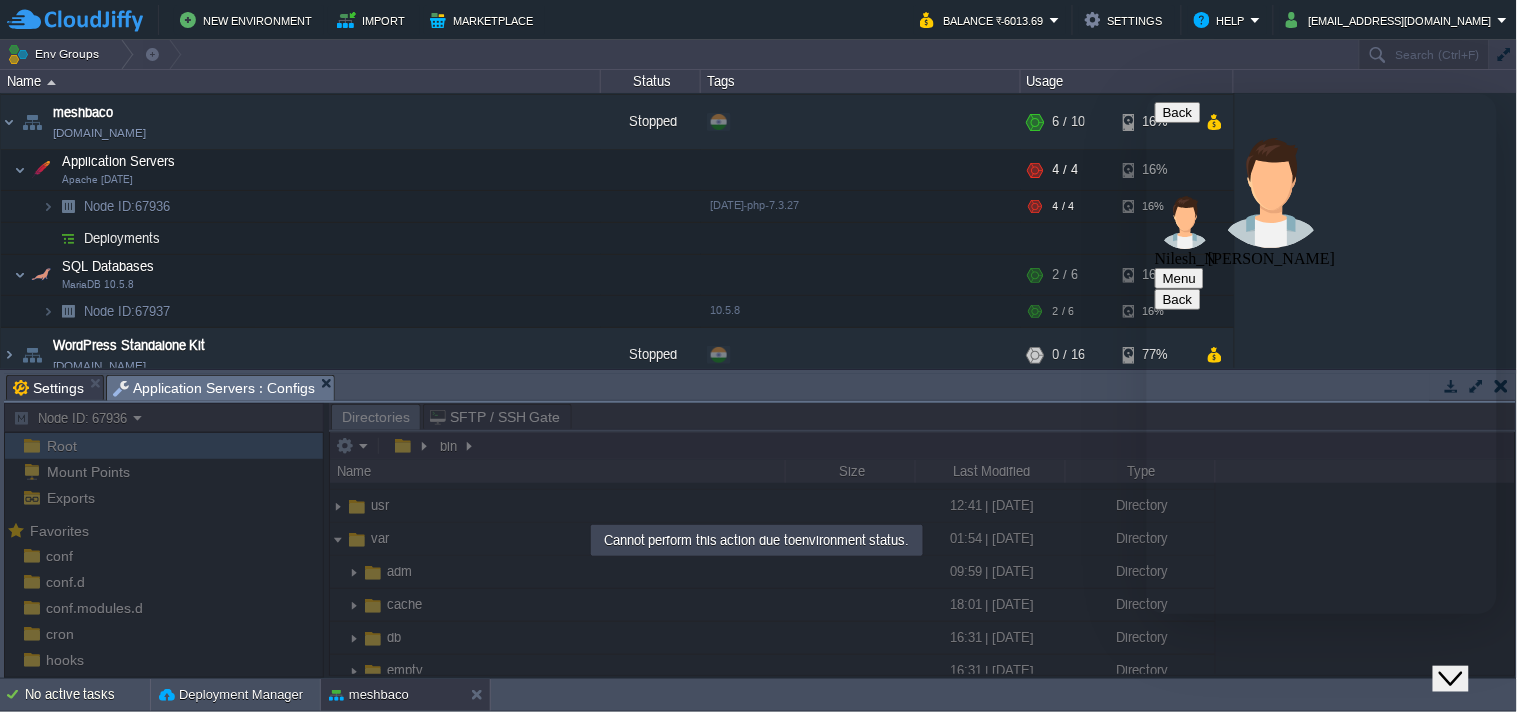 click at bounding box center (1146, 93) 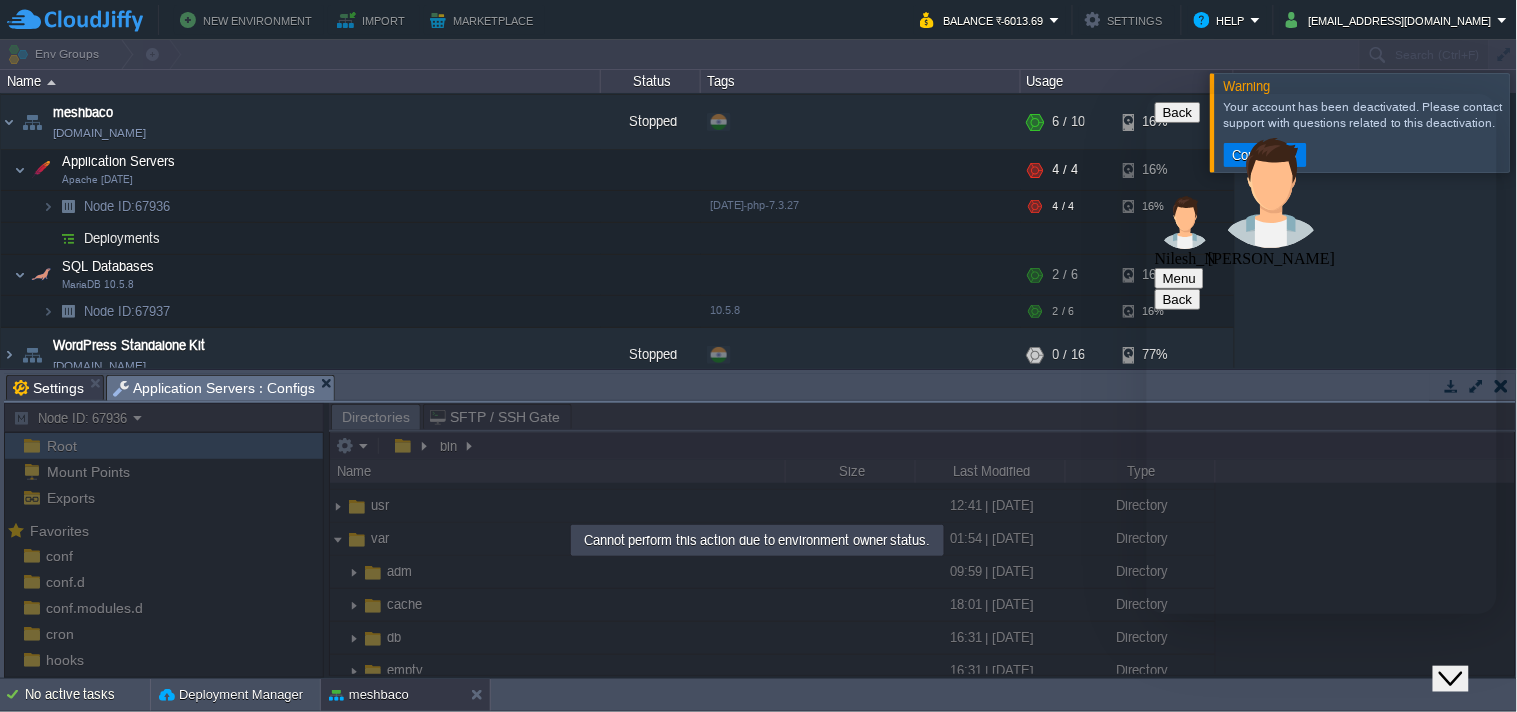 click at bounding box center (1146, 93) 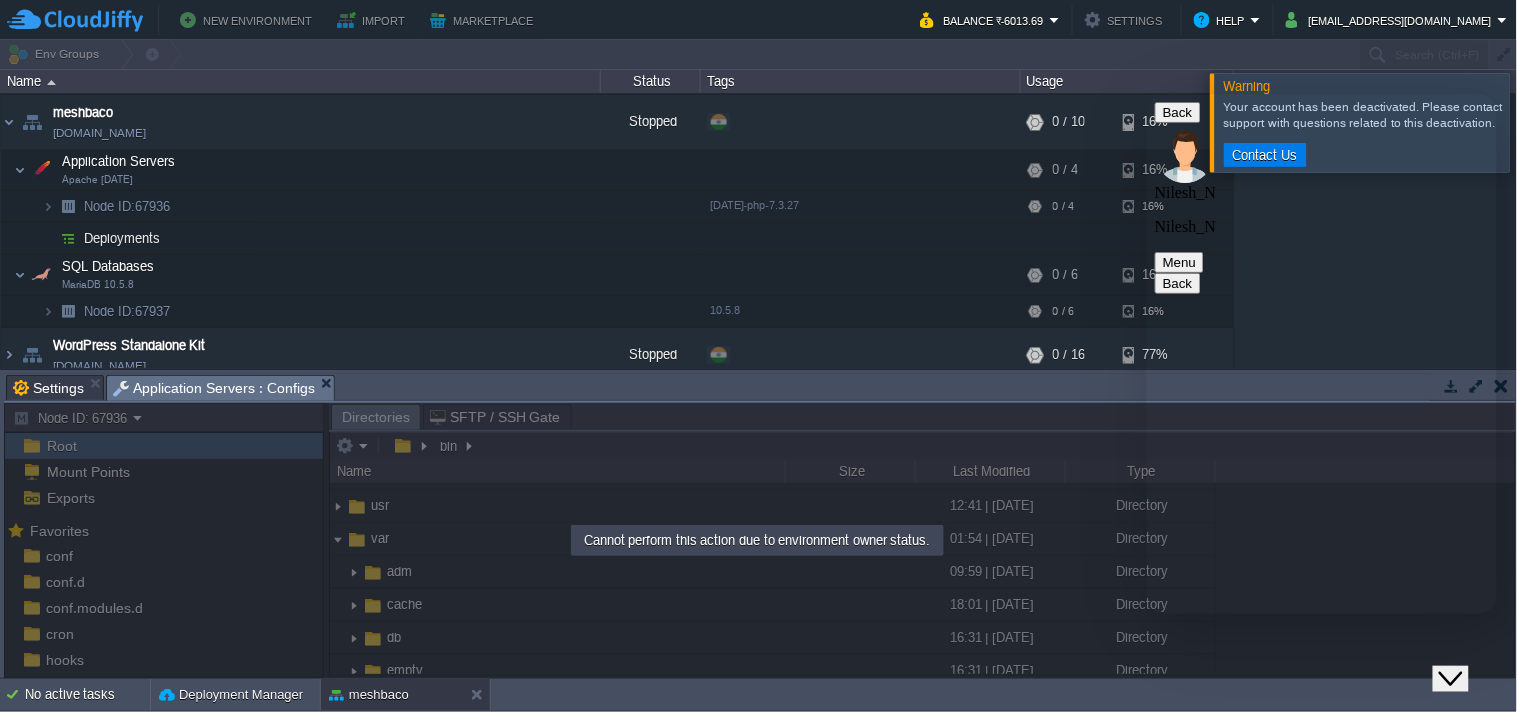 click on "Rate this chat Upload File Insert emoji" at bounding box center [1146, 93] 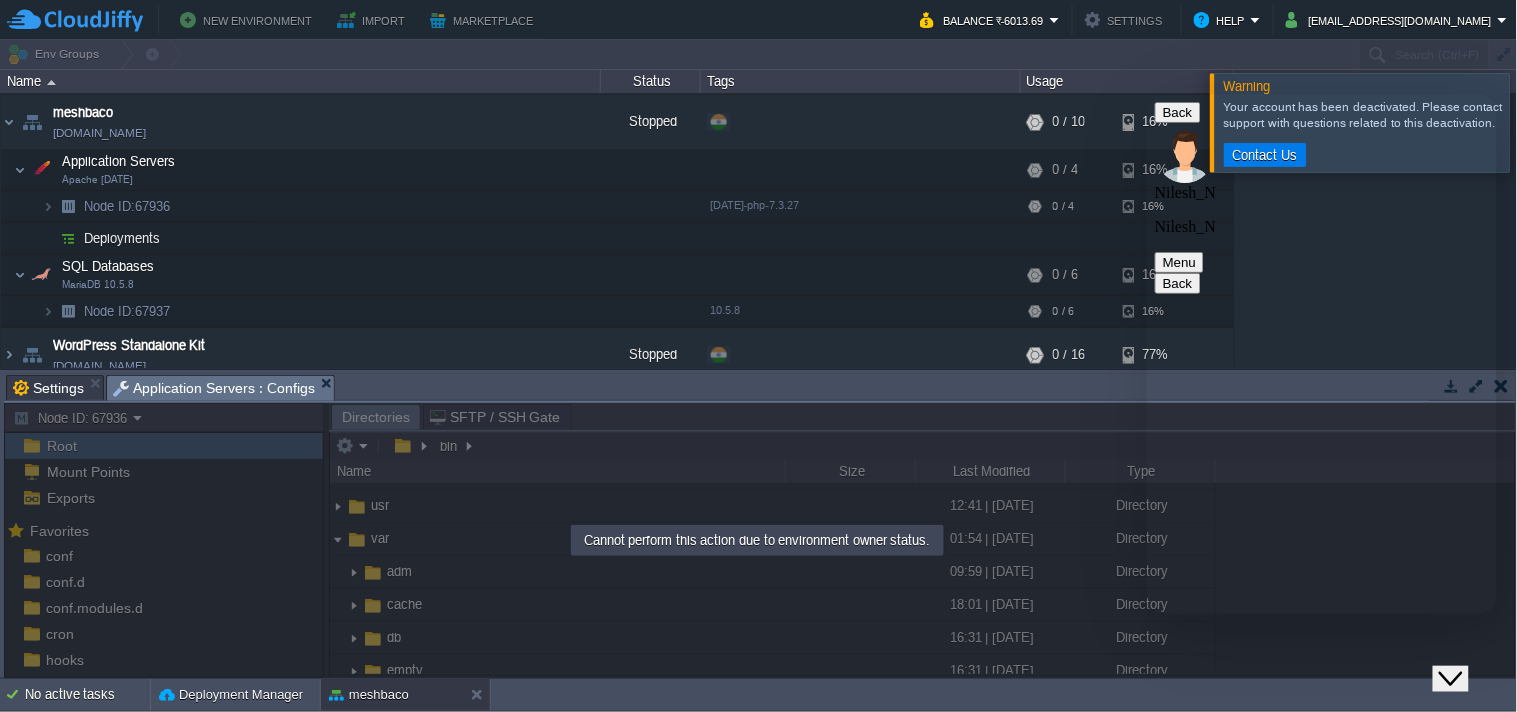 click at bounding box center (1146, 93) 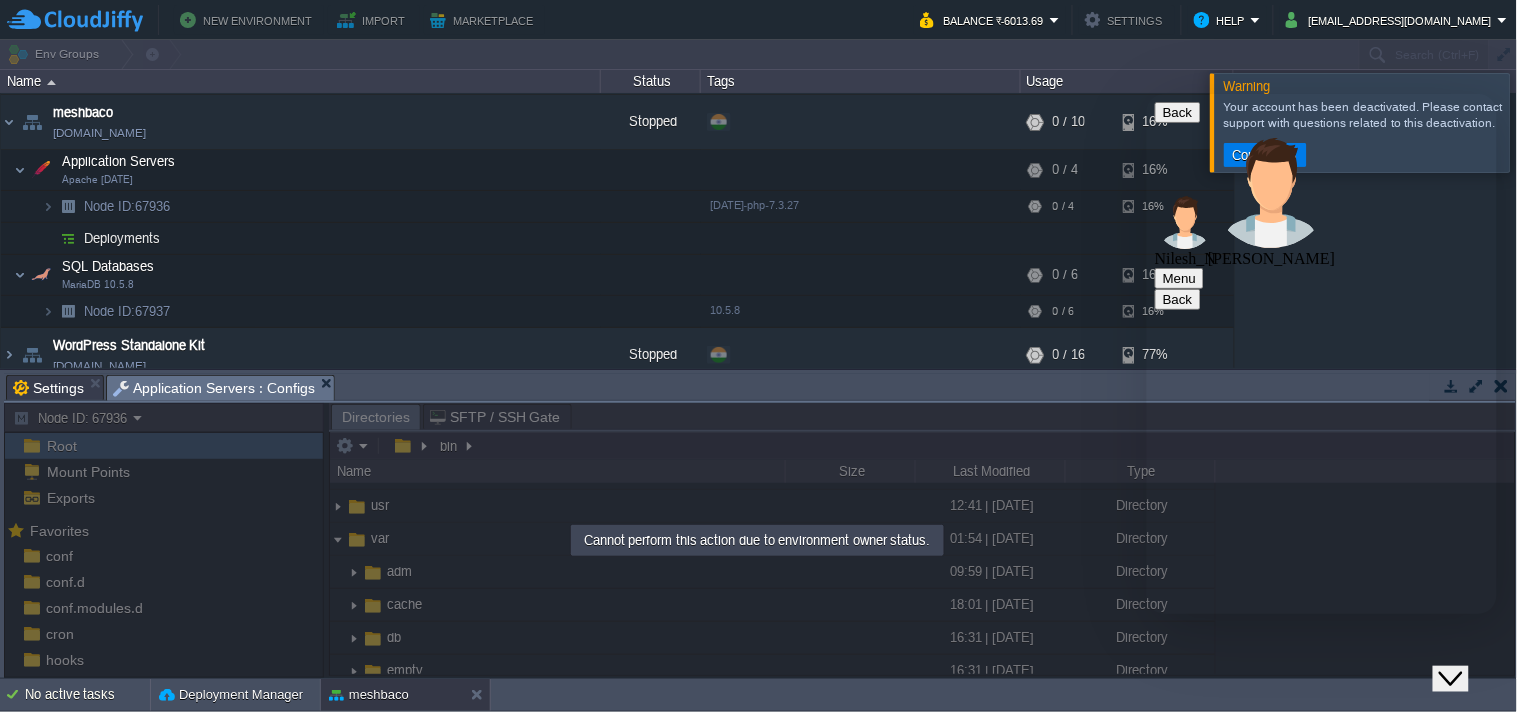 scroll, scrollTop: 525, scrollLeft: 0, axis: vertical 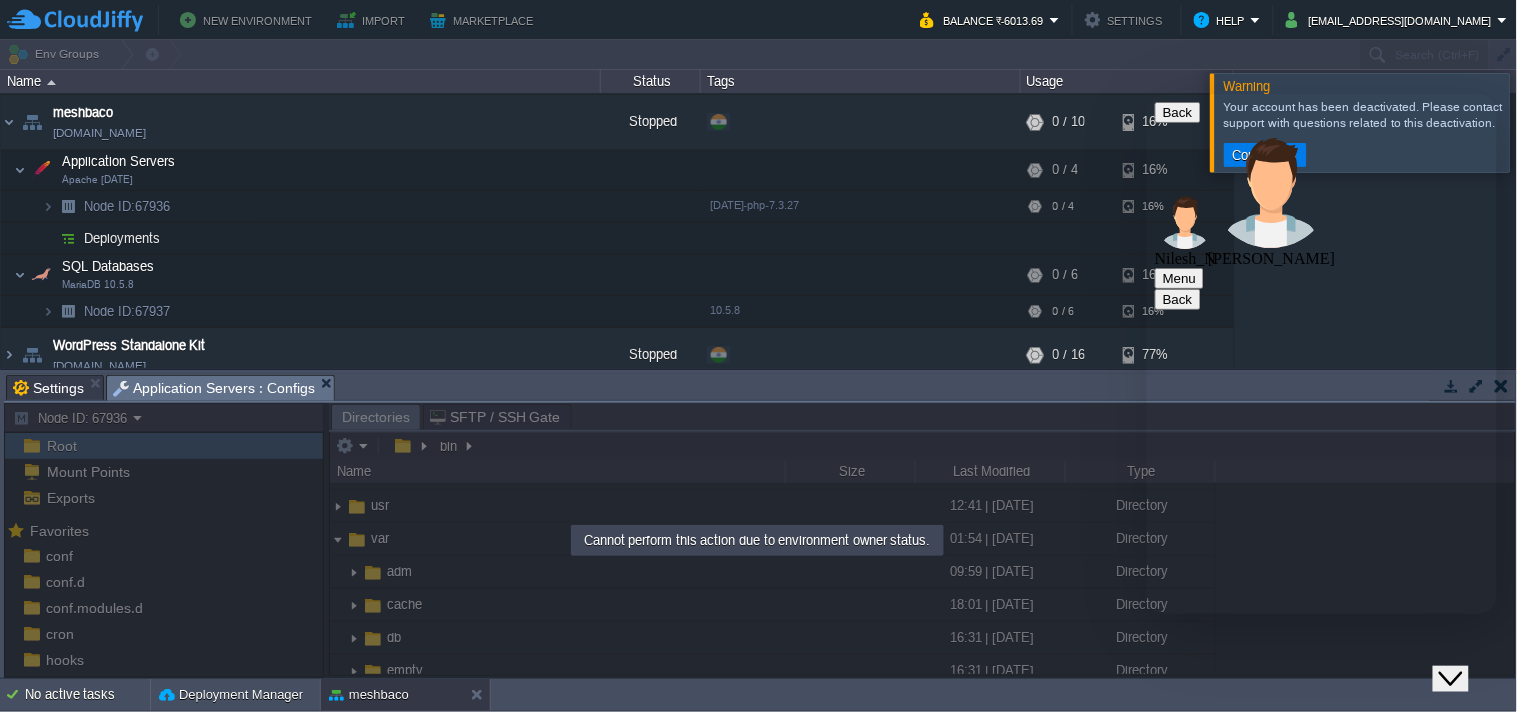 click at bounding box center (1146, 93) 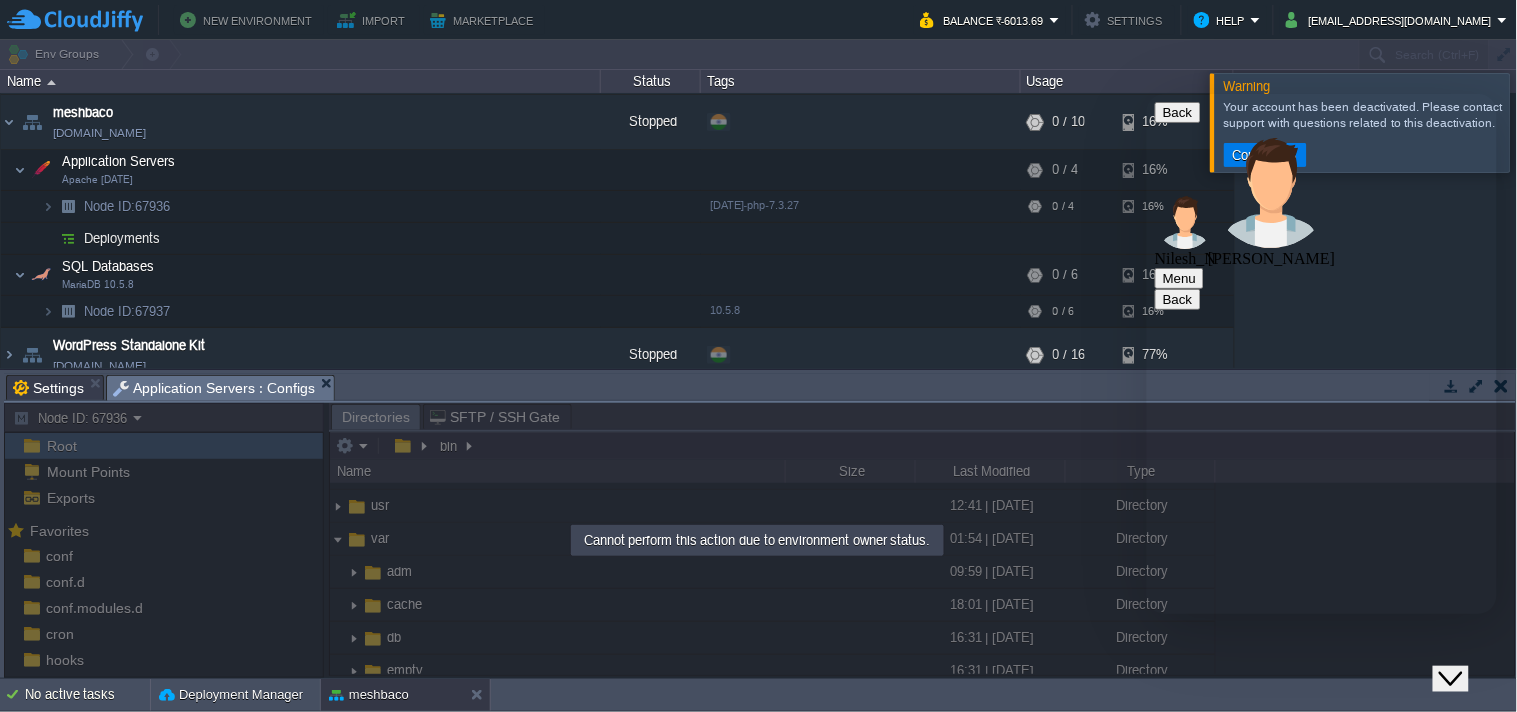 click at bounding box center [1146, 93] 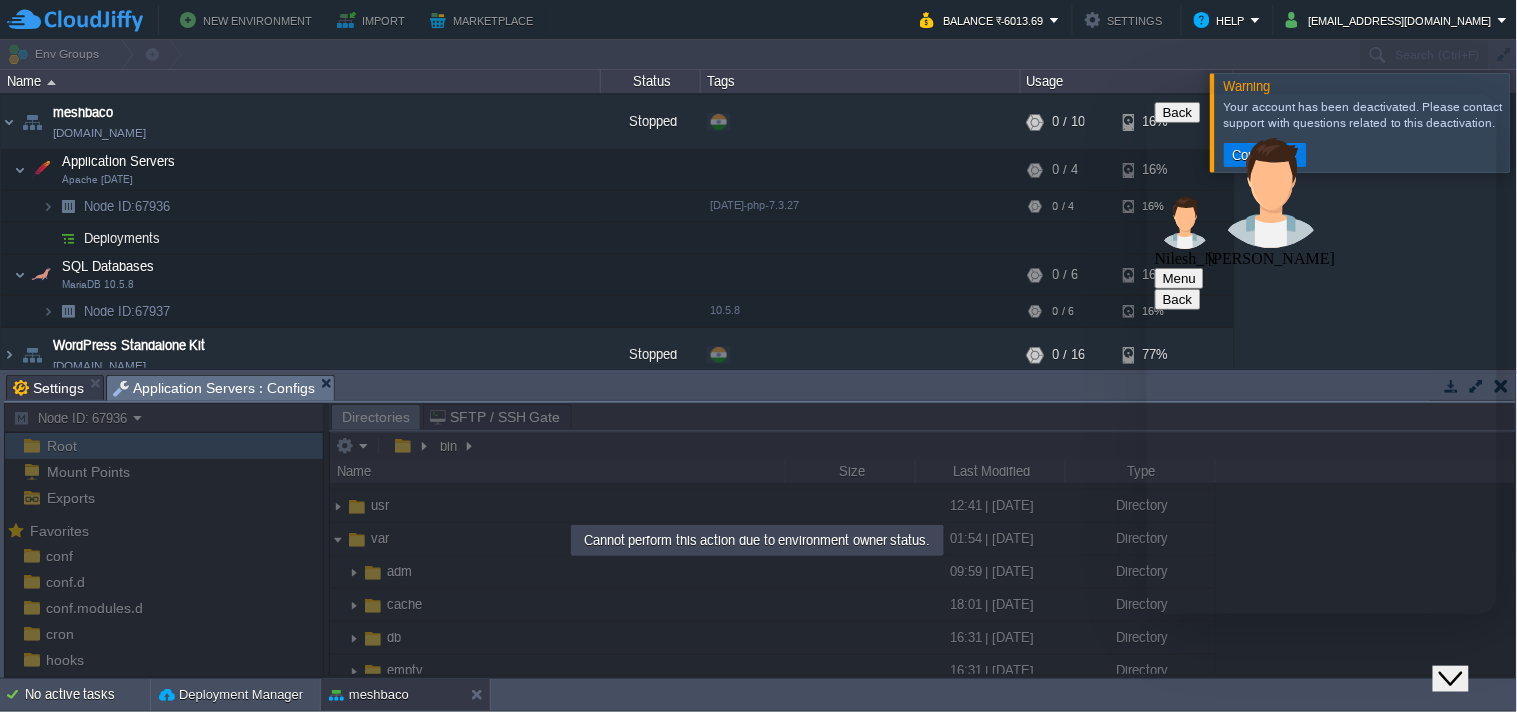 click at bounding box center (1146, 93) 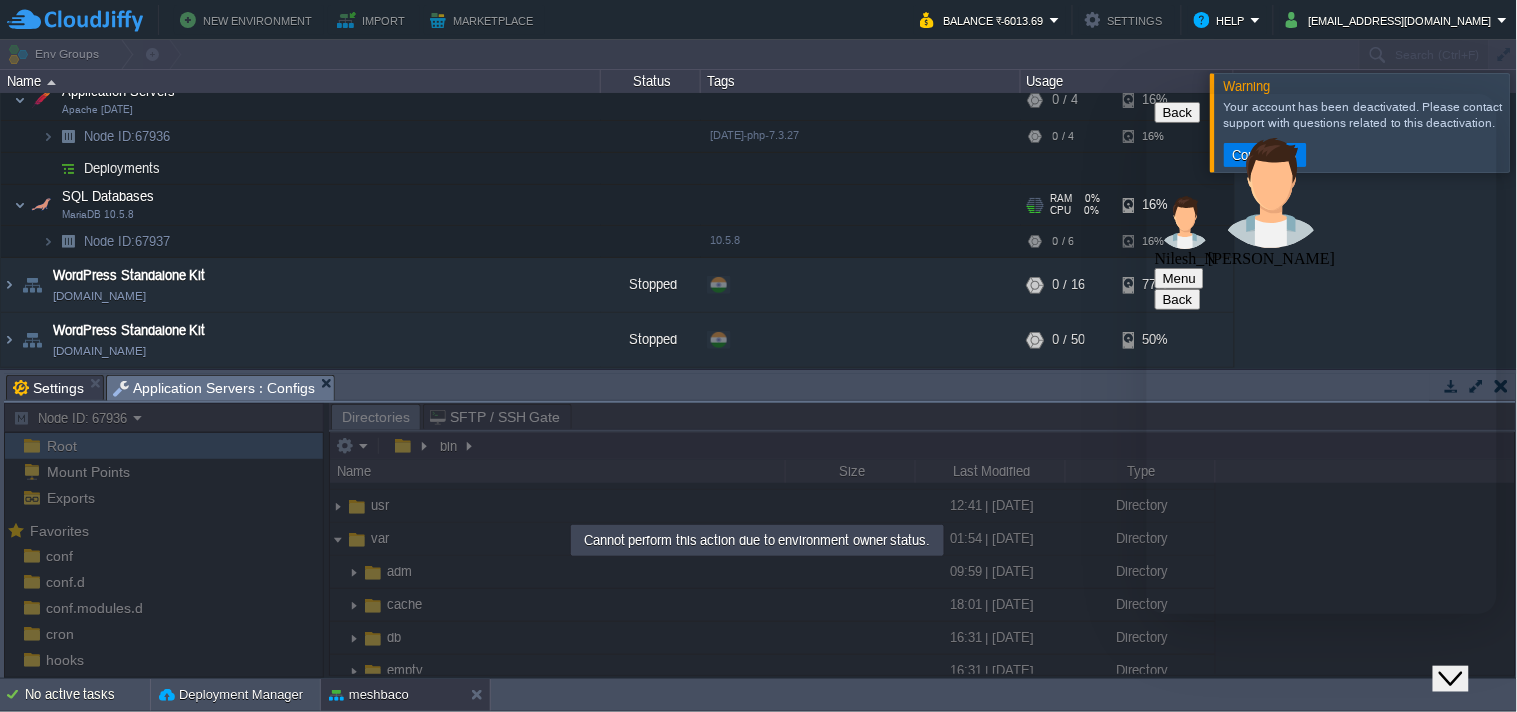 scroll, scrollTop: 0, scrollLeft: 0, axis: both 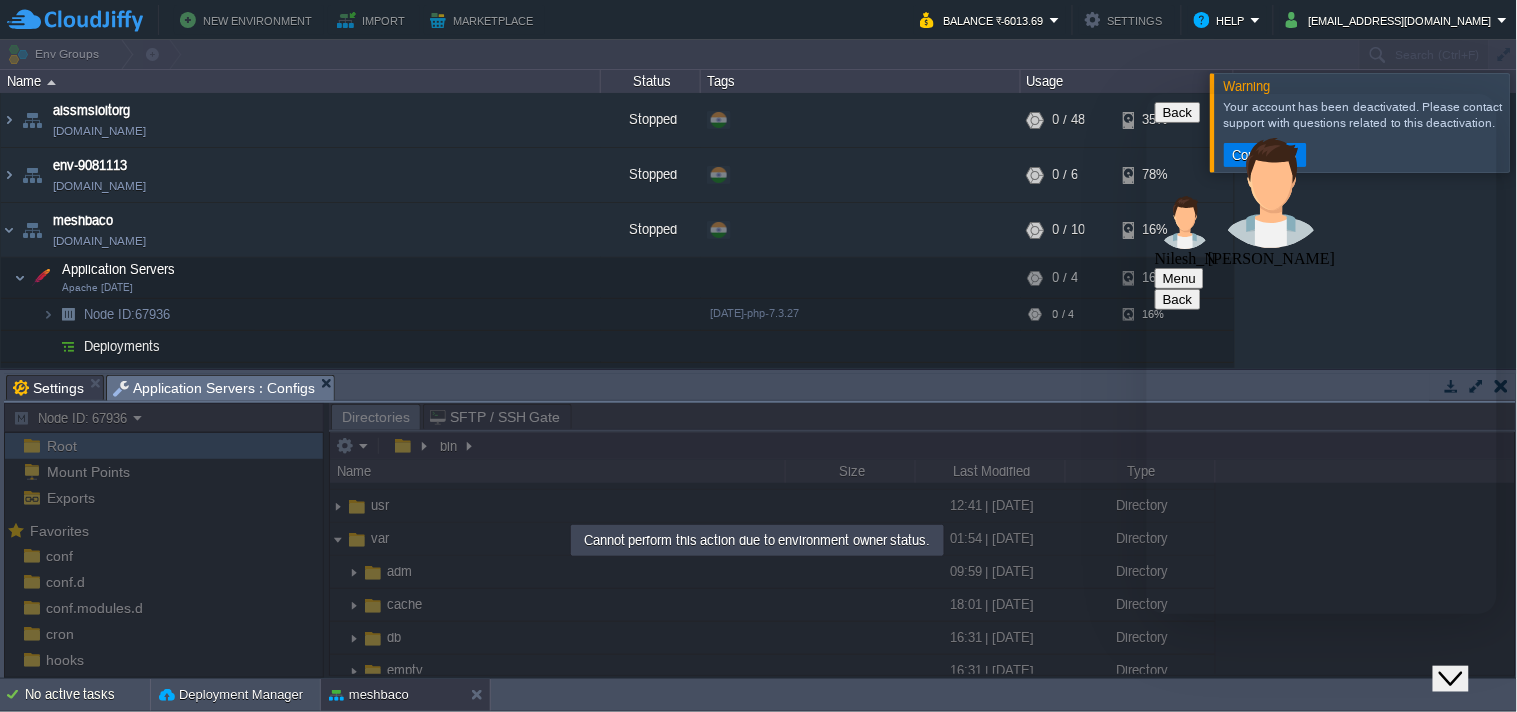 click at bounding box center (1146, 93) 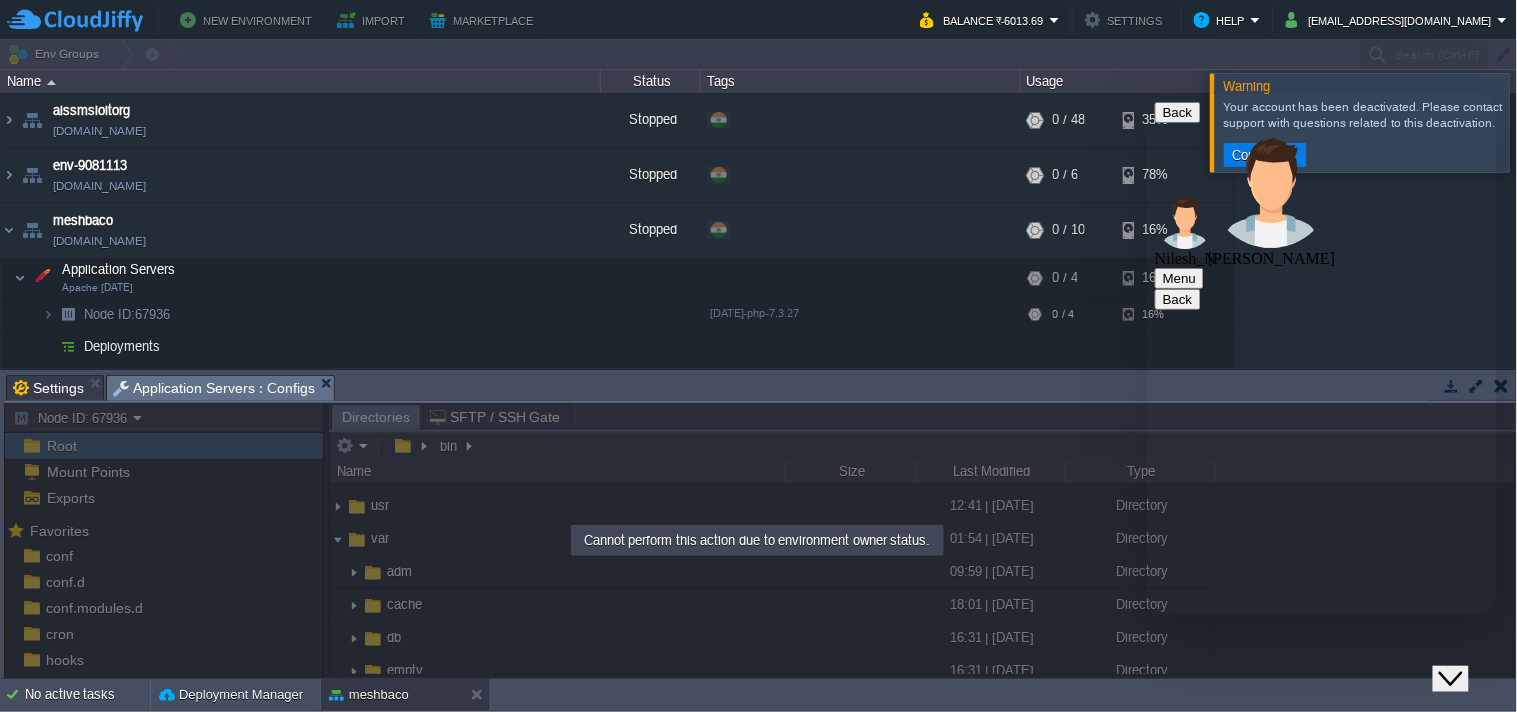 click at bounding box center [1146, 93] 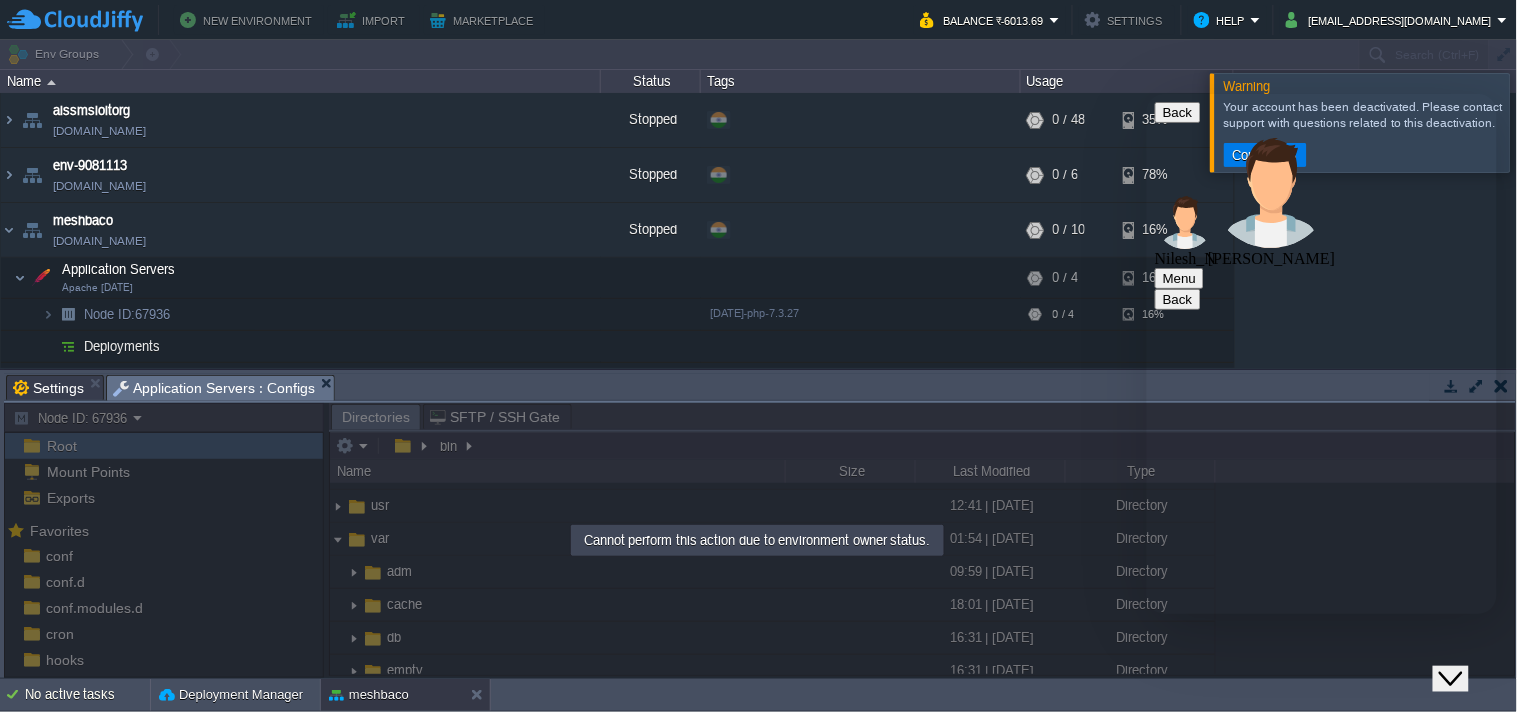 click on "Rate this chat Upload File Insert emoji" at bounding box center [1146, 93] 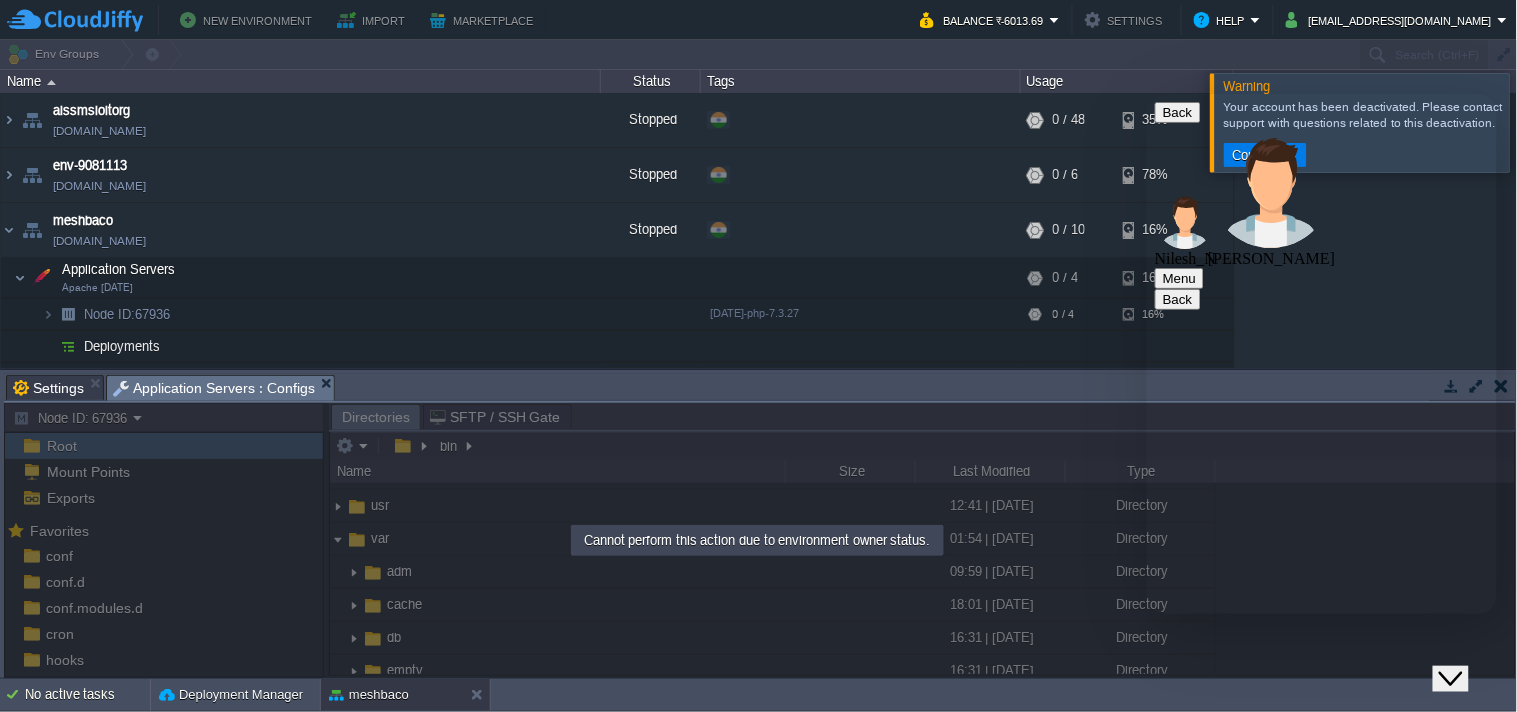 type on "but site stopped last [DATE]" 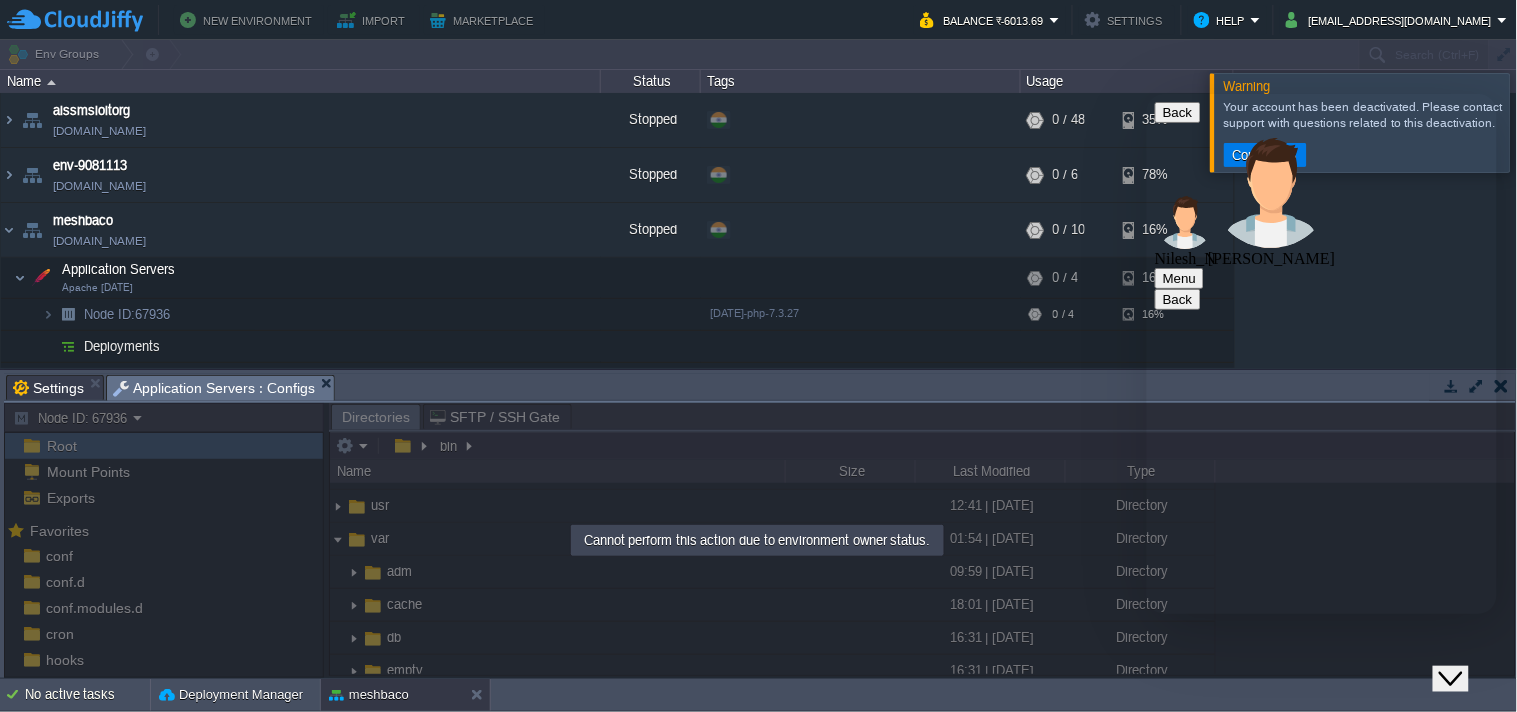 scroll, scrollTop: 0, scrollLeft: 0, axis: both 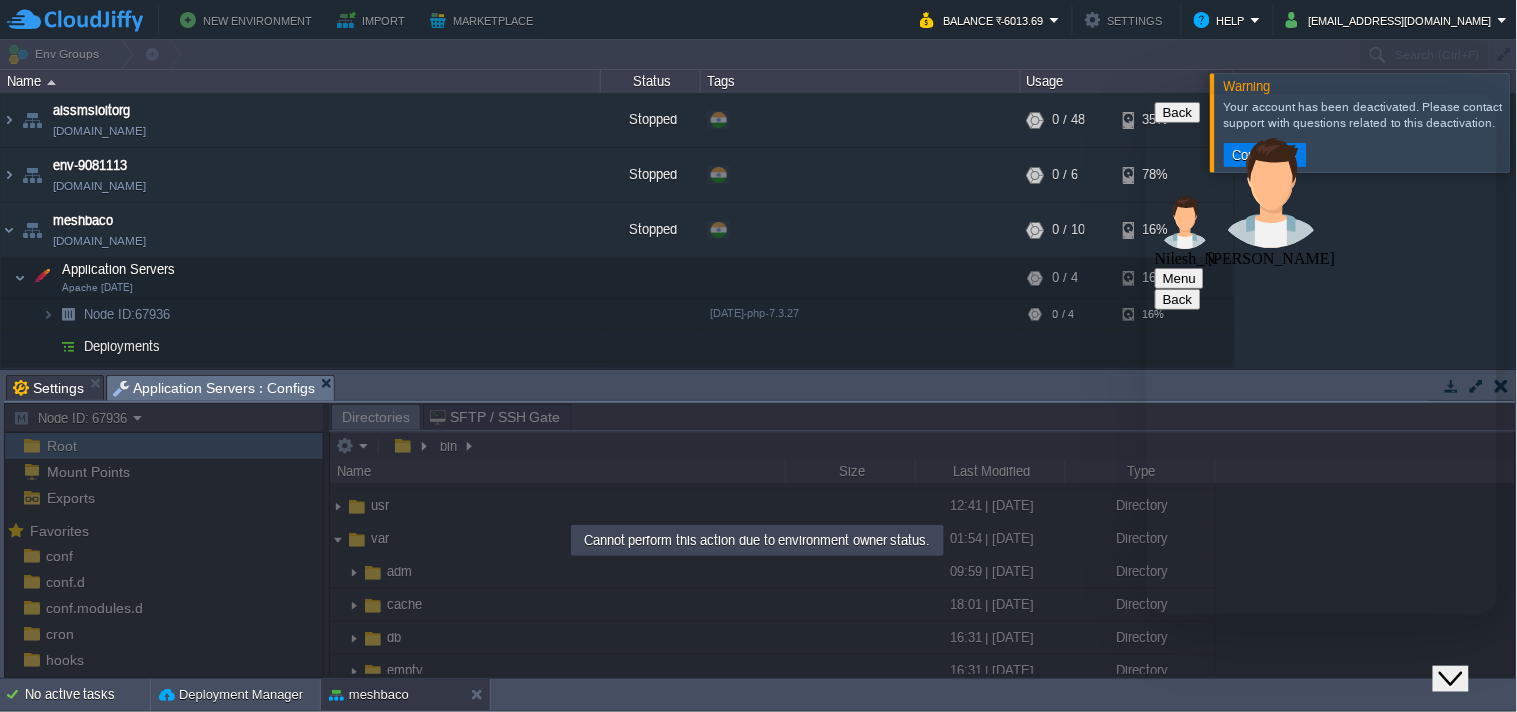 click at bounding box center [1146, 93] 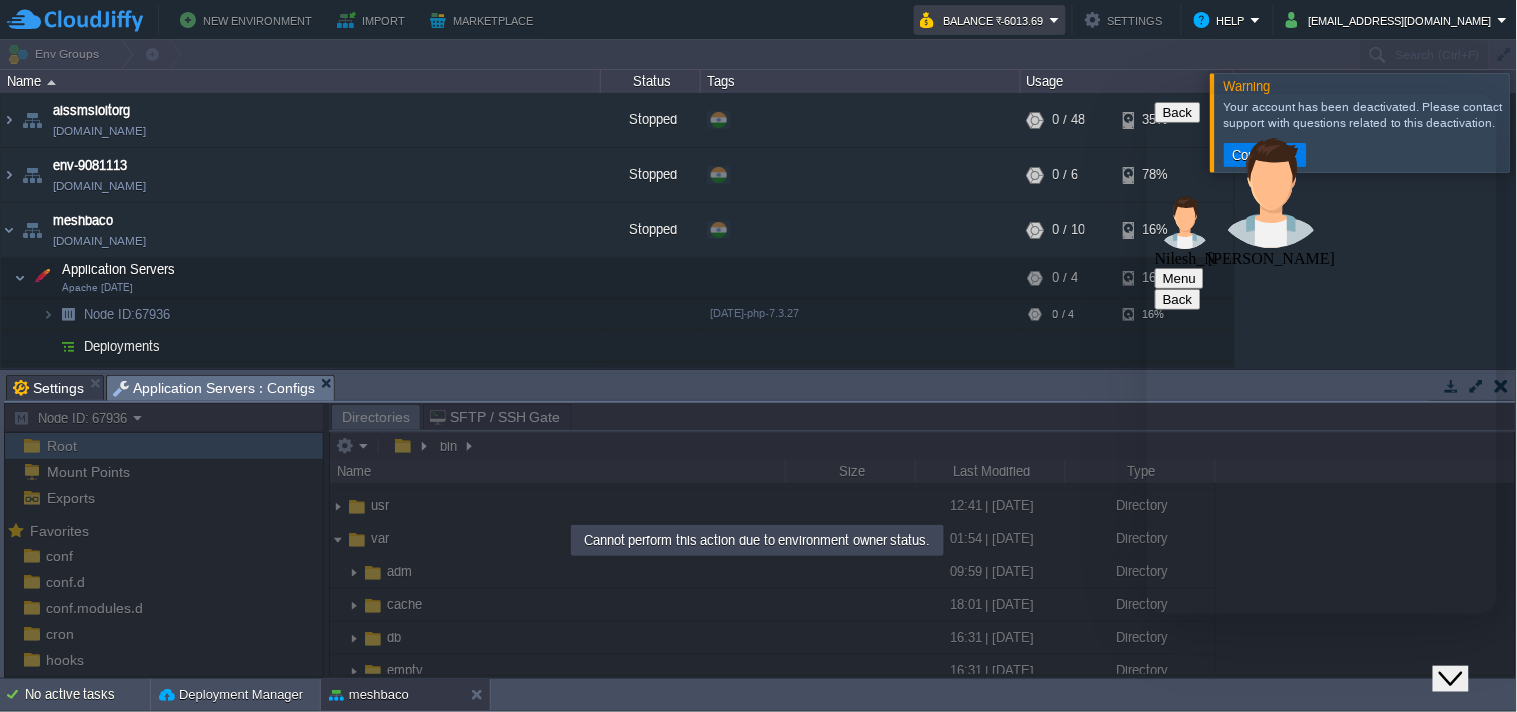 click on "Balance ₹-6013.69" at bounding box center [990, 20] 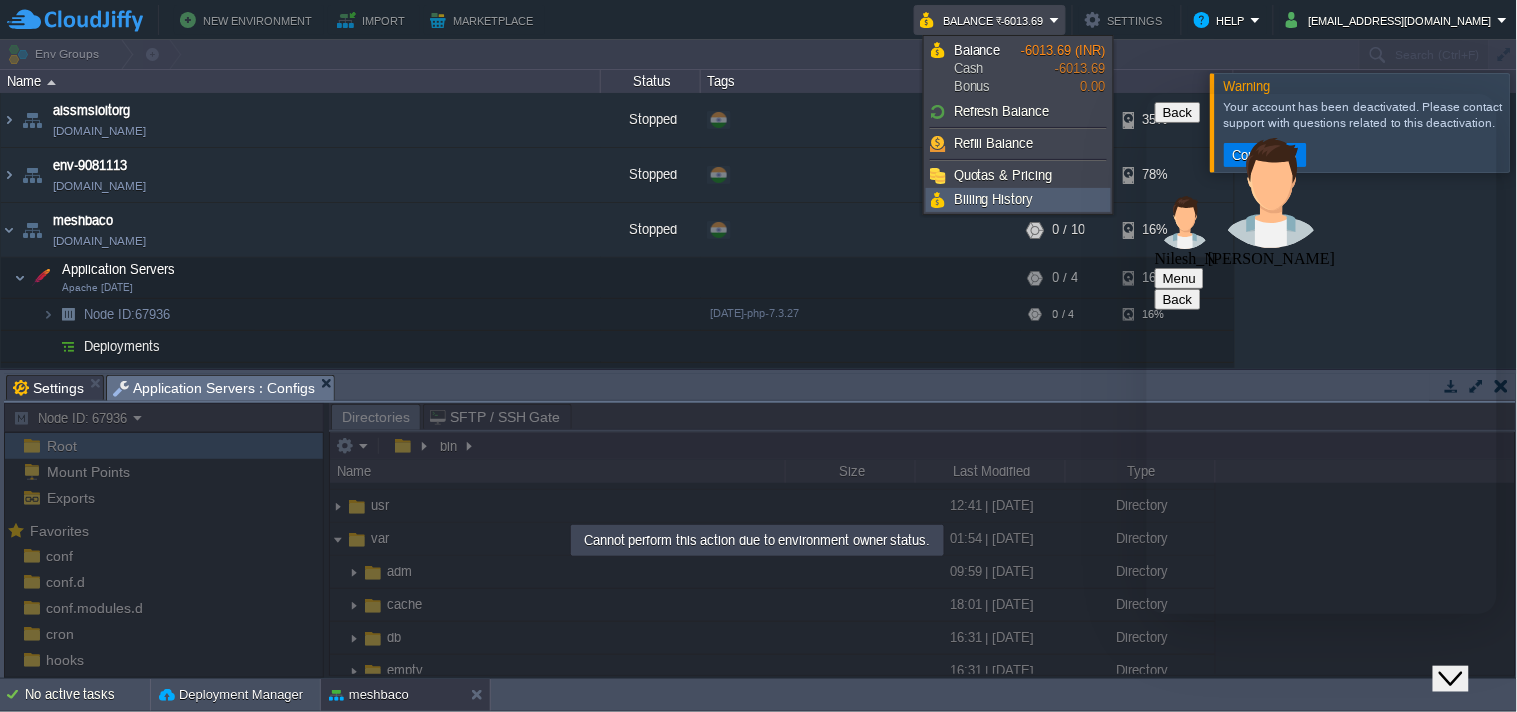 click on "Billing History" at bounding box center [994, 199] 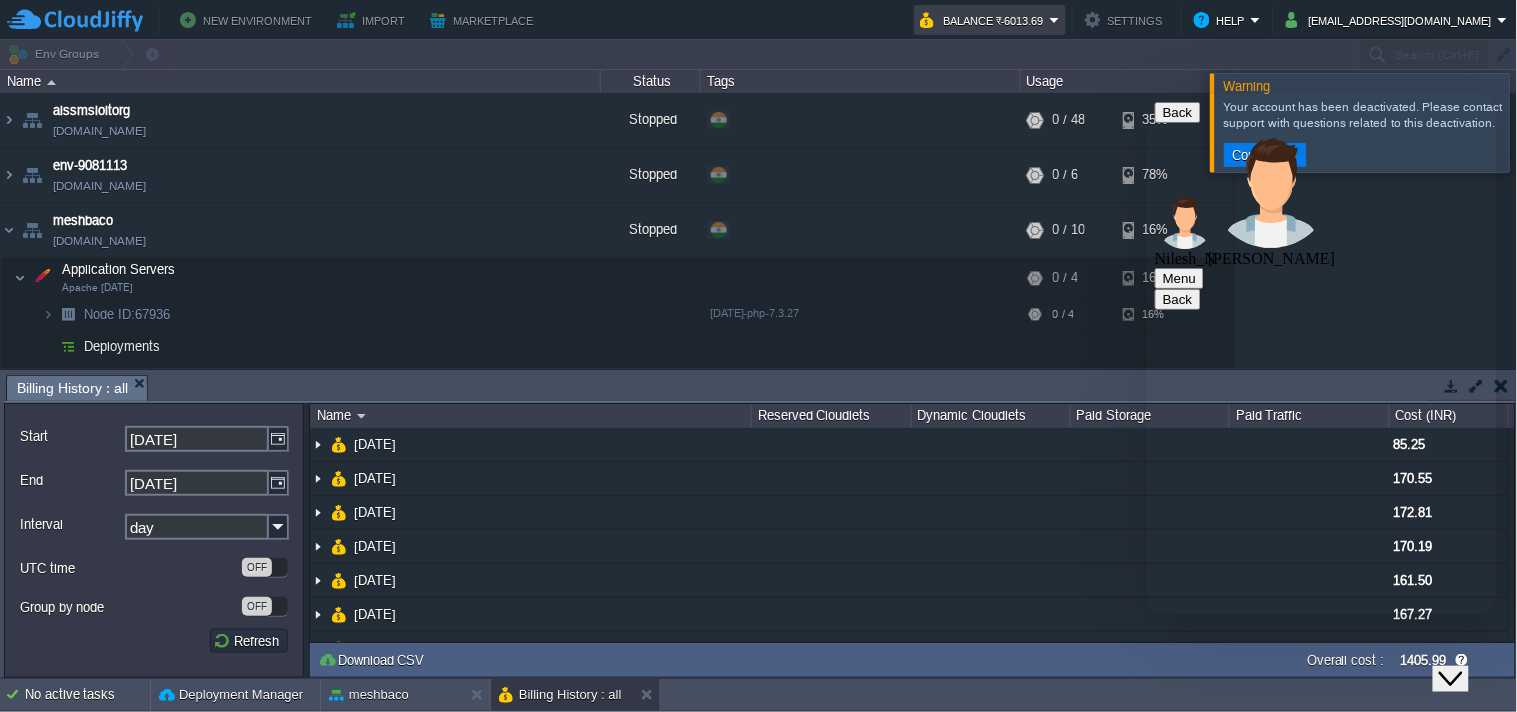 click on "Balance ₹-6013.69" at bounding box center [985, 20] 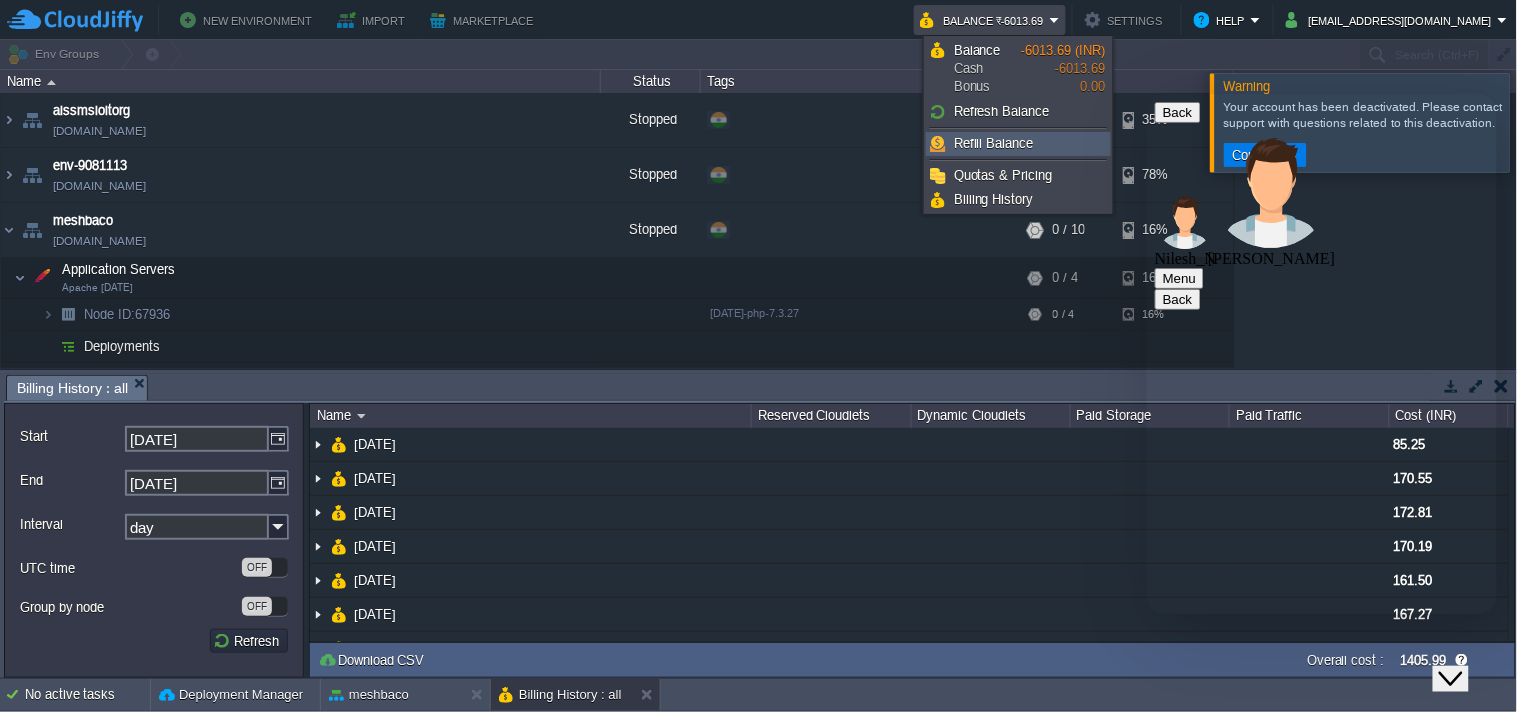 click on "Refill Balance" at bounding box center [994, 143] 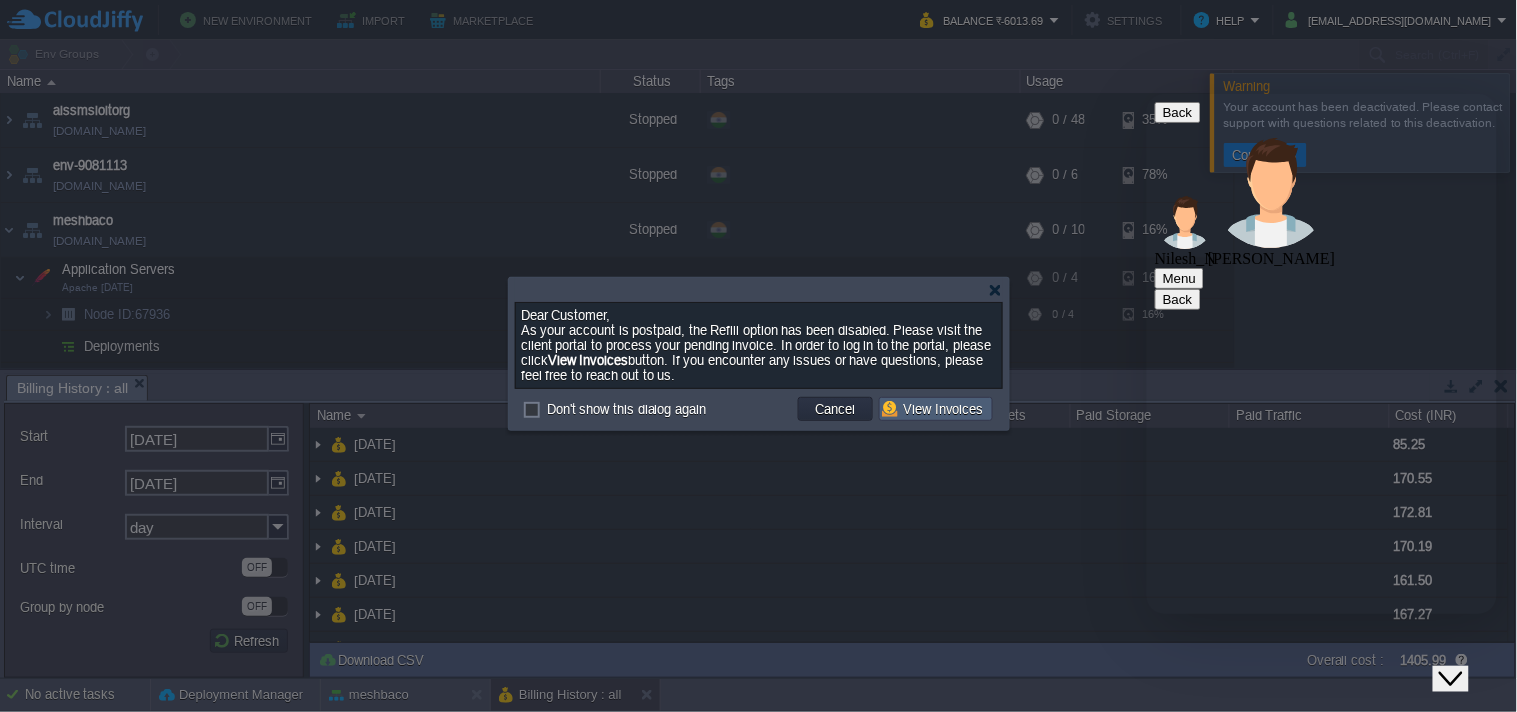 click on "View Invoices" at bounding box center [936, 409] 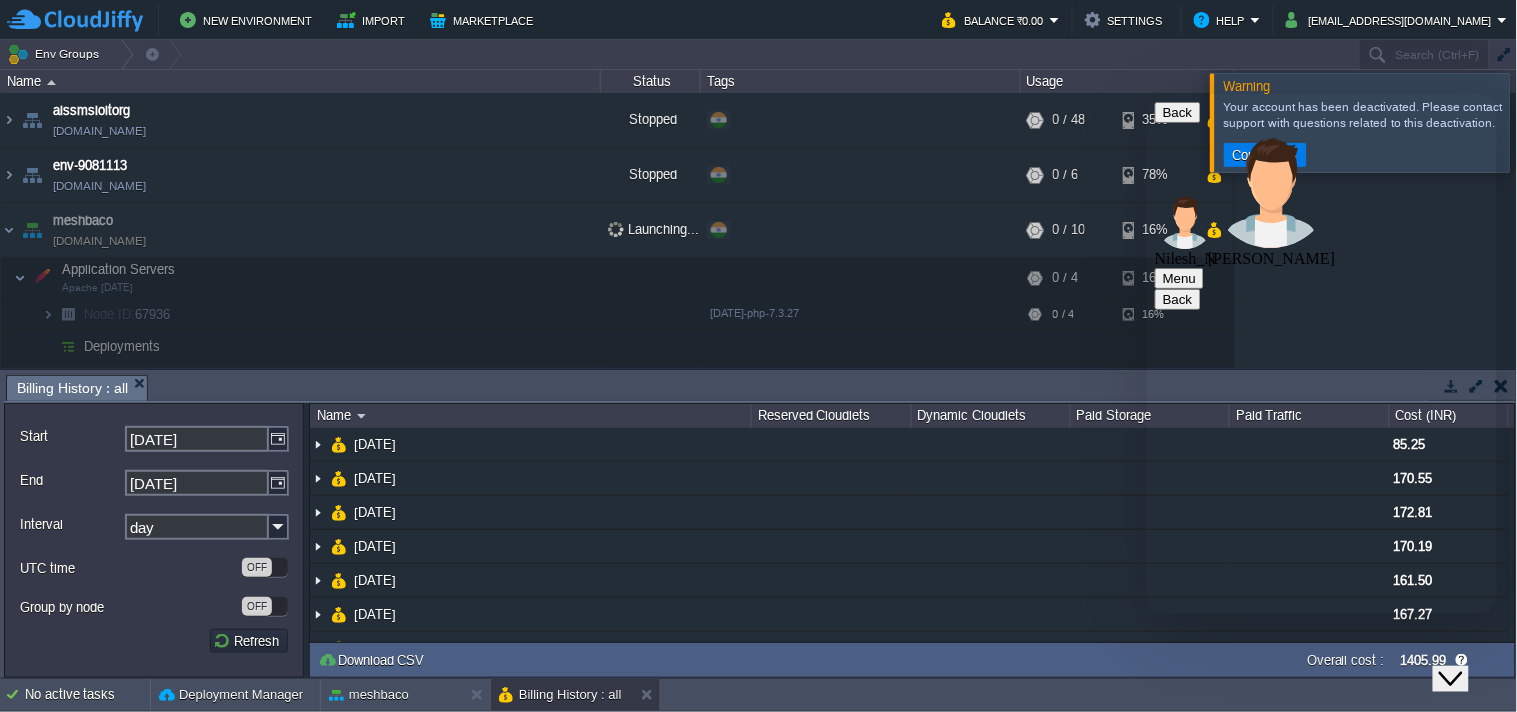 scroll, scrollTop: 1194, scrollLeft: 0, axis: vertical 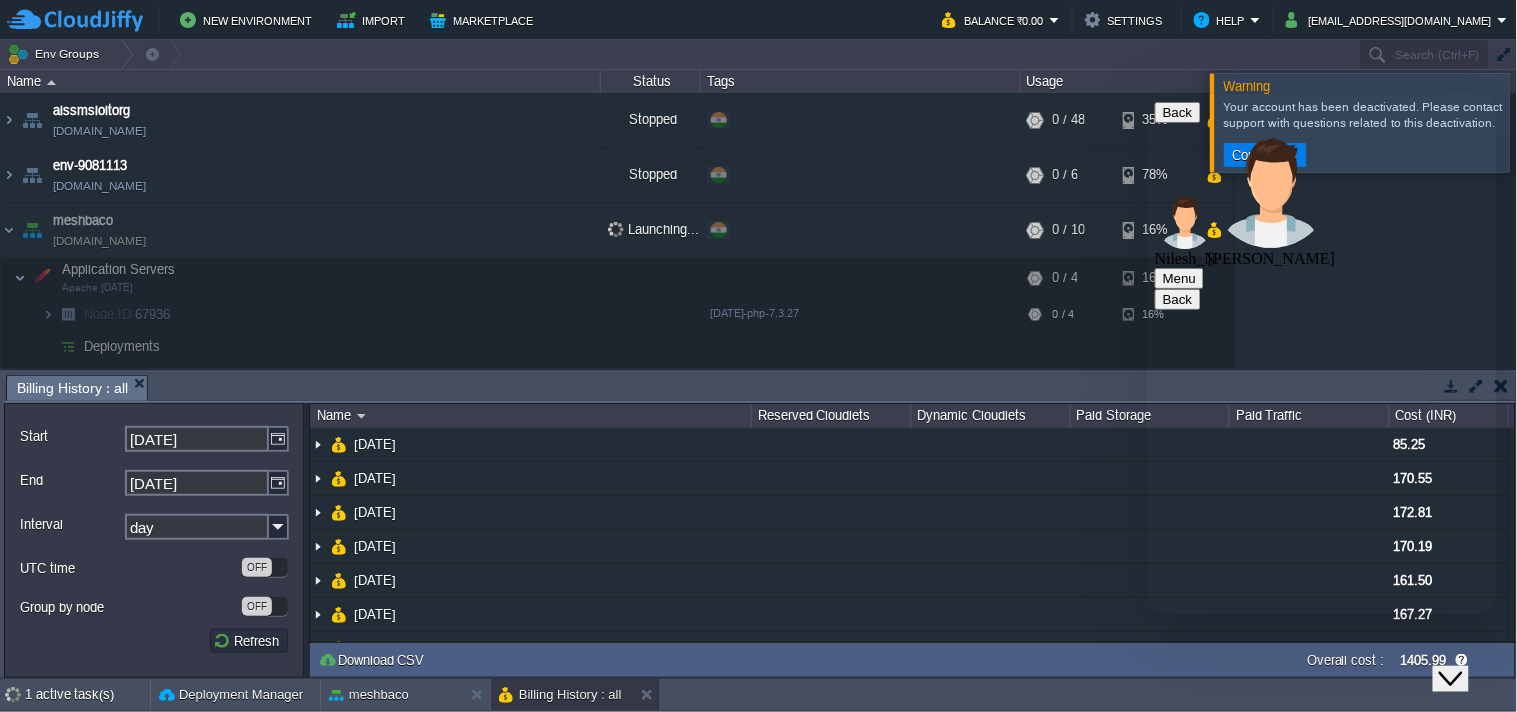 click at bounding box center (1146, 93) 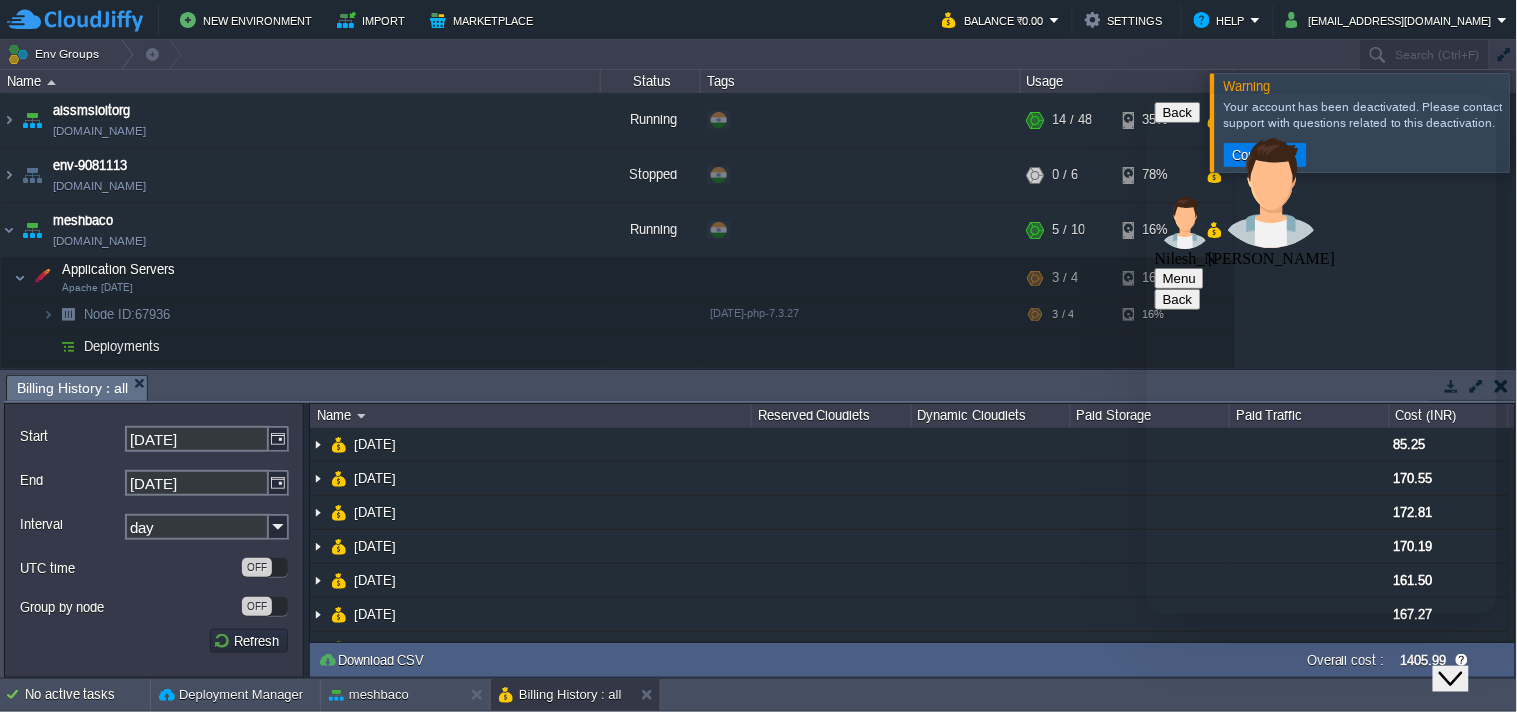 scroll, scrollTop: 1296, scrollLeft: 0, axis: vertical 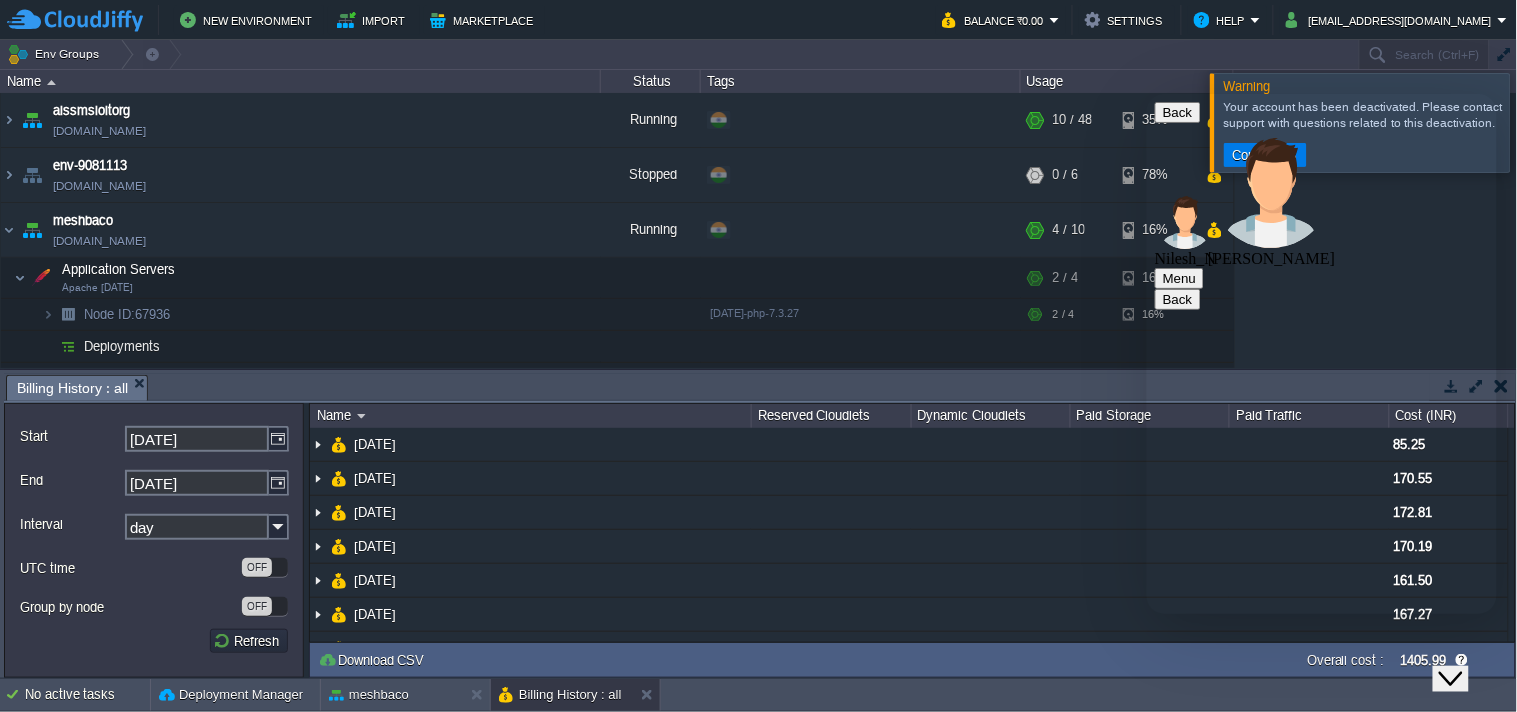 click at bounding box center (1146, 93) 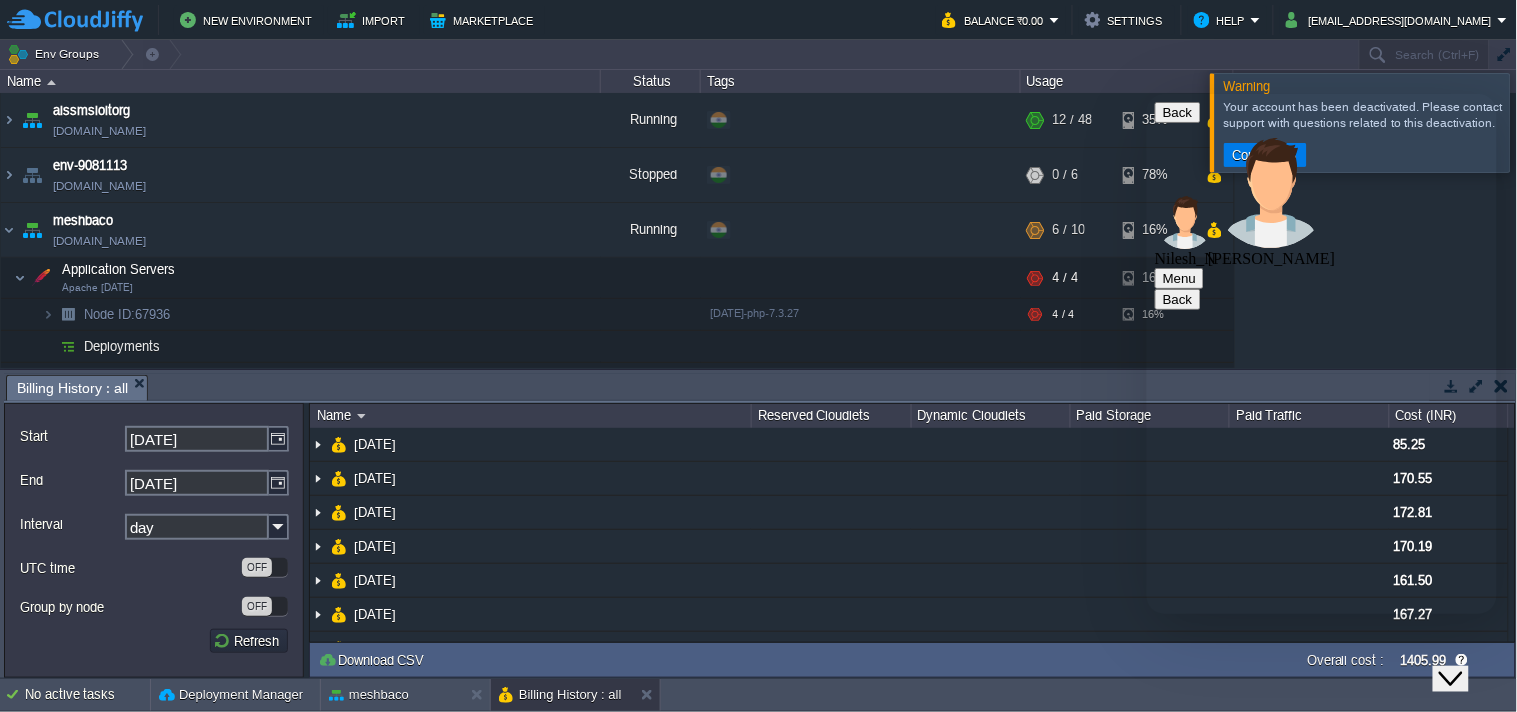 click at bounding box center (1146, 93) 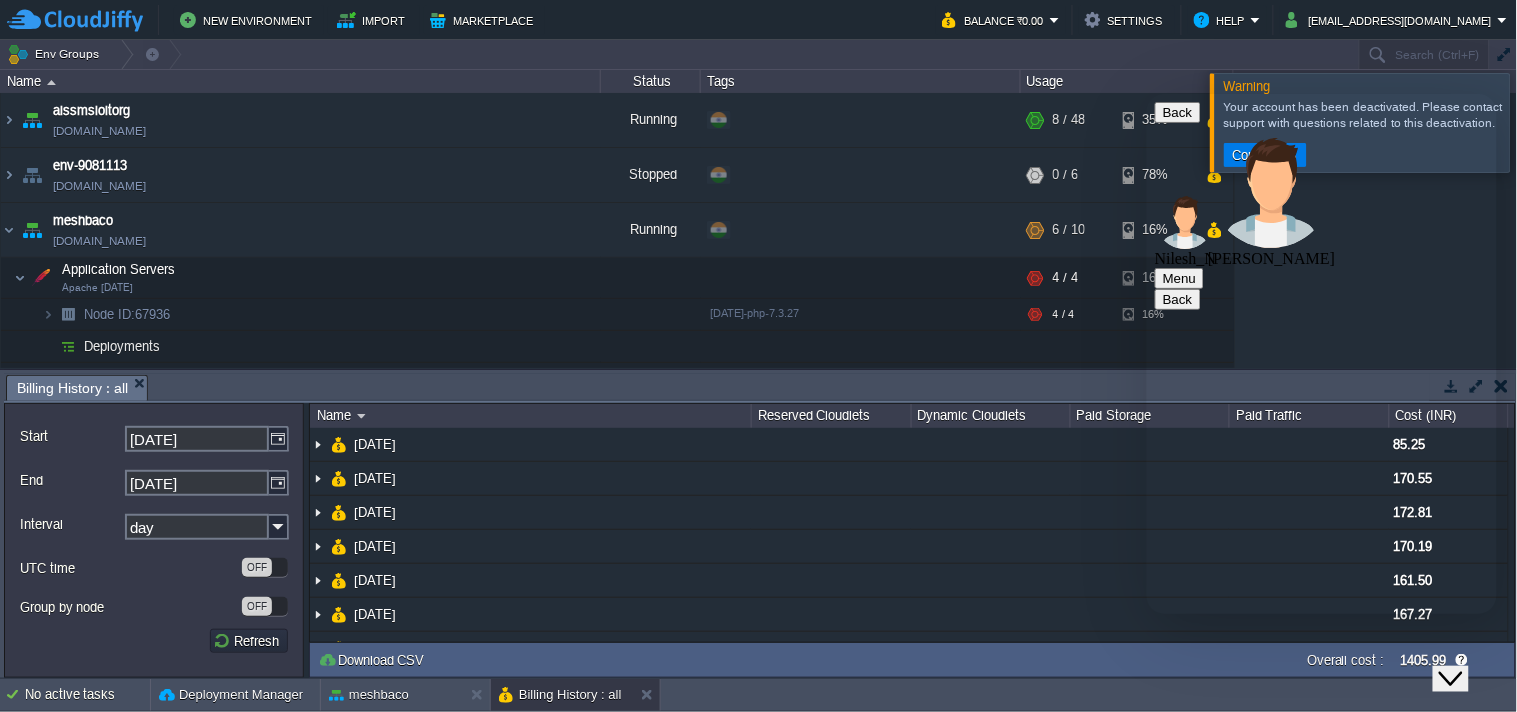 scroll, scrollTop: 1470, scrollLeft: 0, axis: vertical 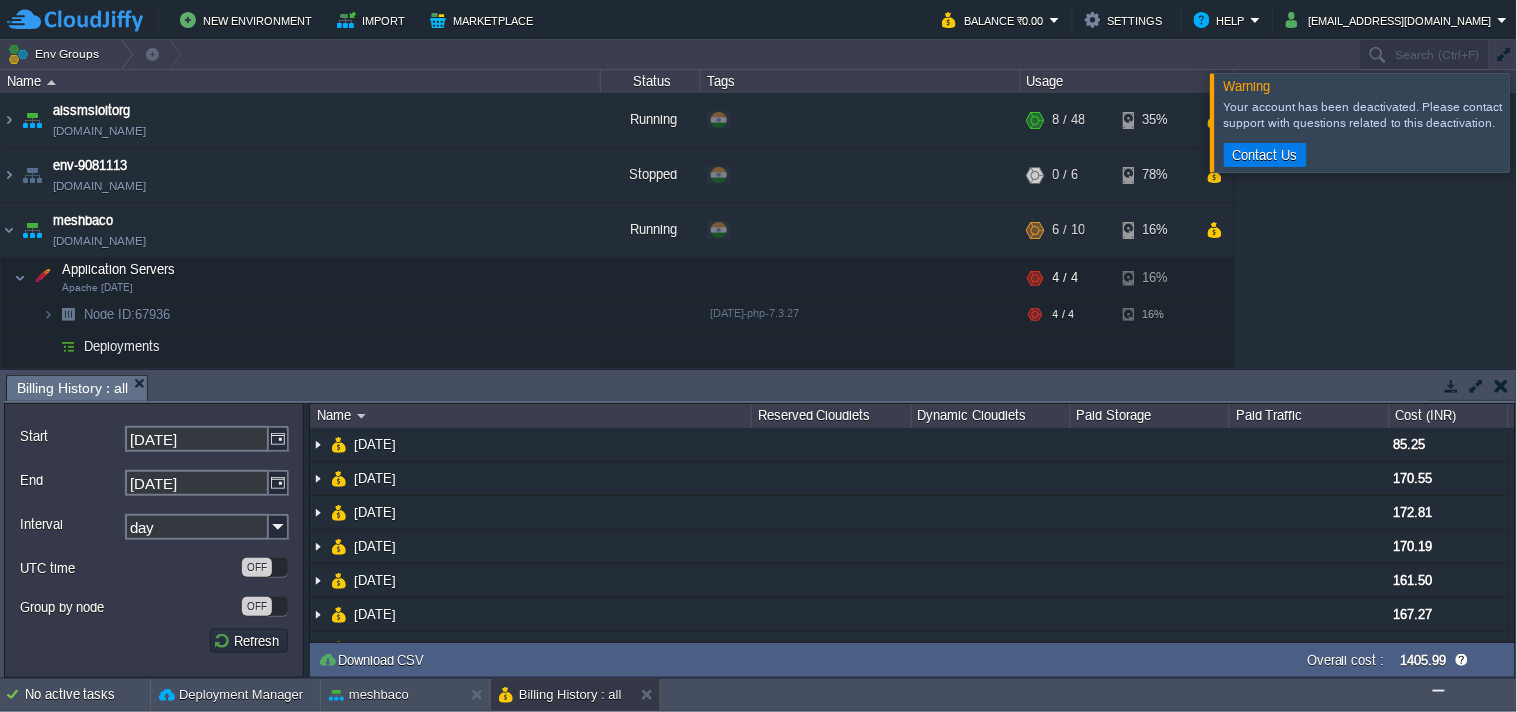 click at bounding box center (1502, 386) 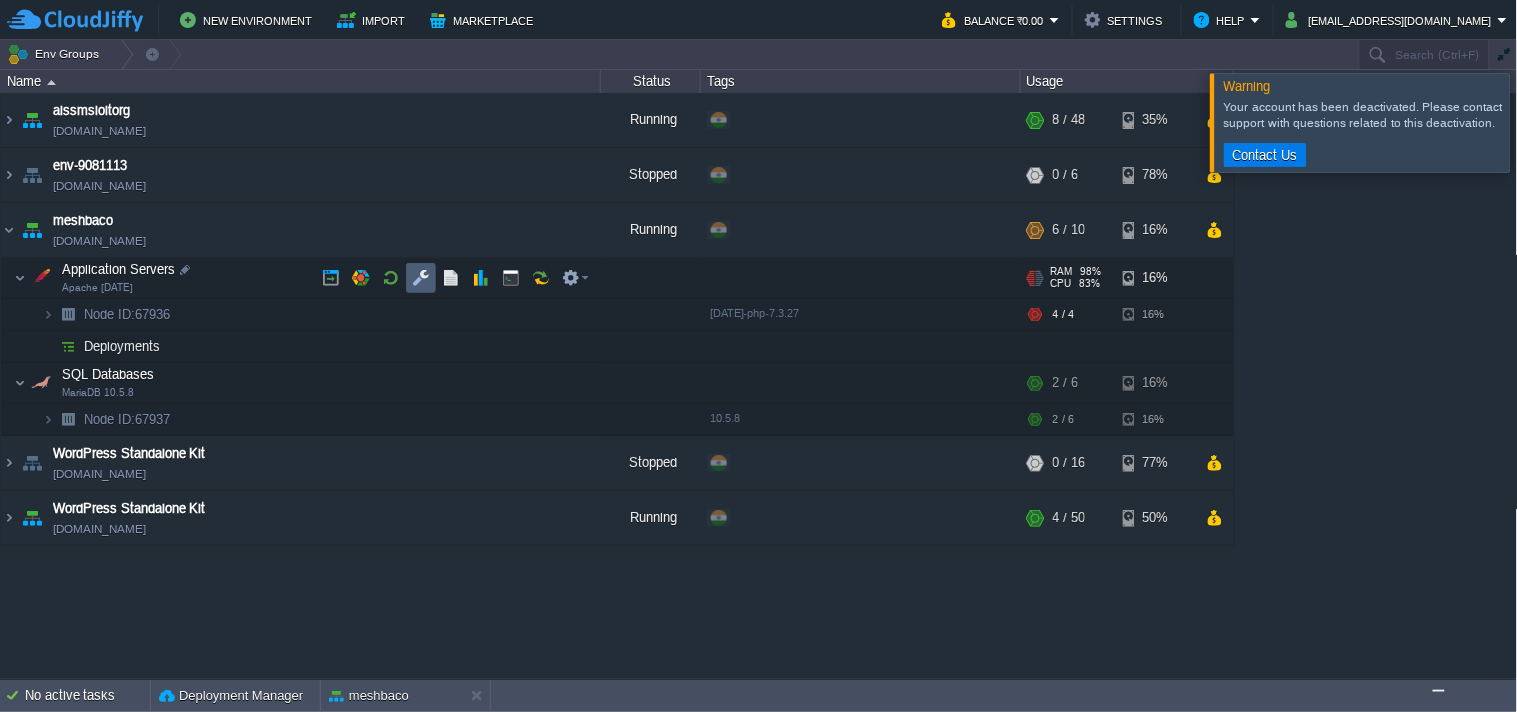 click at bounding box center (421, 278) 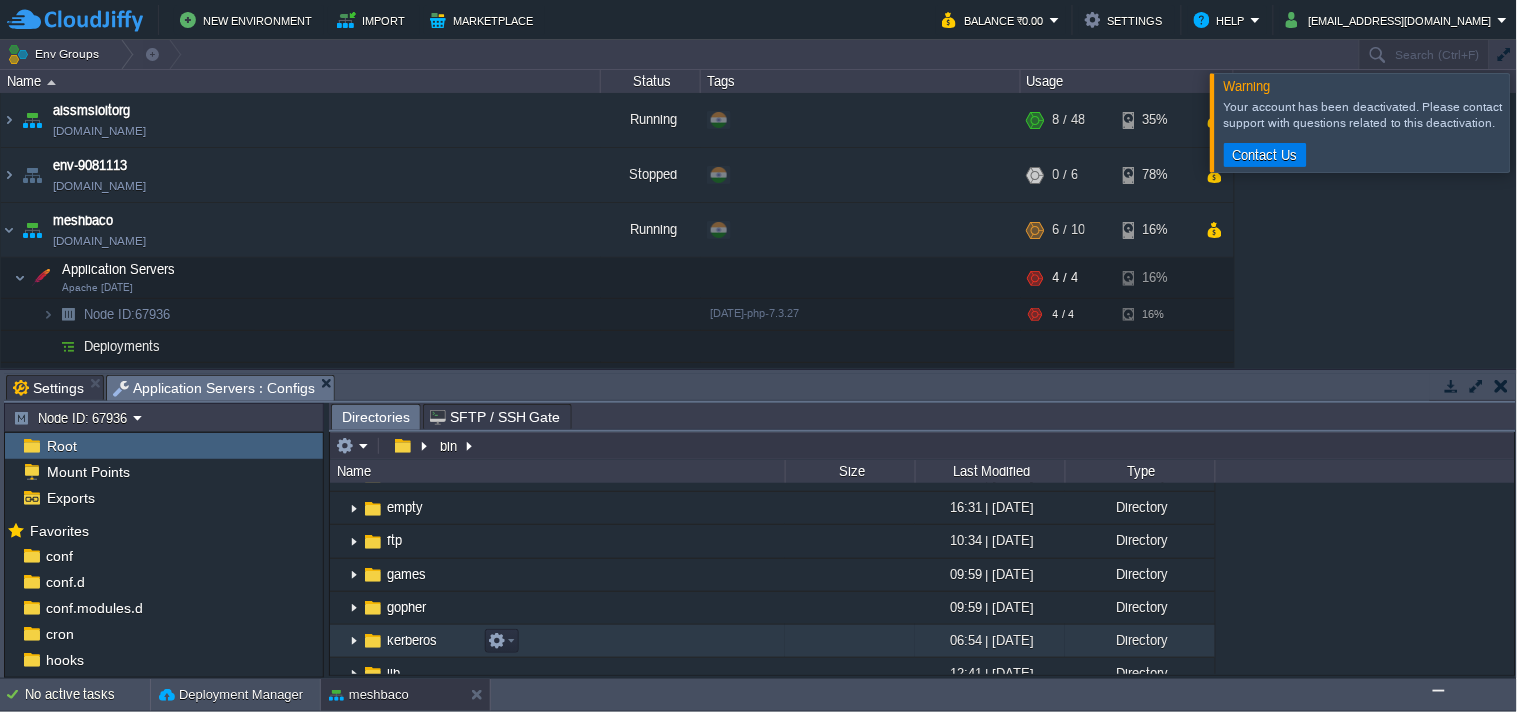scroll, scrollTop: 666, scrollLeft: 0, axis: vertical 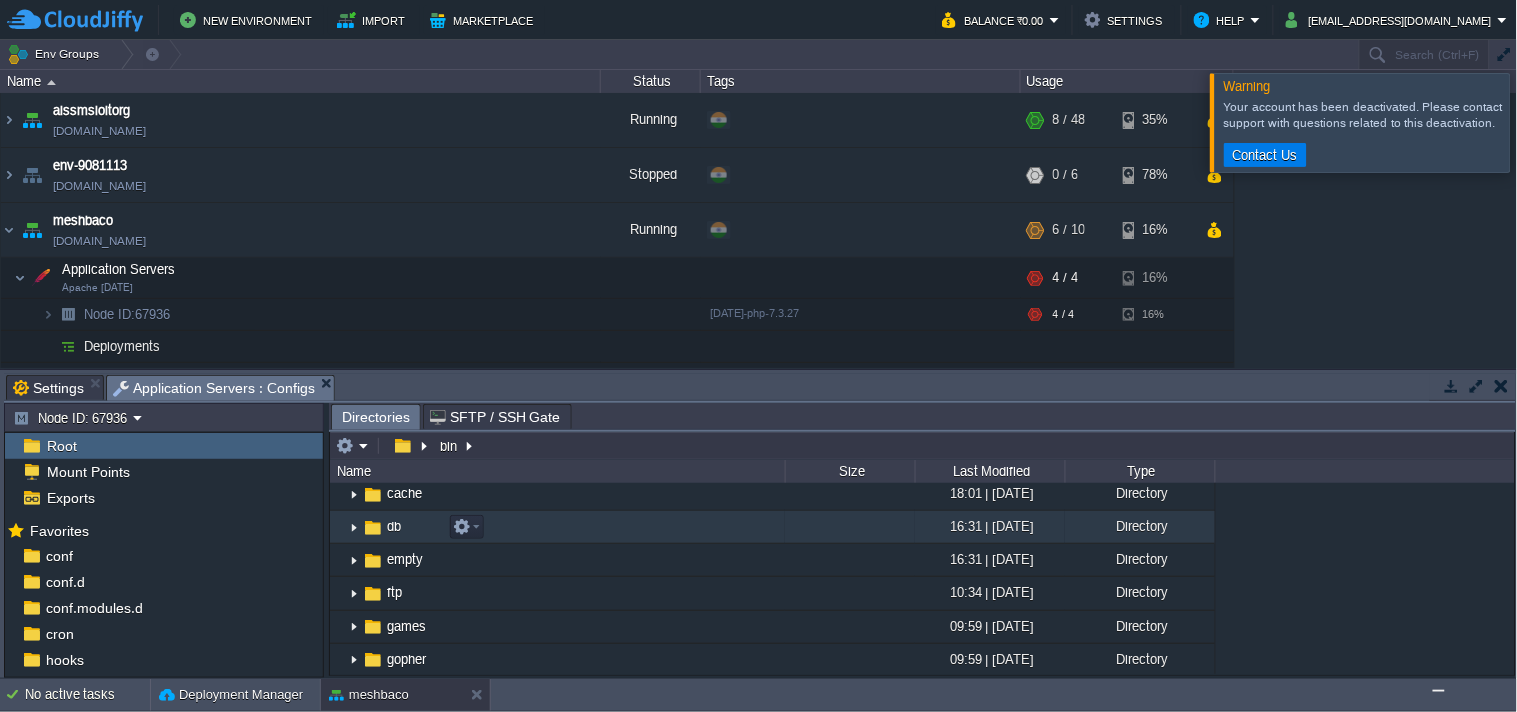 click at bounding box center (354, 527) 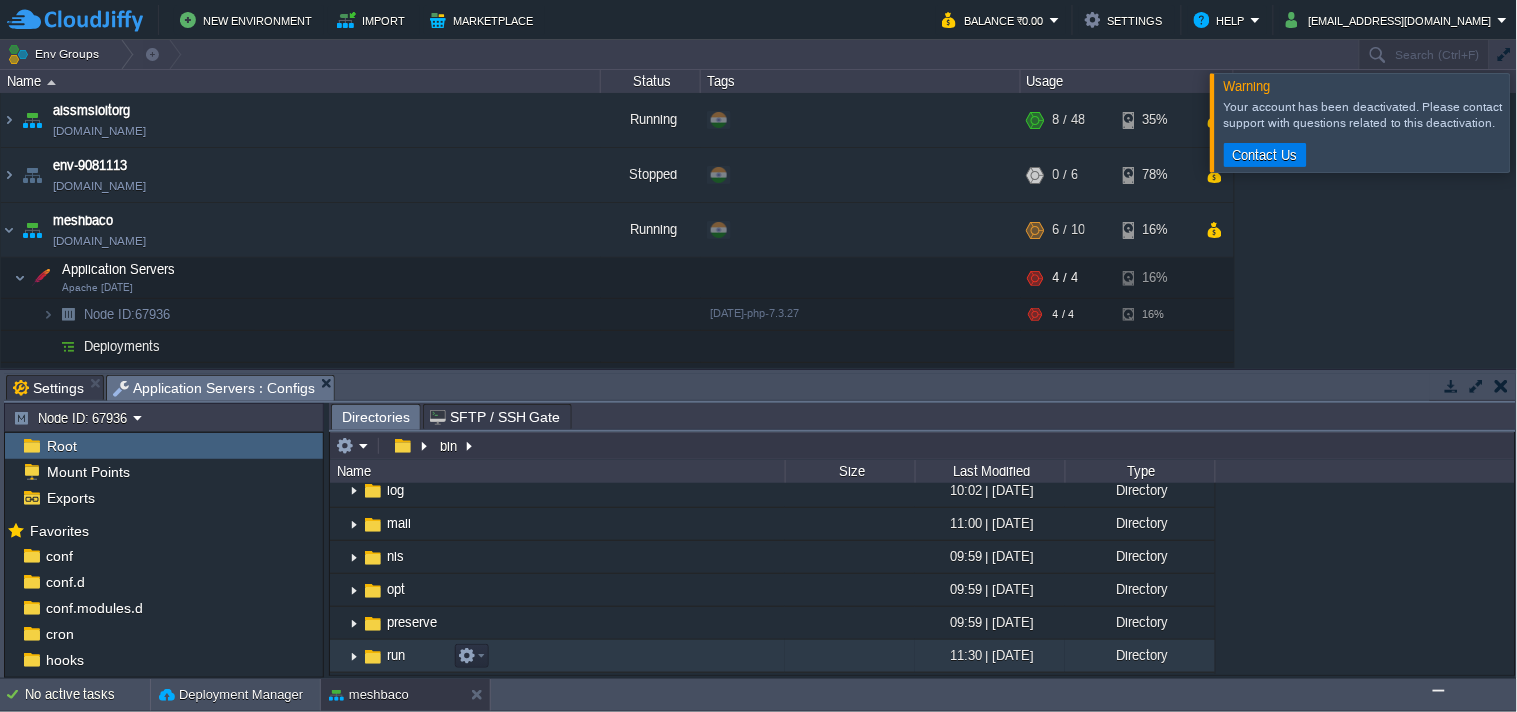 scroll, scrollTop: 1222, scrollLeft: 0, axis: vertical 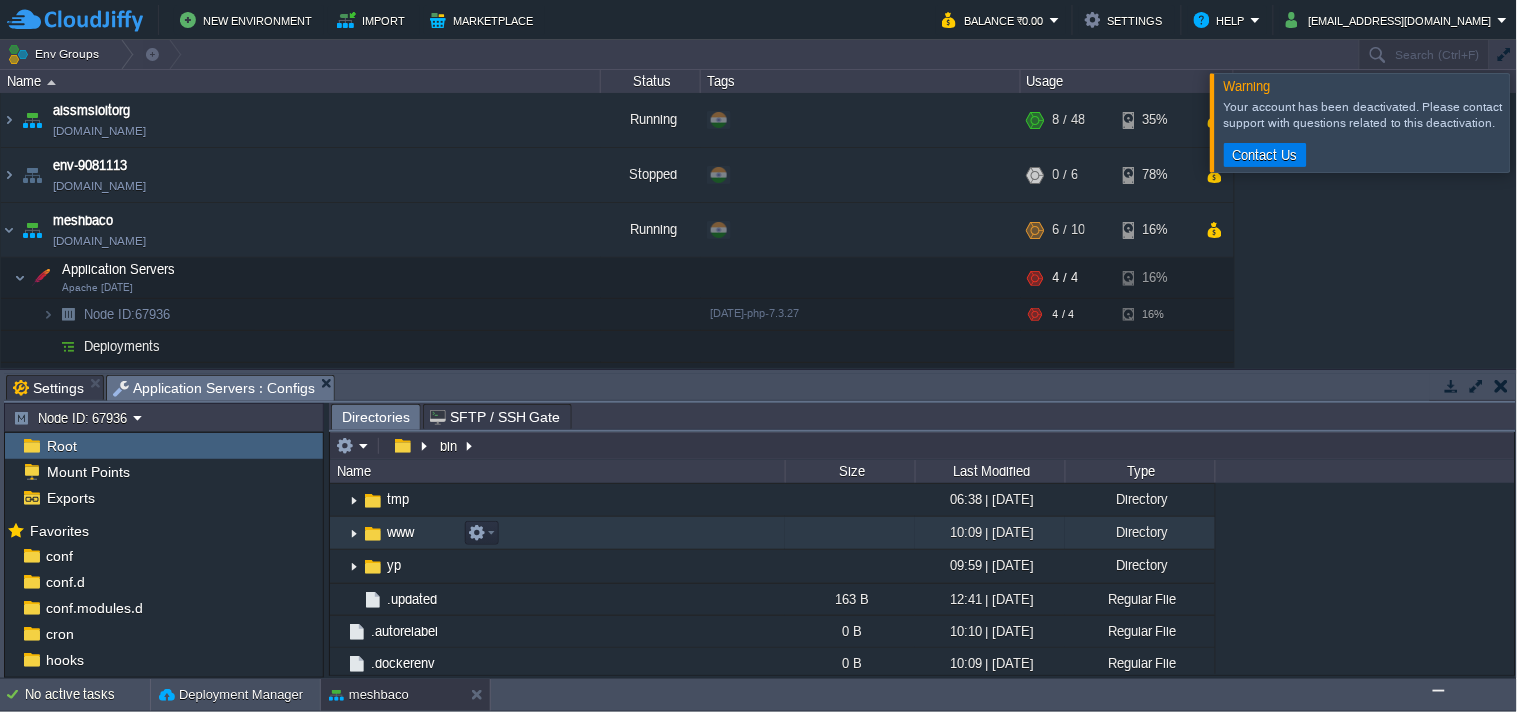 click at bounding box center [354, 533] 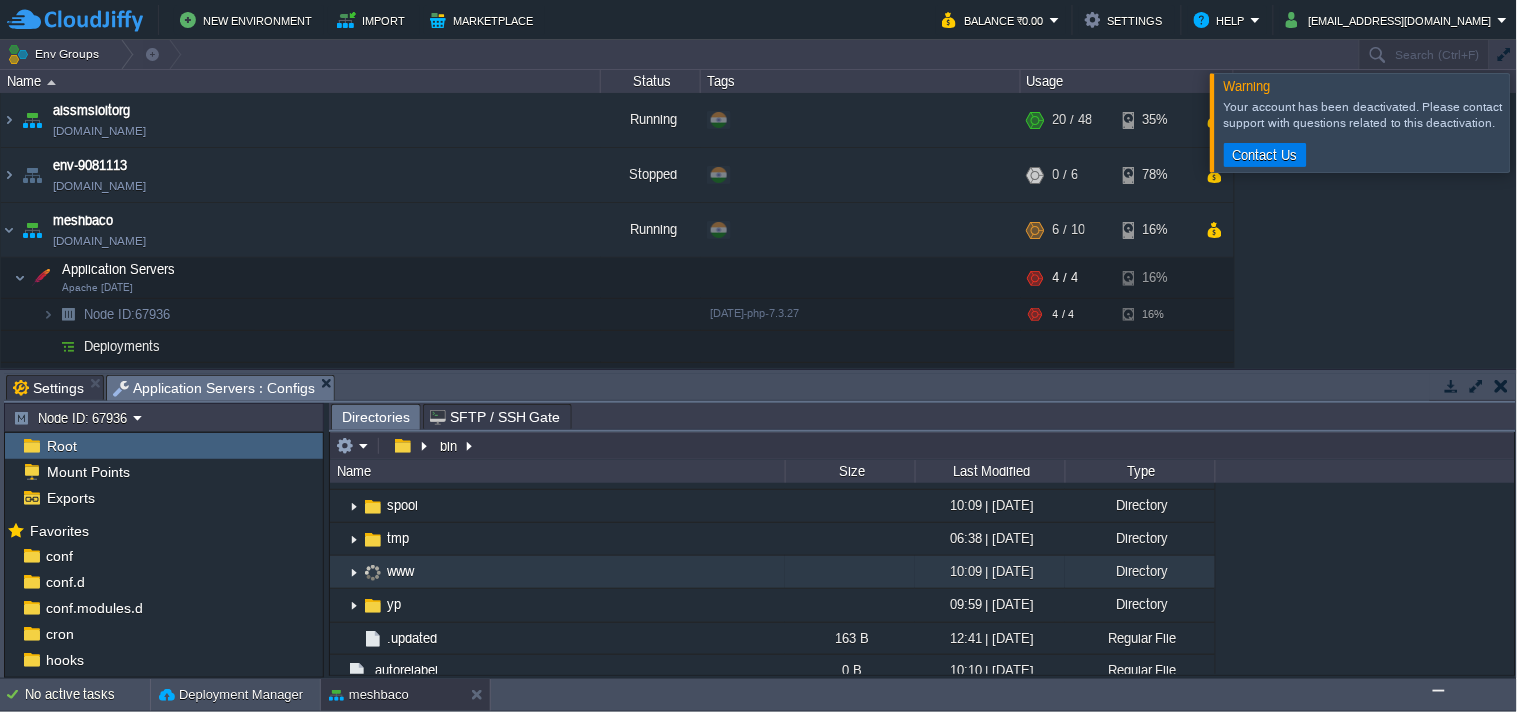 scroll, scrollTop: 1222, scrollLeft: 0, axis: vertical 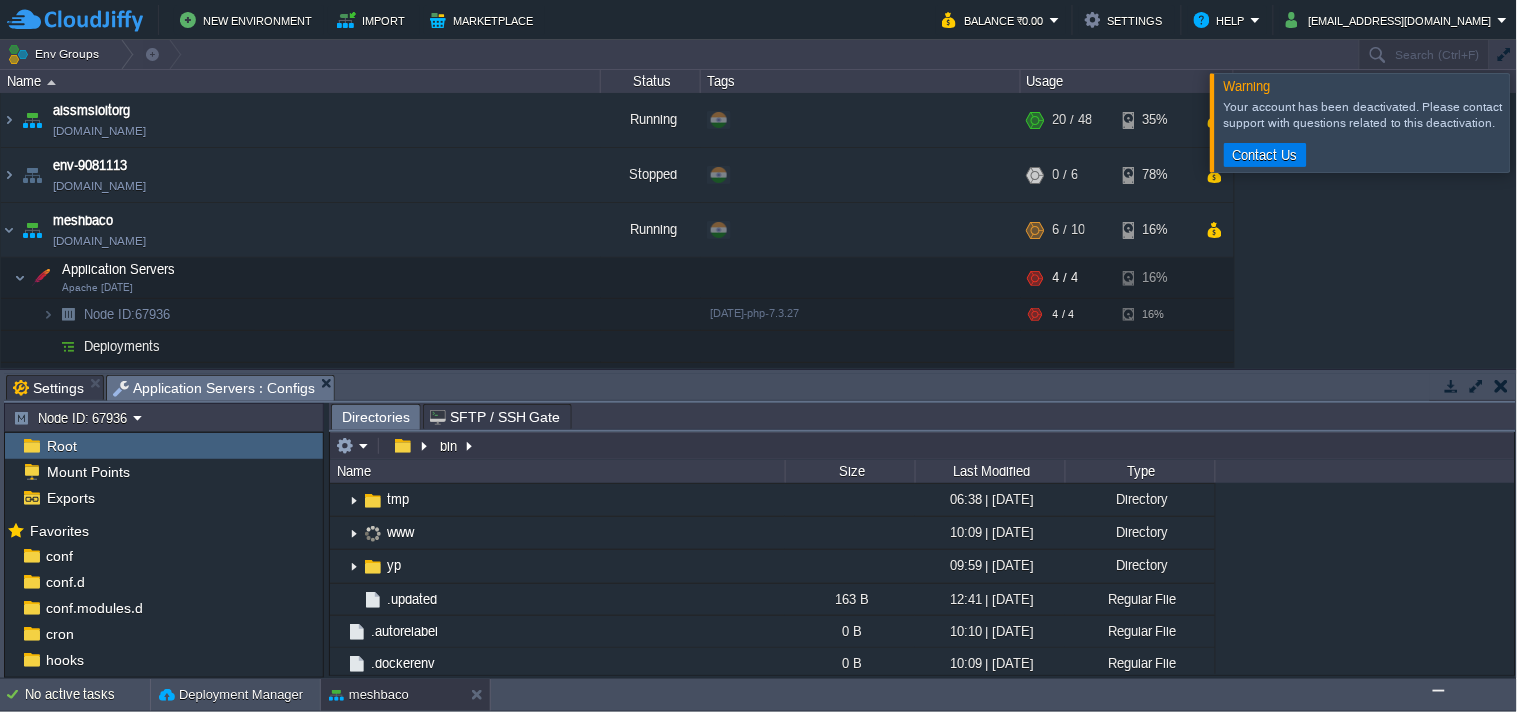click at bounding box center [1438, 690] 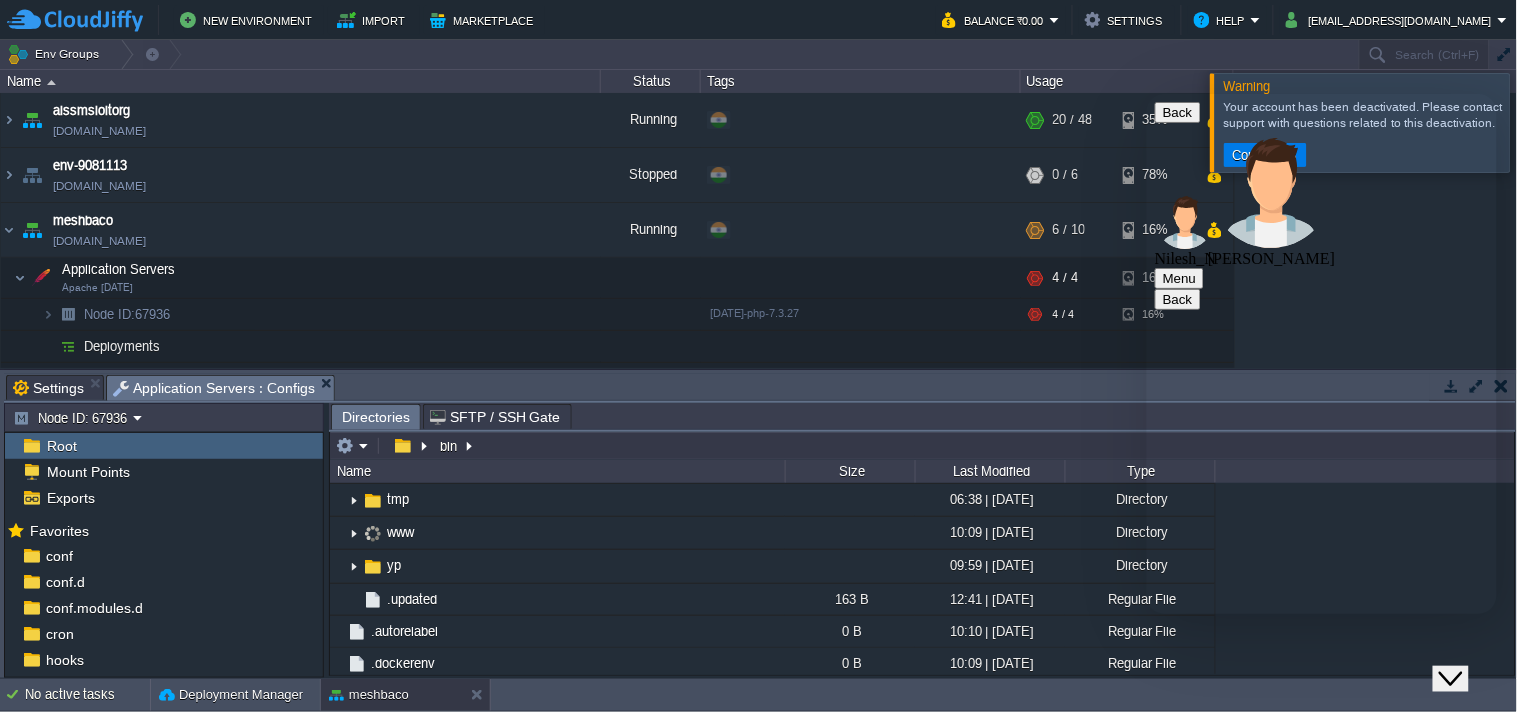click at bounding box center [1146, 93] 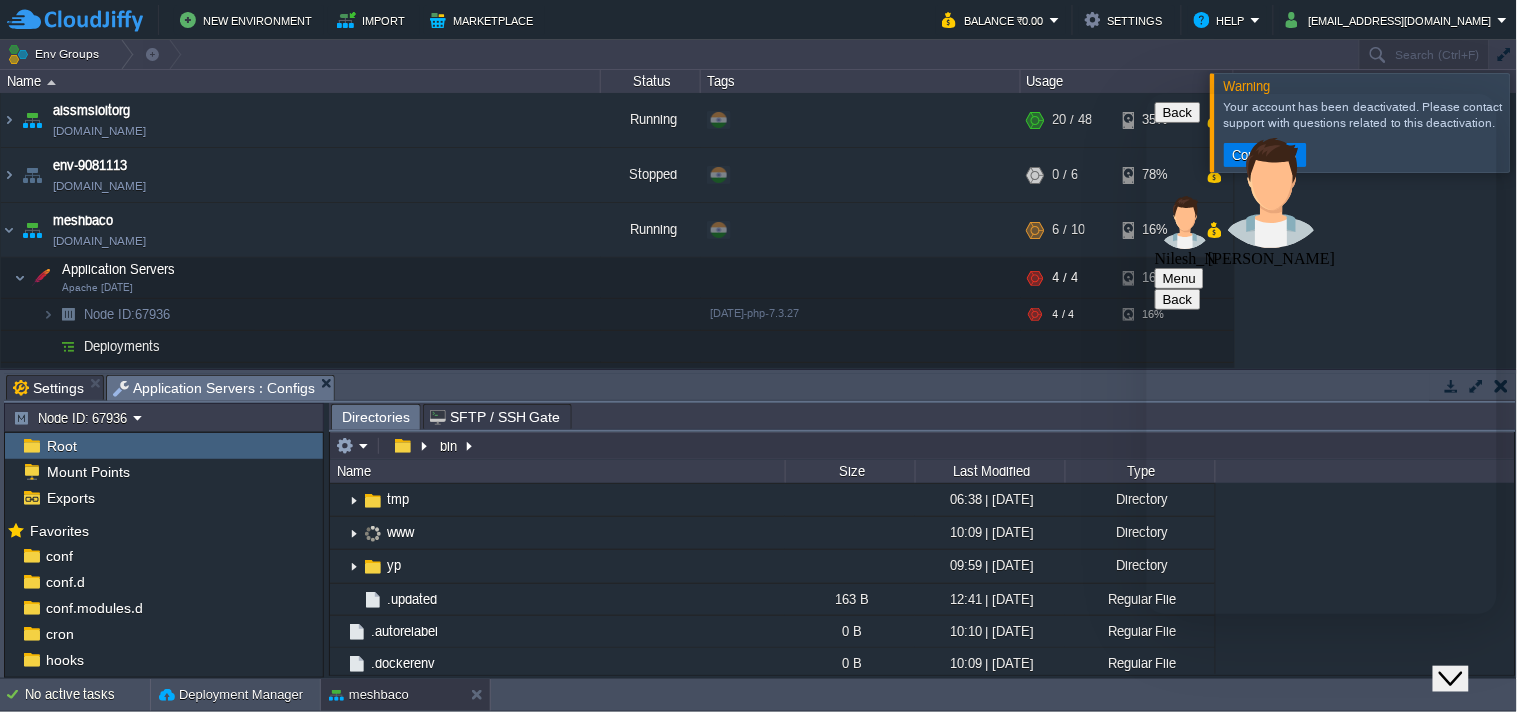 click at bounding box center (1146, 93) 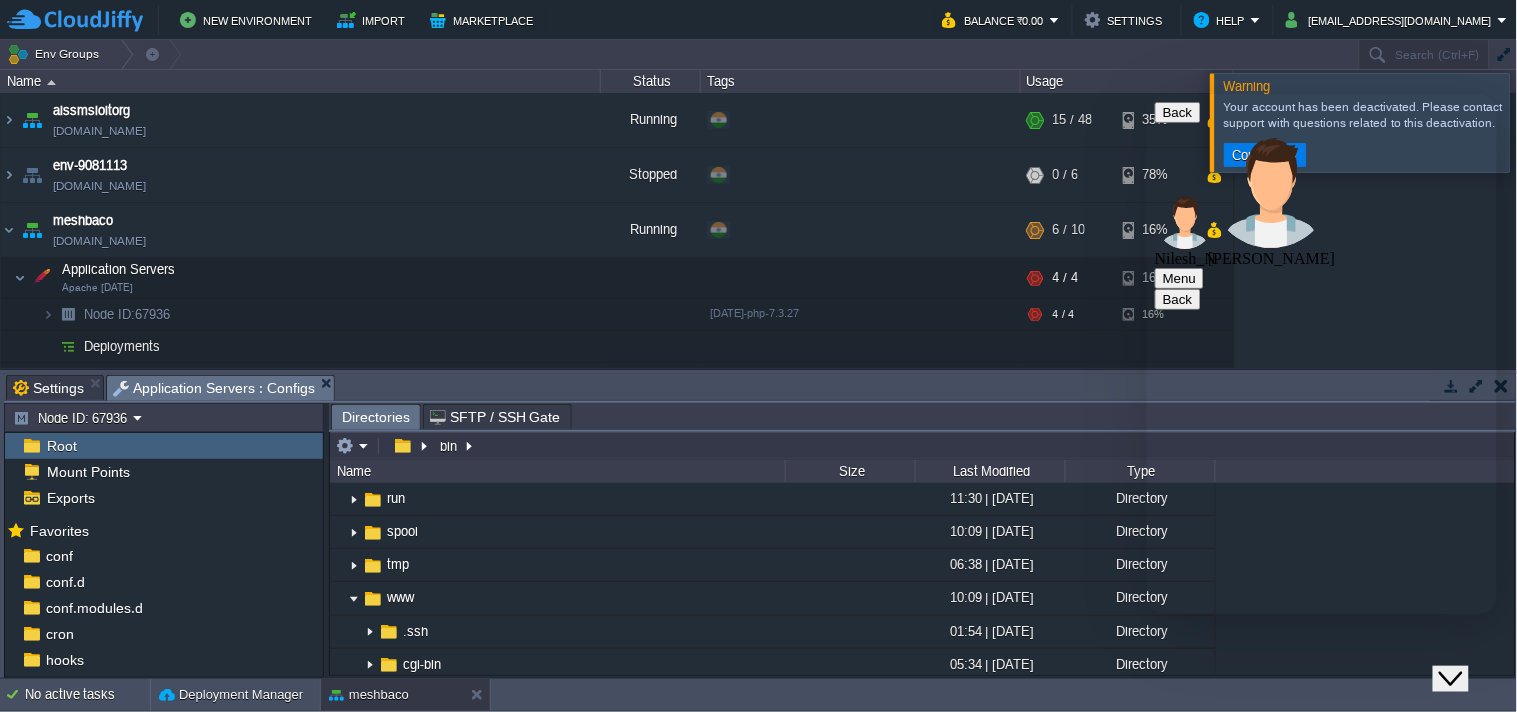 click at bounding box center [1146, 93] 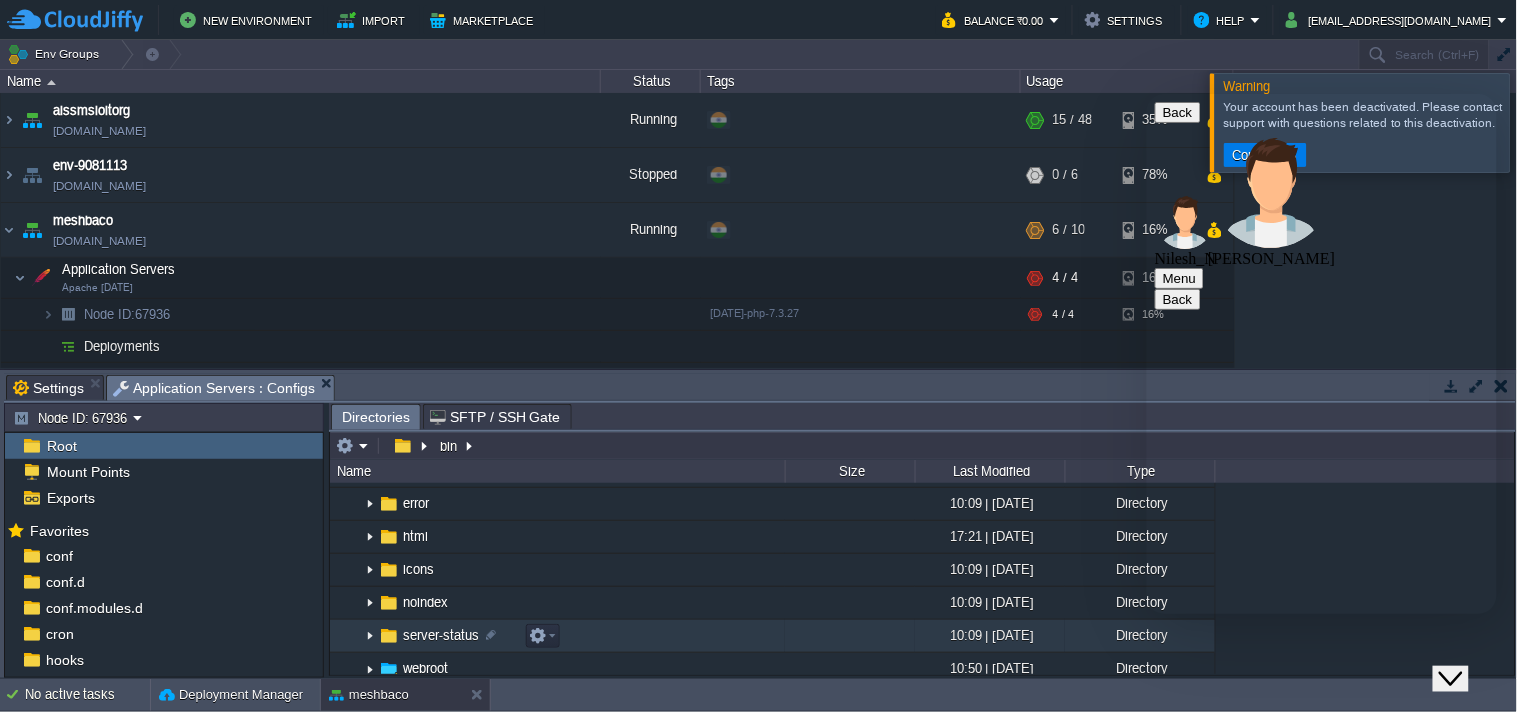 scroll, scrollTop: 1444, scrollLeft: 0, axis: vertical 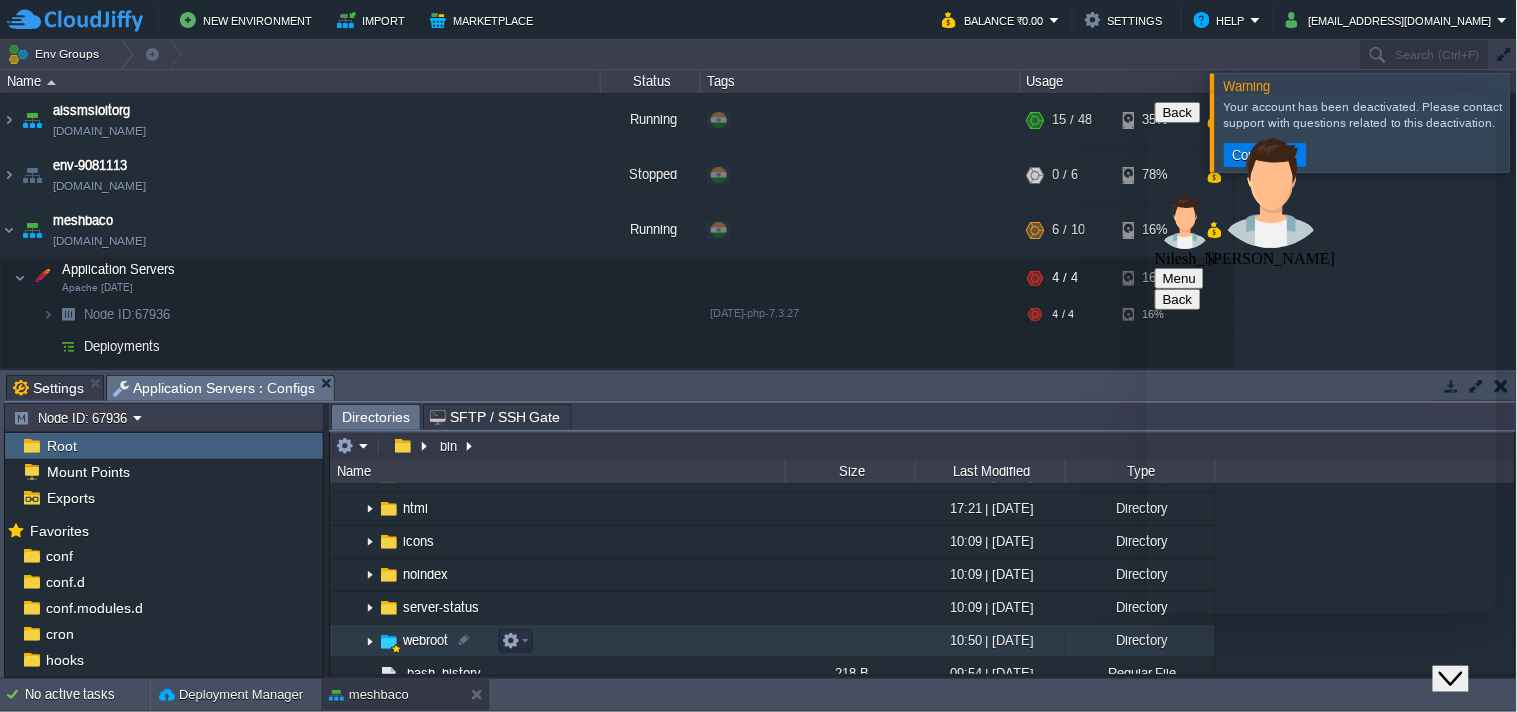 click at bounding box center (370, 641) 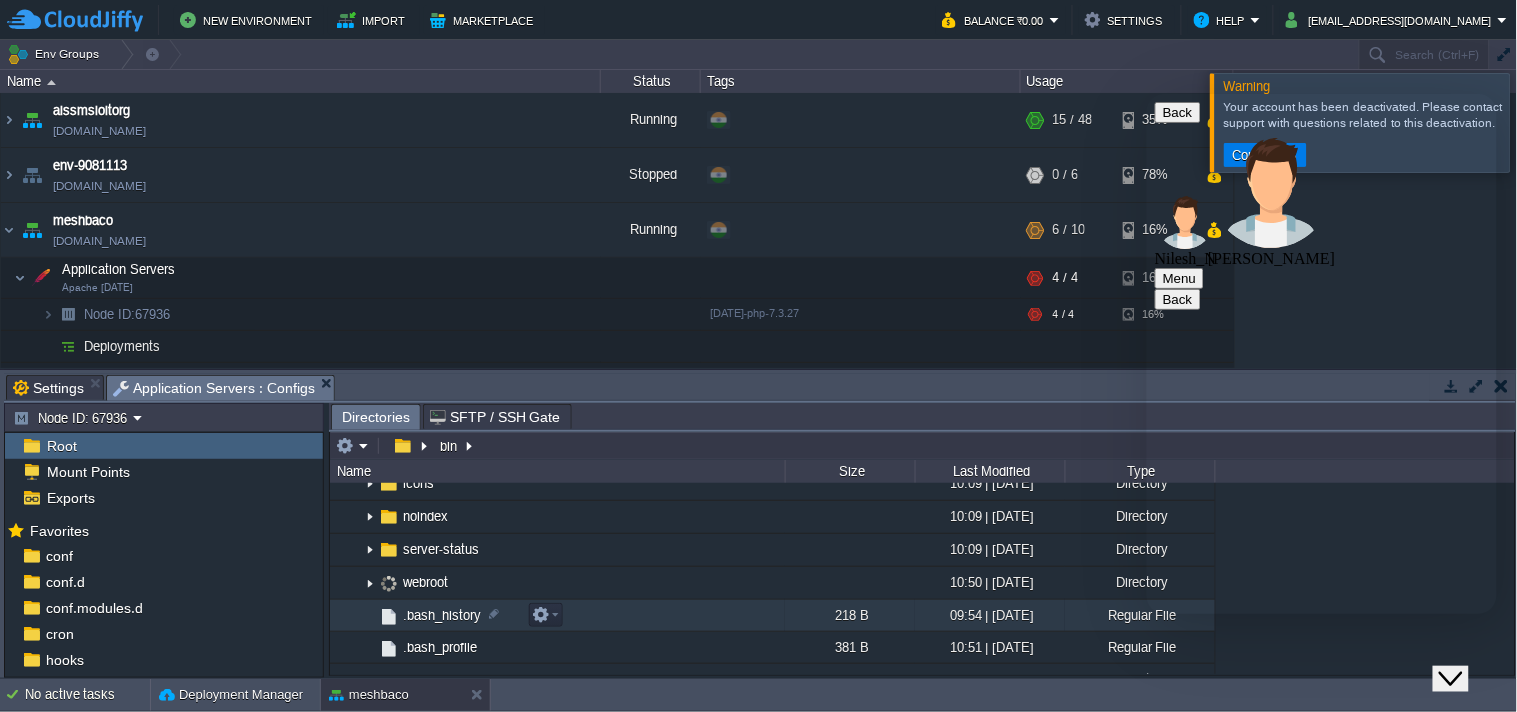 scroll, scrollTop: 1555, scrollLeft: 0, axis: vertical 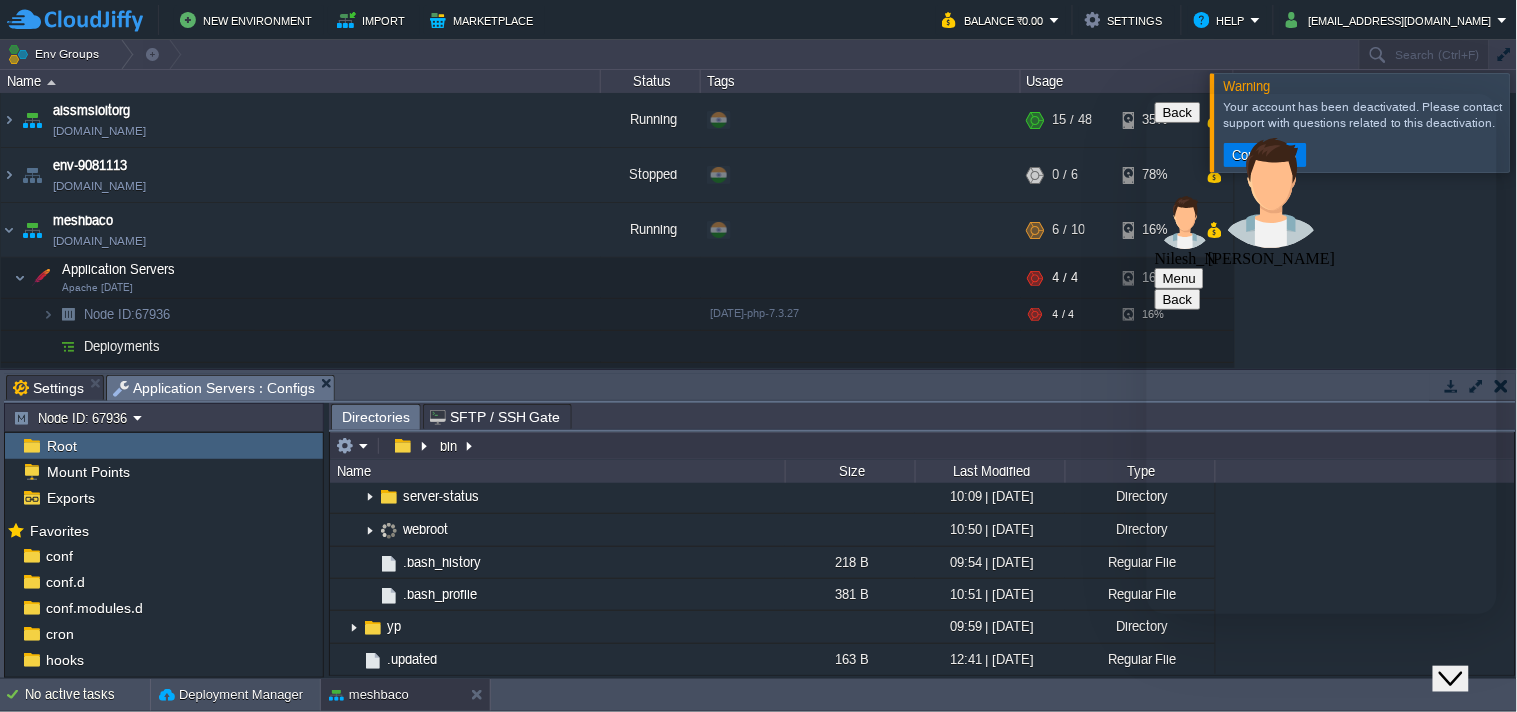 click at bounding box center [1146, 93] 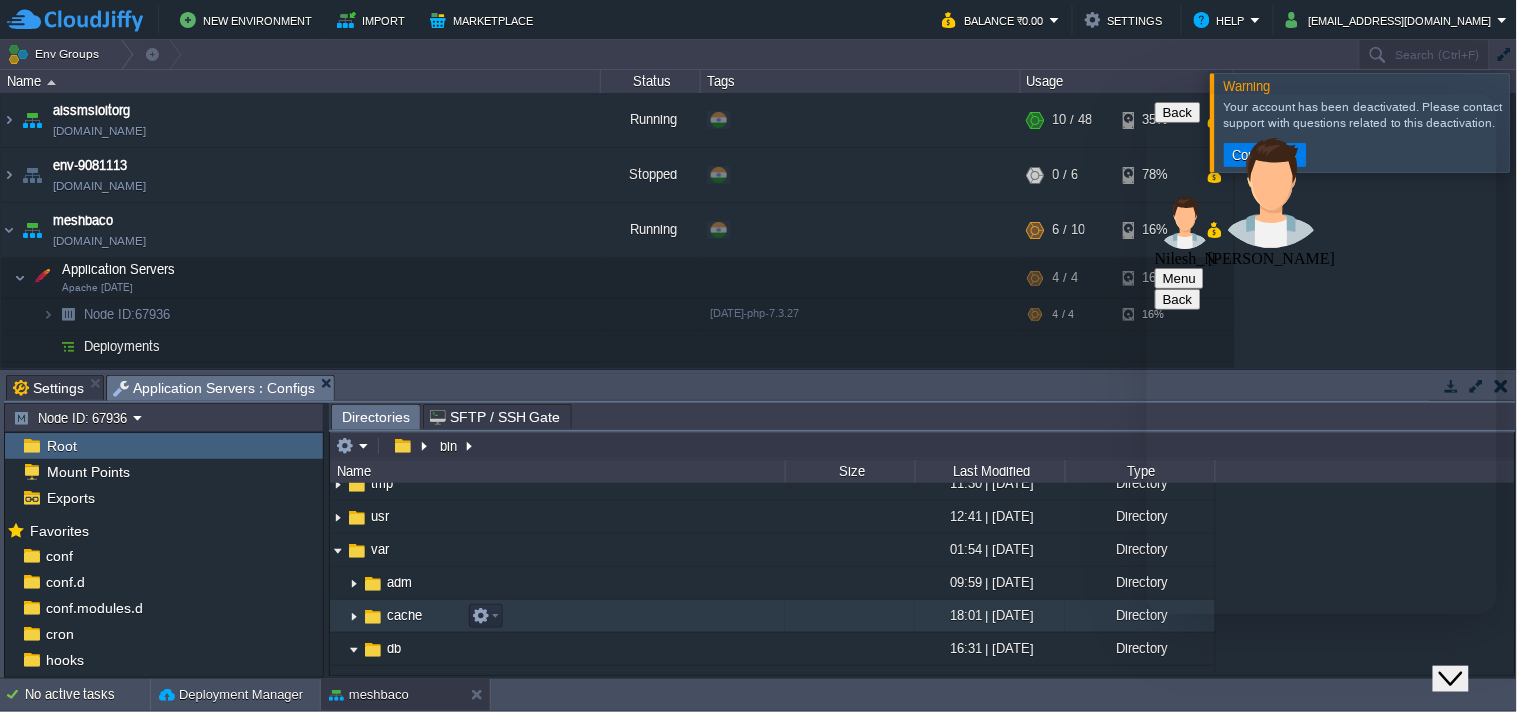 scroll, scrollTop: 655, scrollLeft: 0, axis: vertical 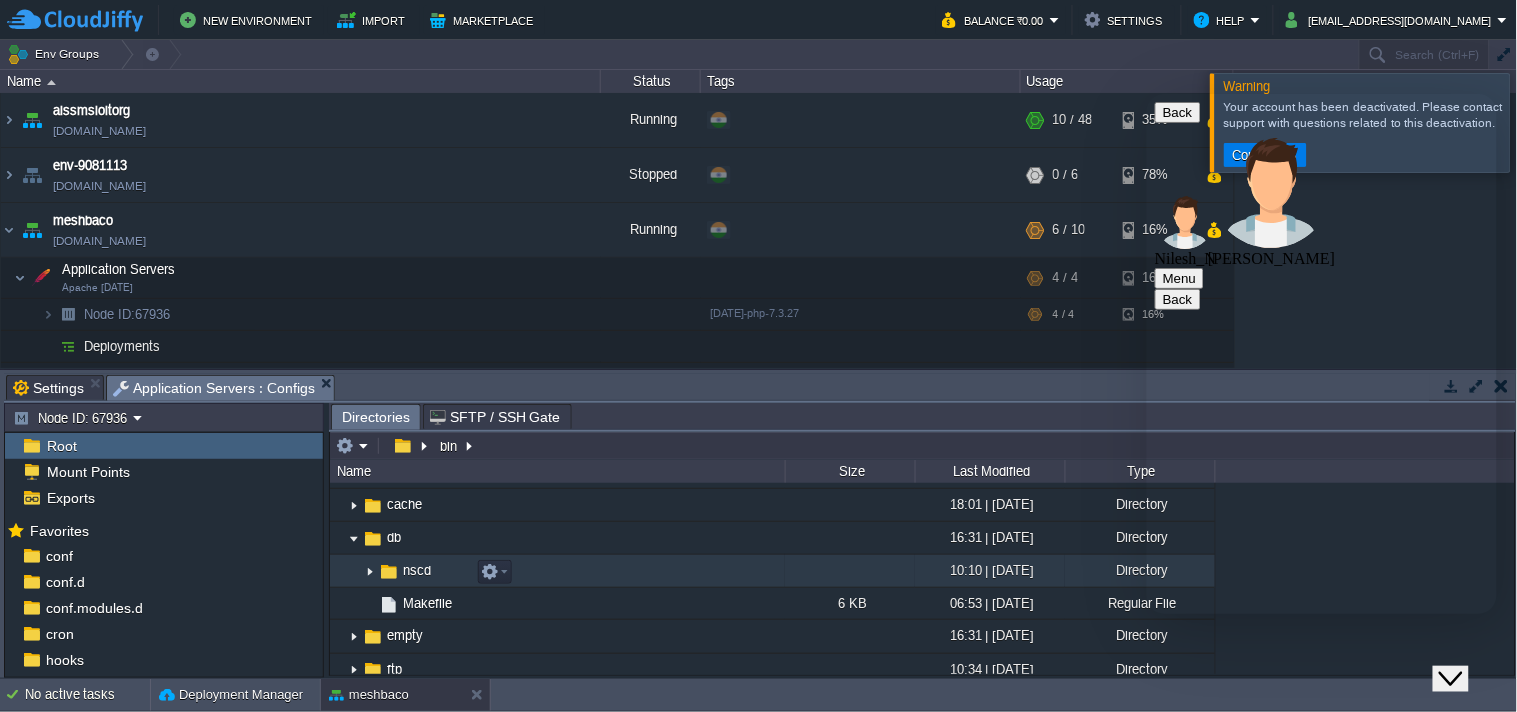 click at bounding box center [370, 571] 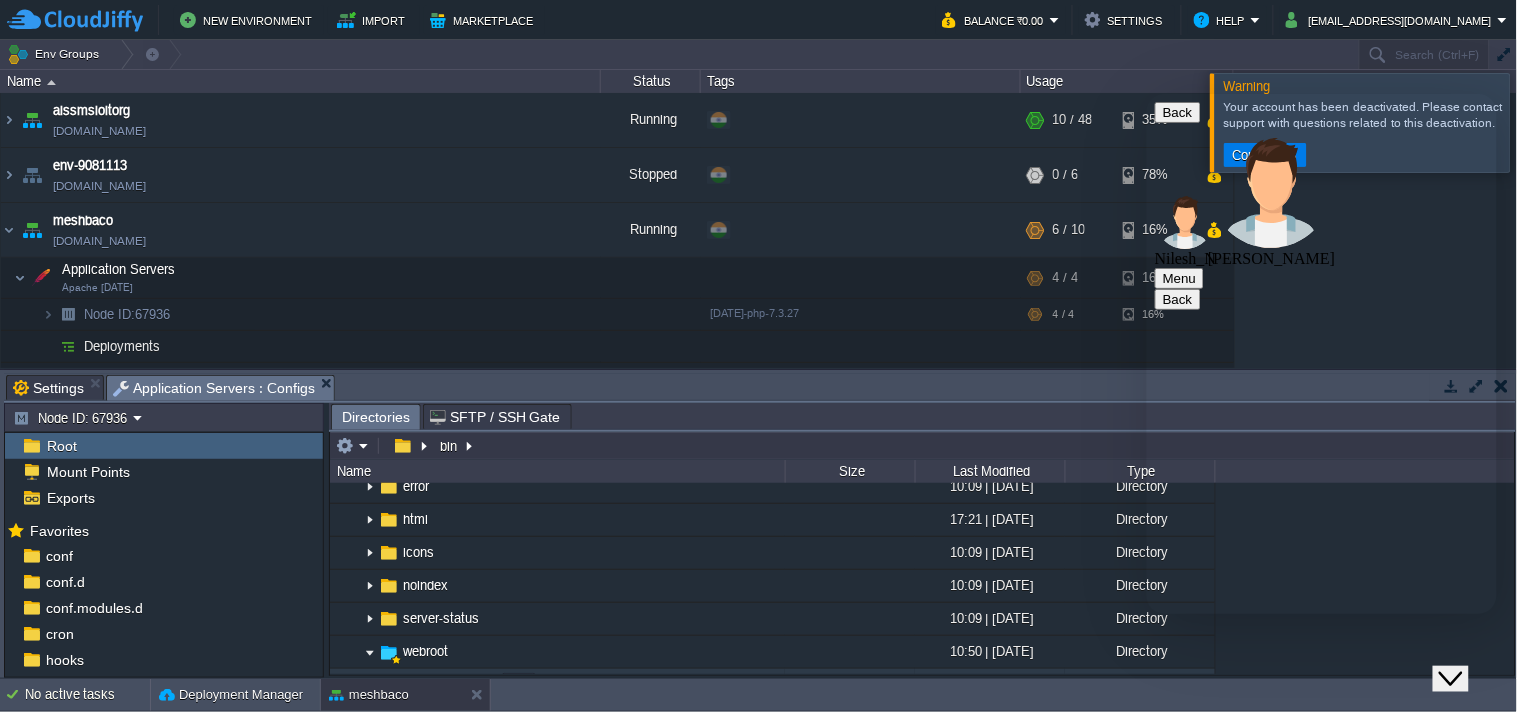 scroll, scrollTop: 1544, scrollLeft: 0, axis: vertical 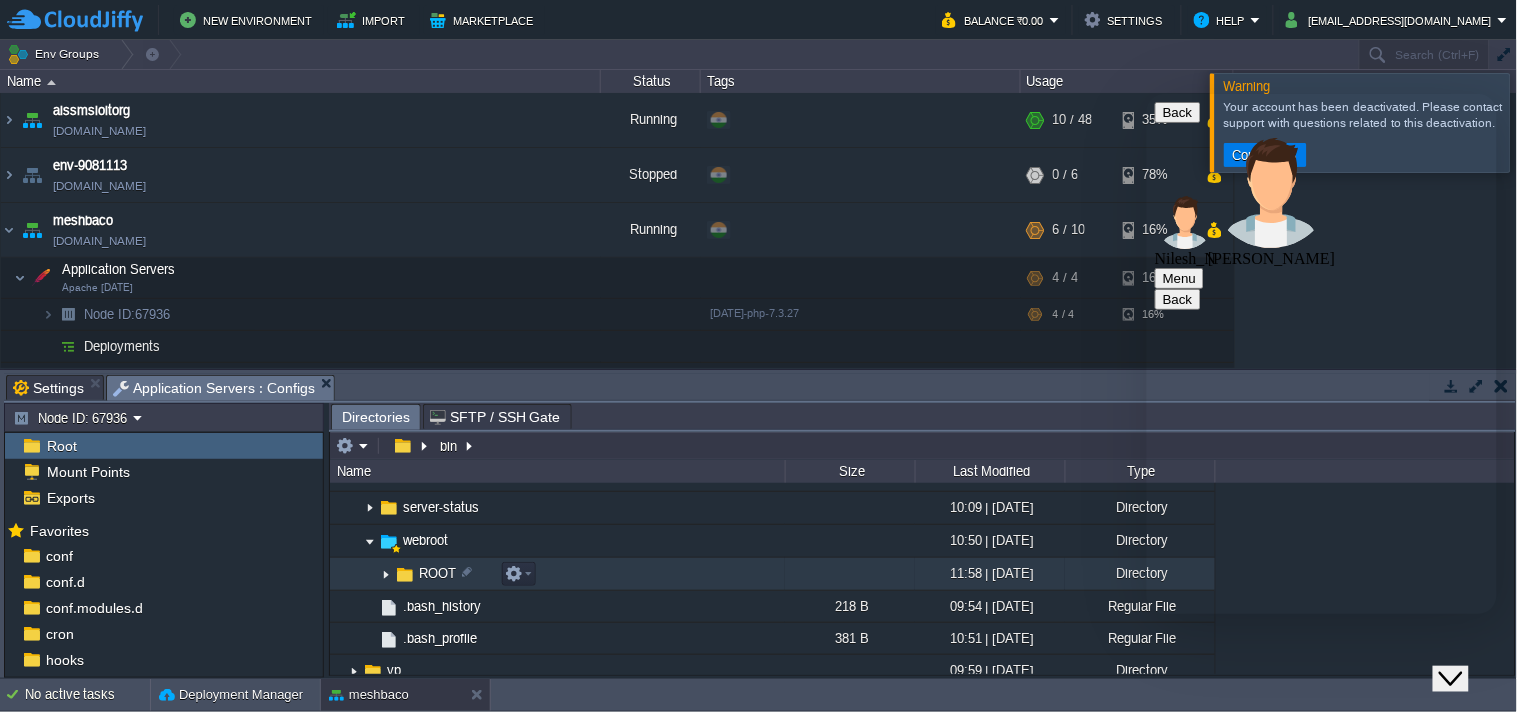 click at bounding box center (386, 574) 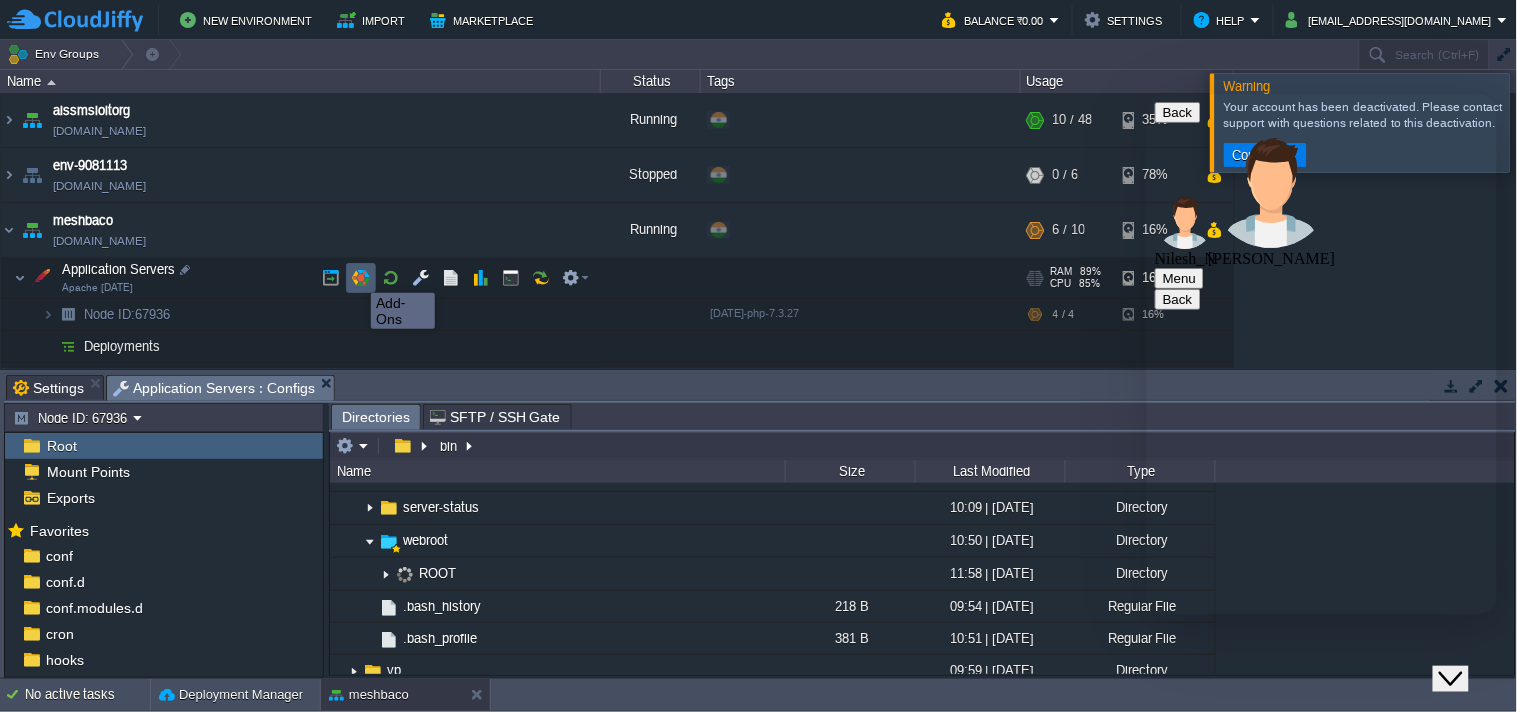 click at bounding box center (361, 278) 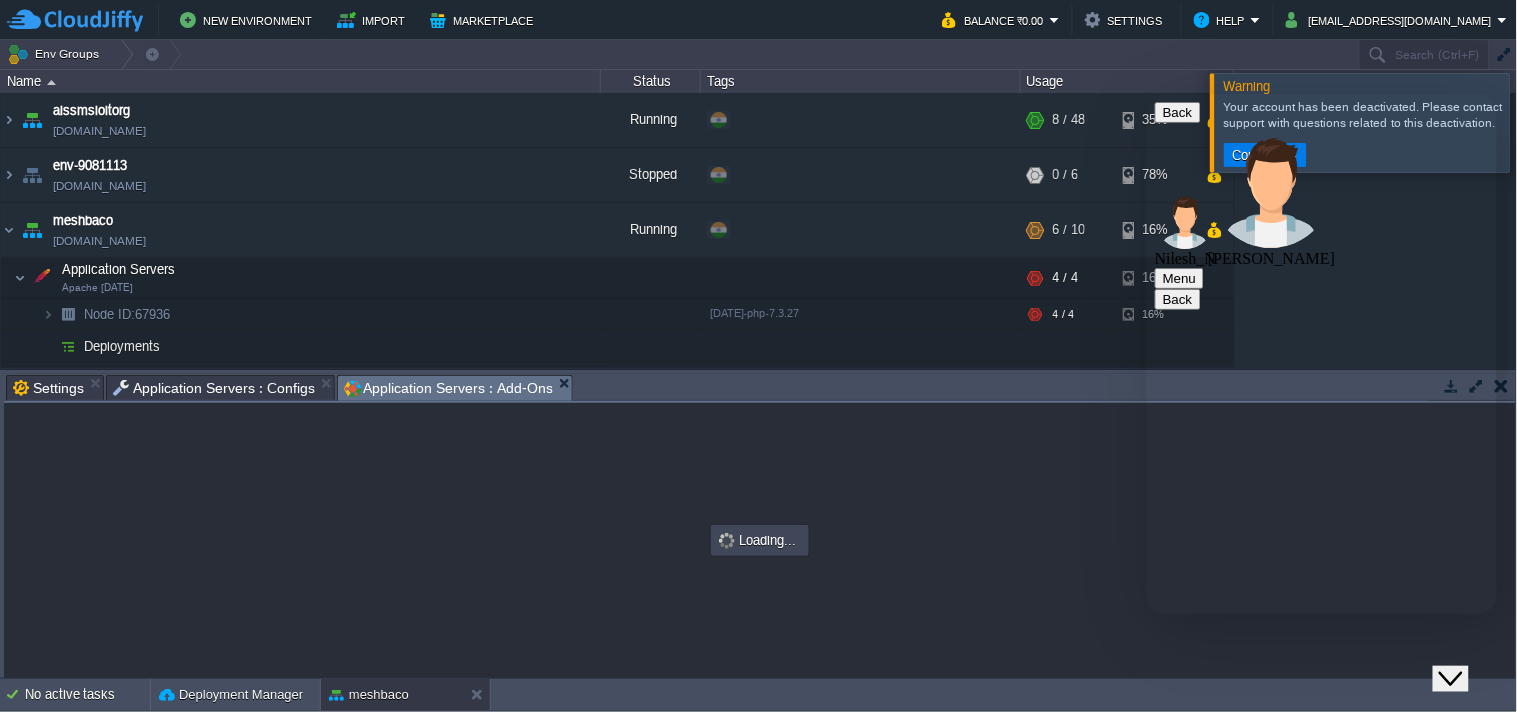 click on "Application Servers : Configs" at bounding box center [214, 388] 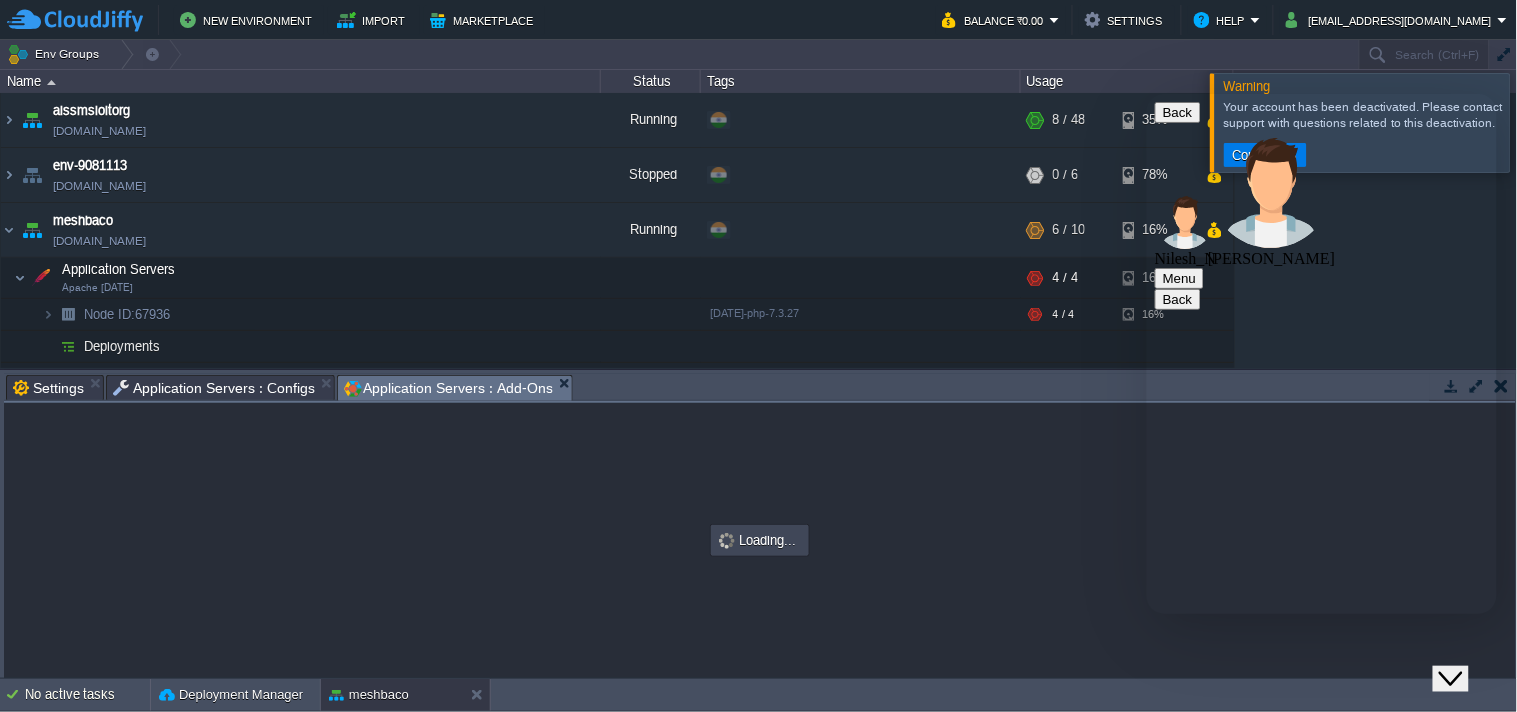 click on "Application Servers : Add-Ons" at bounding box center (448, 388) 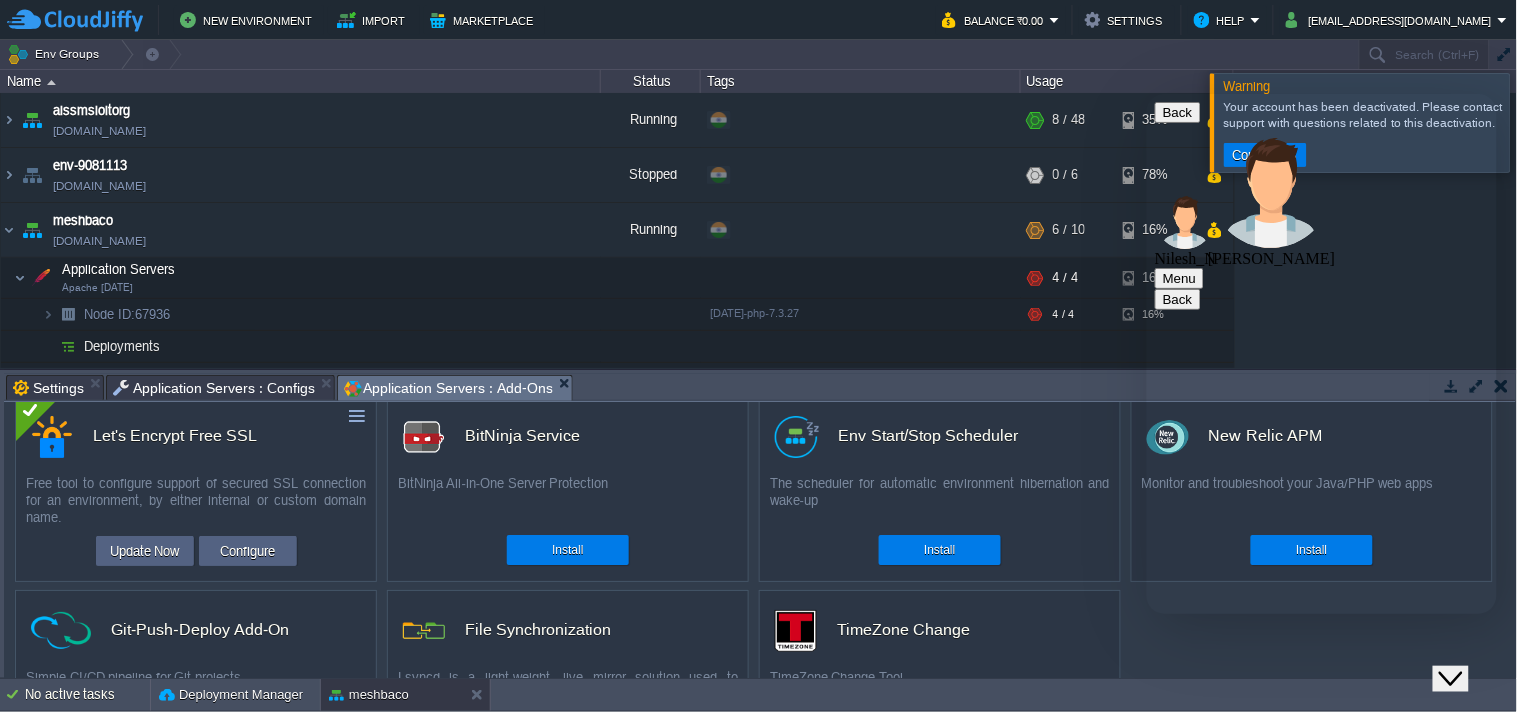 scroll, scrollTop: 0, scrollLeft: 0, axis: both 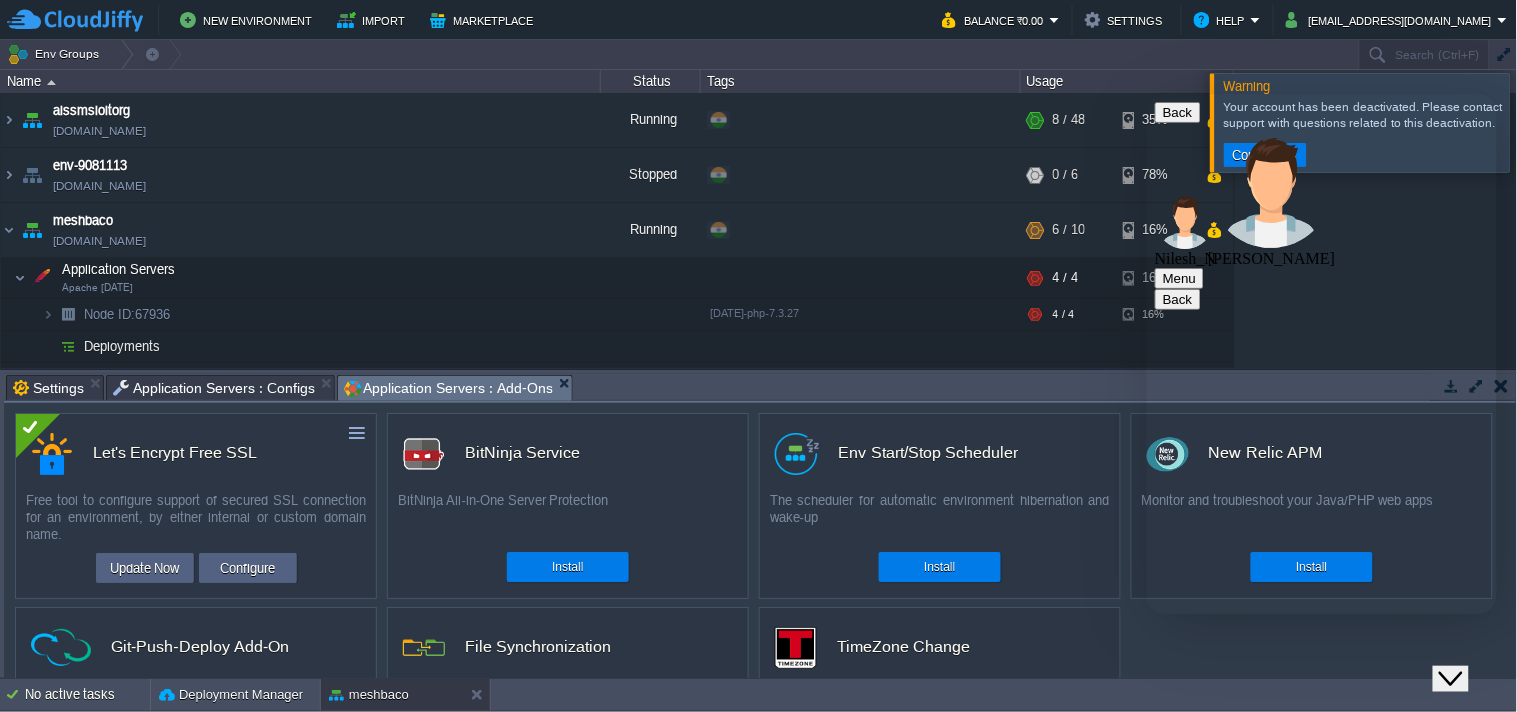 click on "Close Chat This icon closes the chat window." 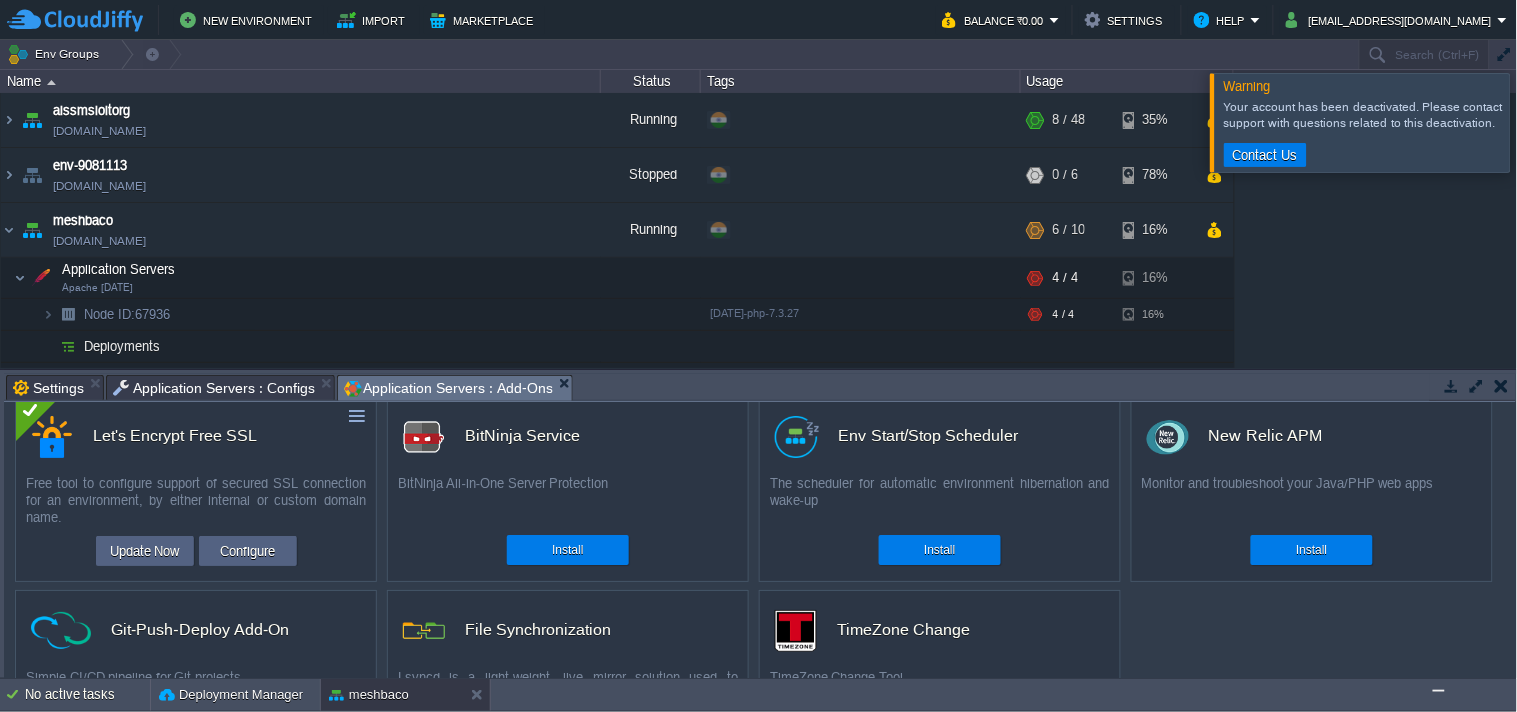 scroll, scrollTop: 0, scrollLeft: 0, axis: both 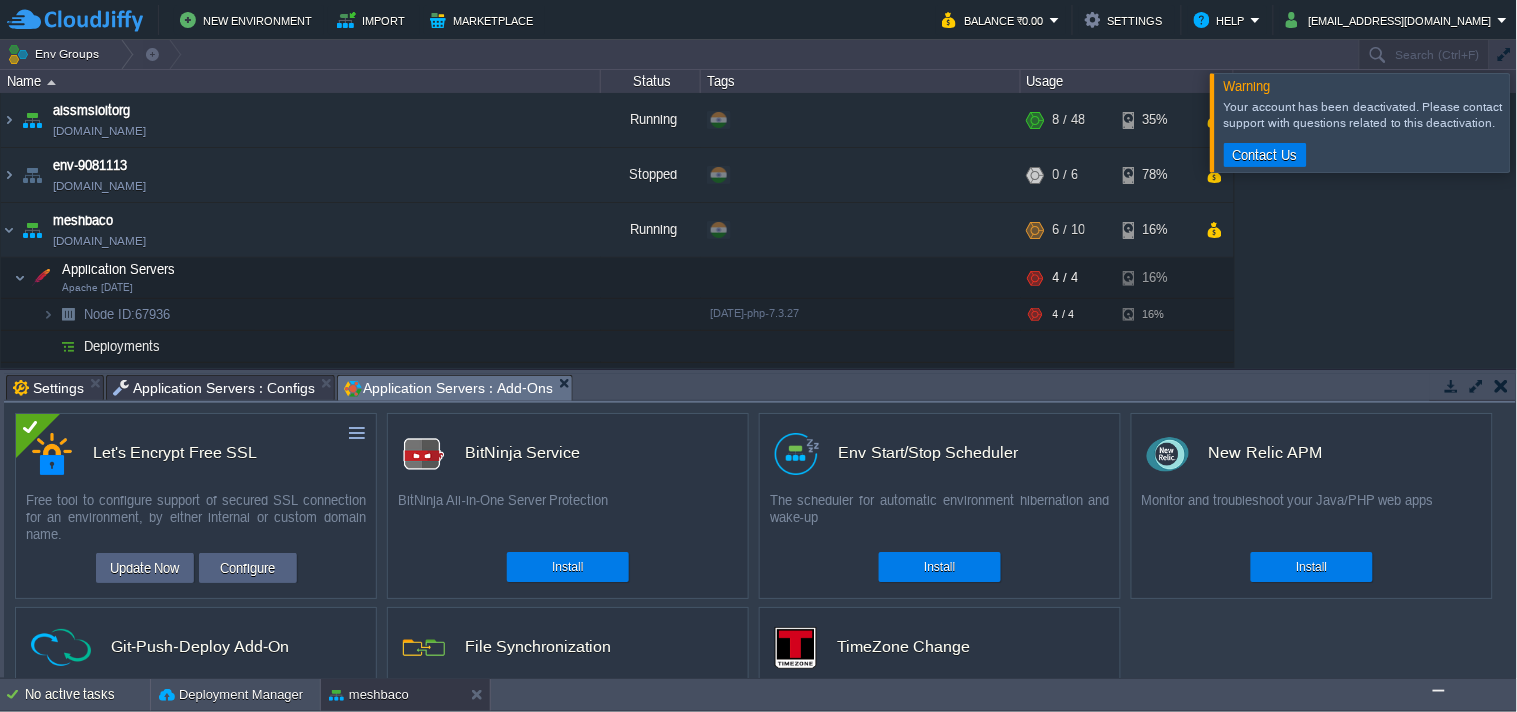 click at bounding box center [1438, 690] 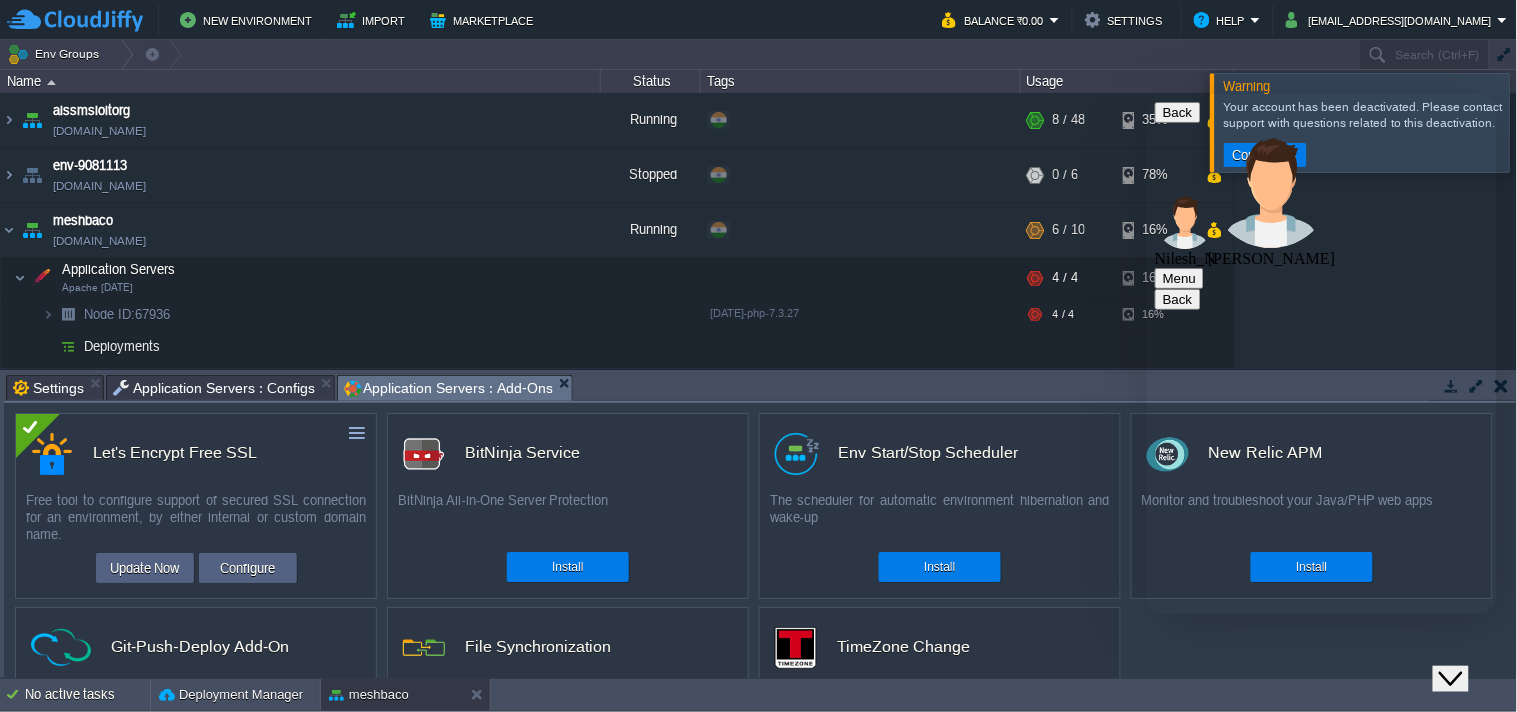 click at bounding box center (1146, 93) 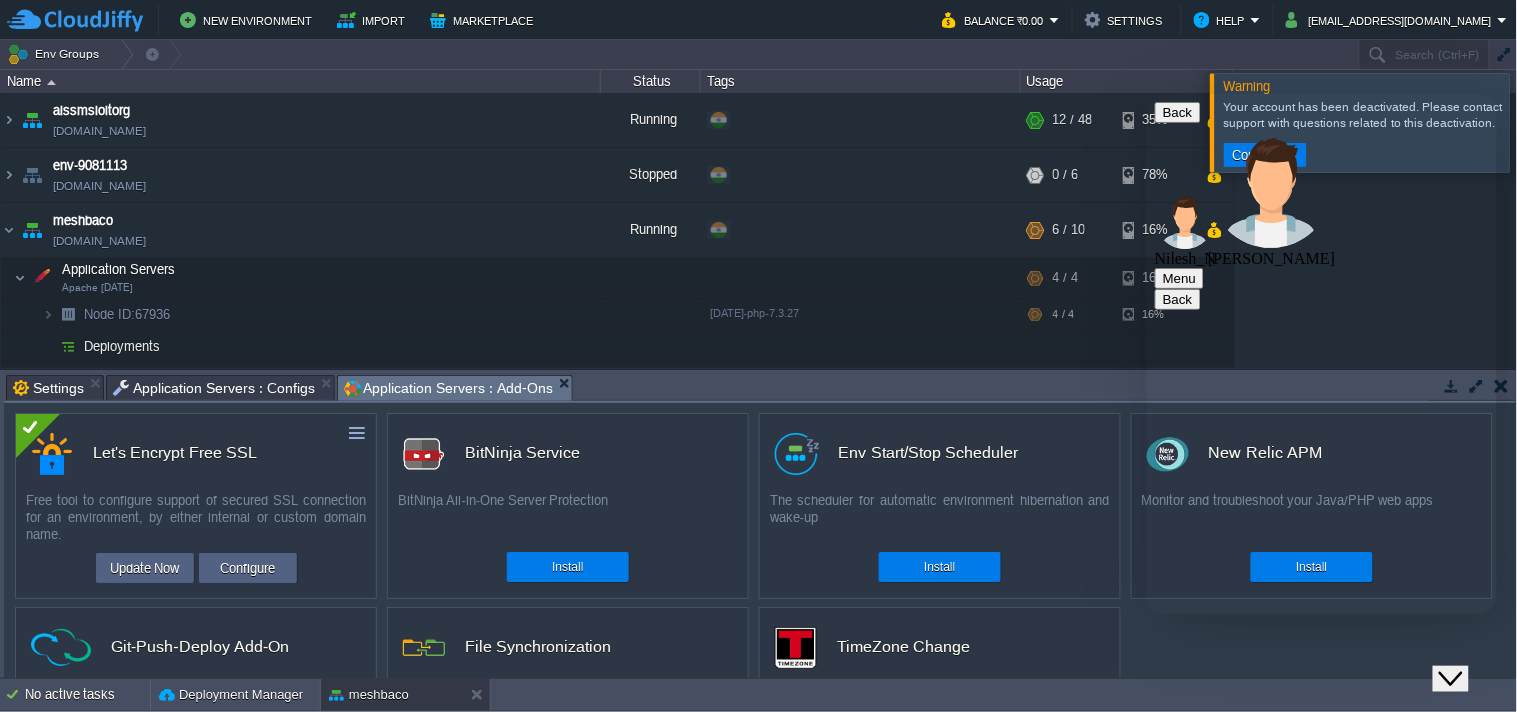 type on "how to connect filezilla" 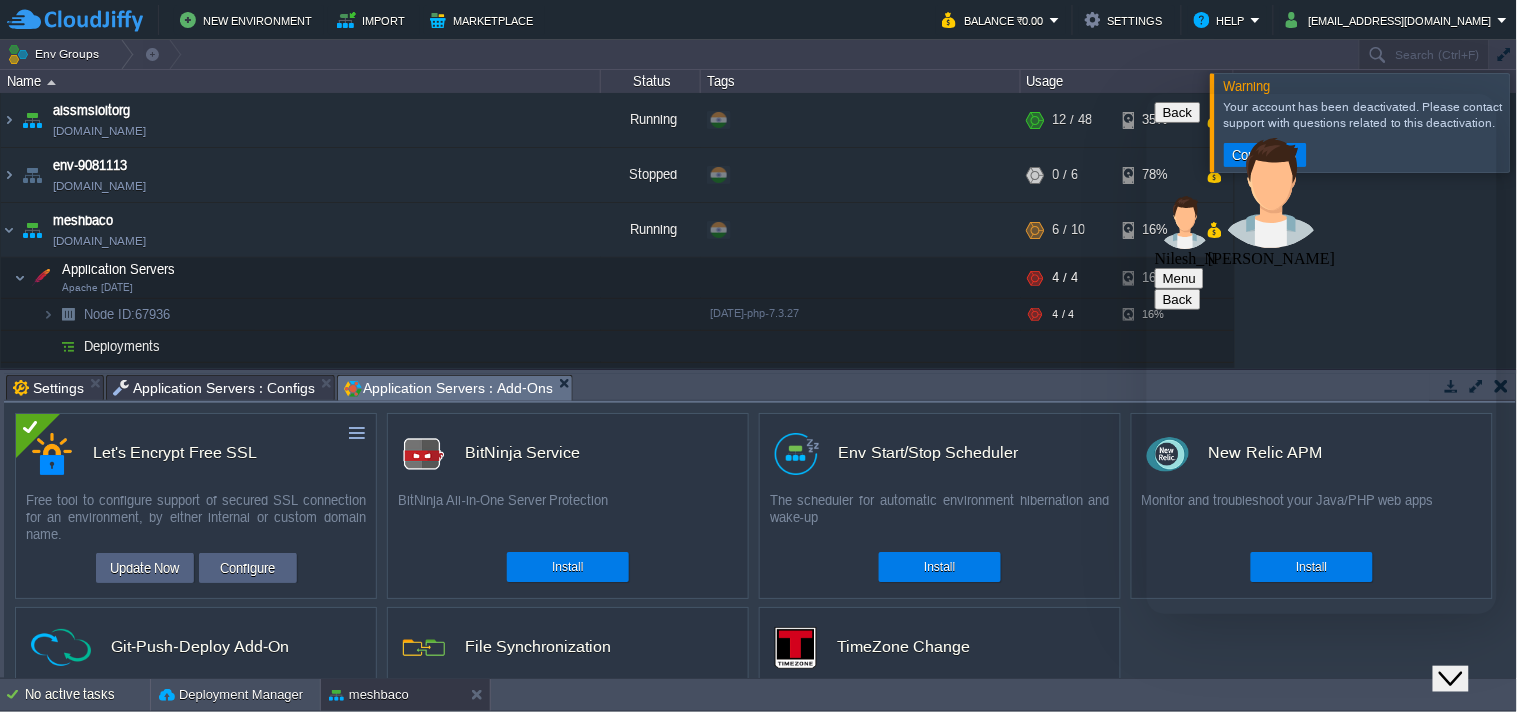 click at bounding box center [1146, 93] 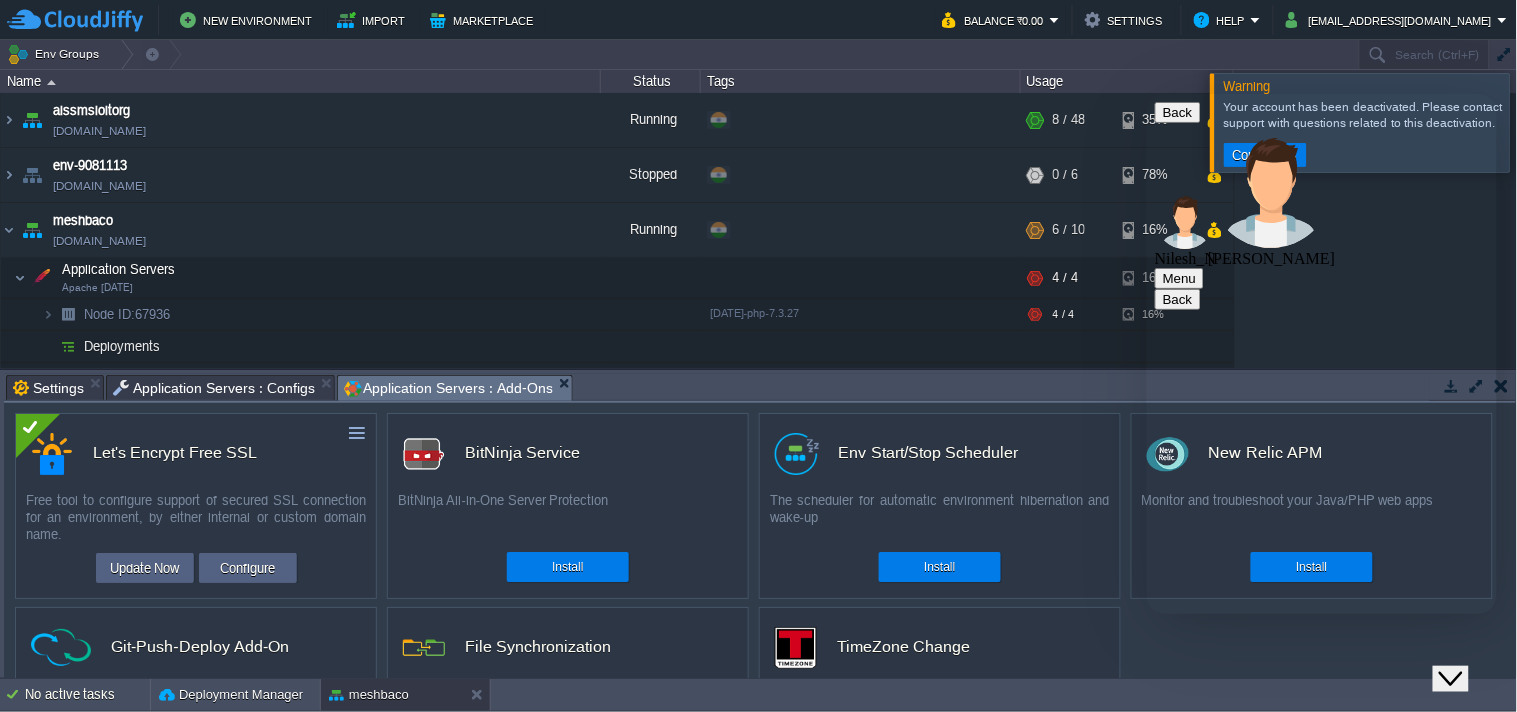 click on "Application Servers : Configs" at bounding box center (214, 388) 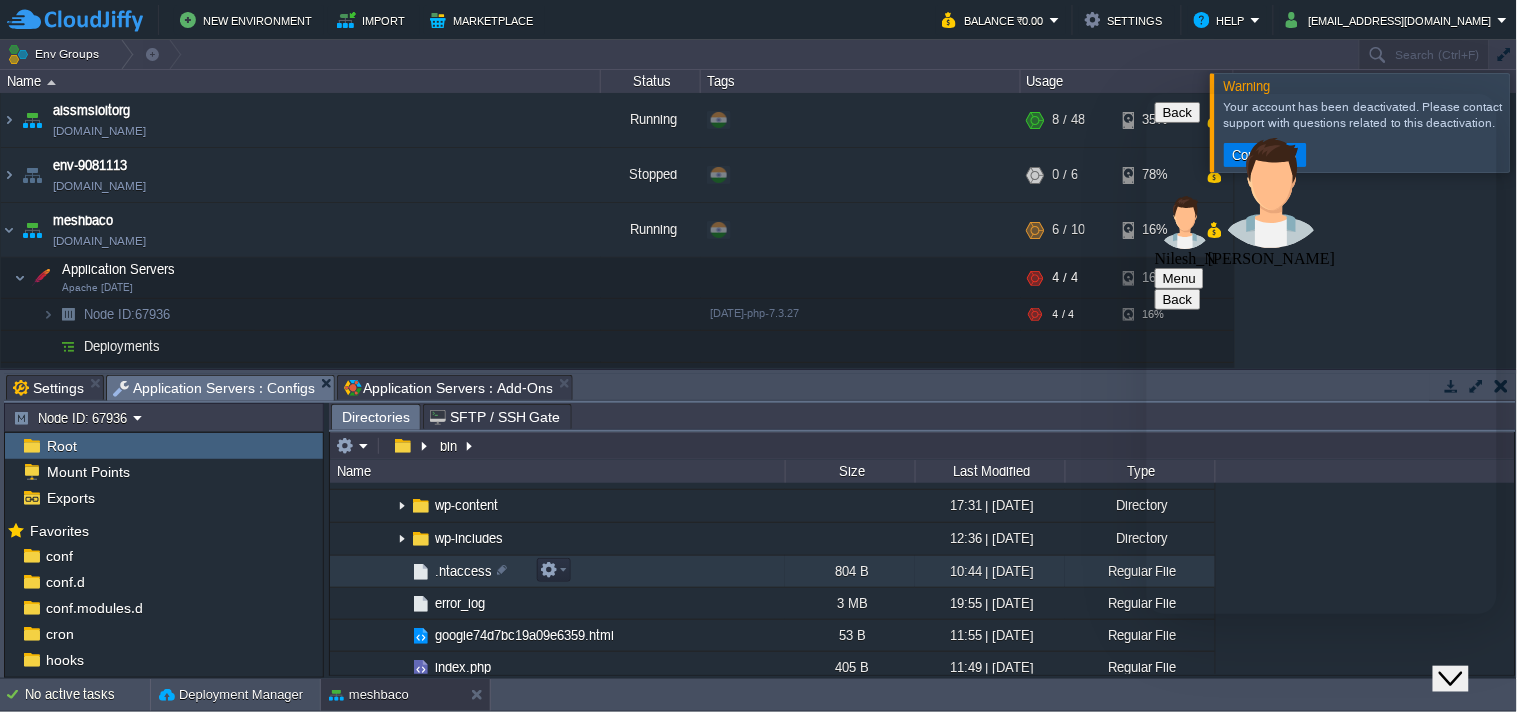 scroll, scrollTop: 1766, scrollLeft: 0, axis: vertical 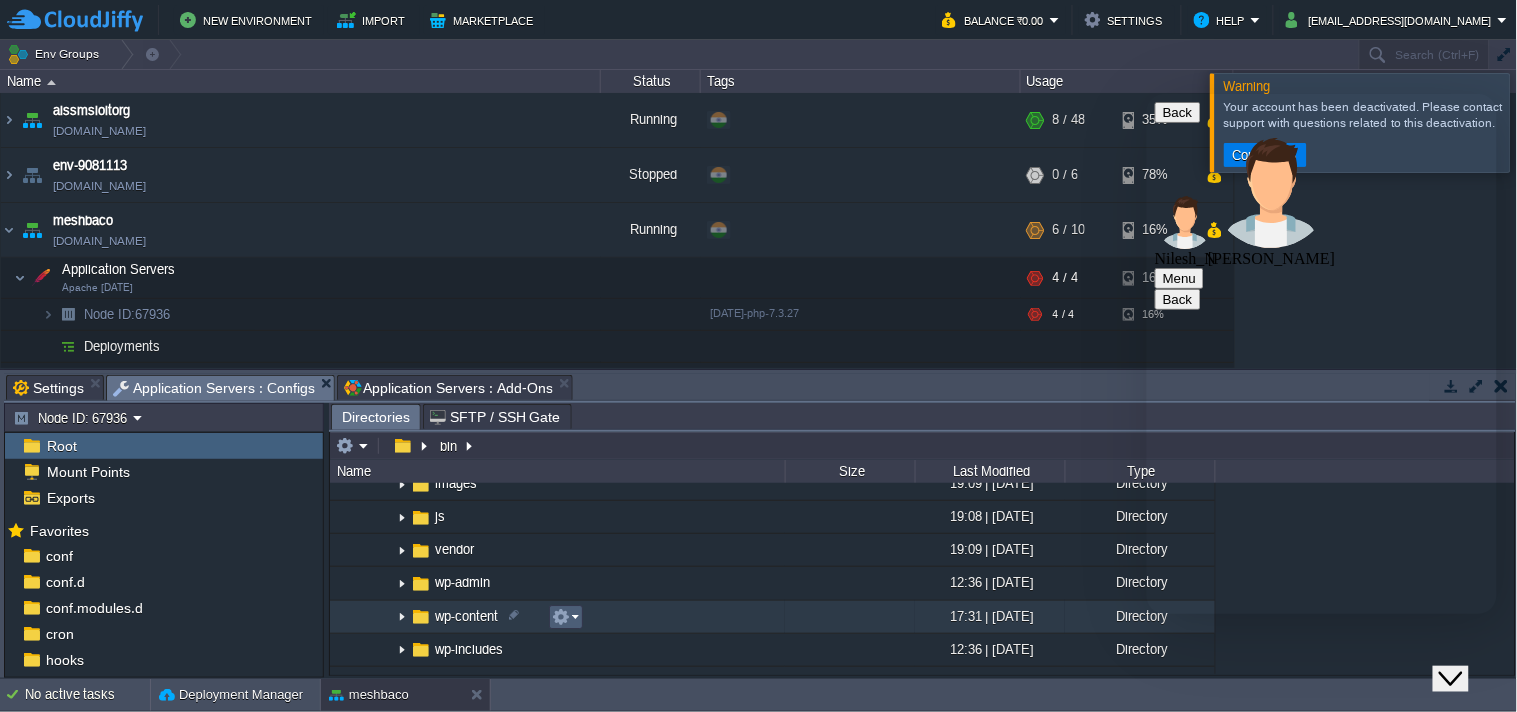 click at bounding box center [565, 617] 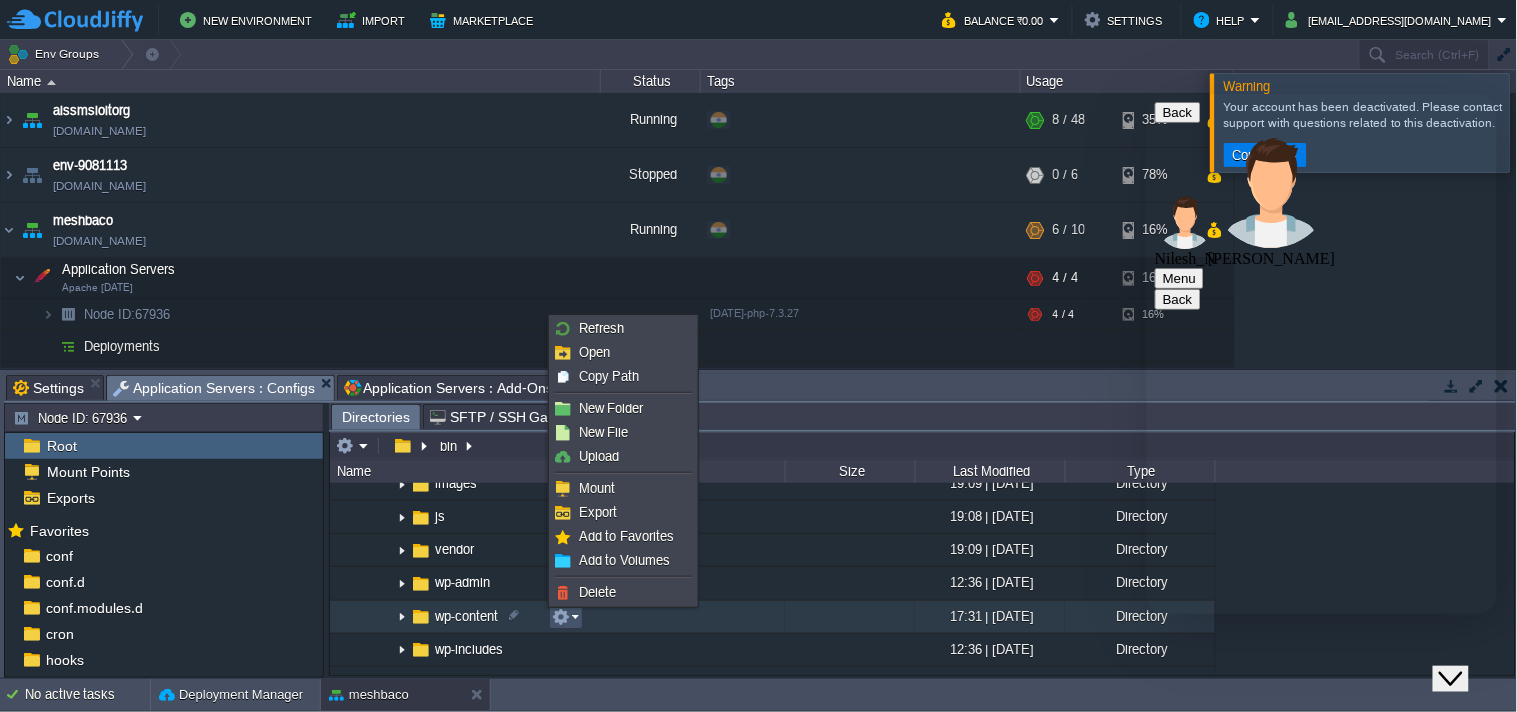 scroll, scrollTop: 1823, scrollLeft: 0, axis: vertical 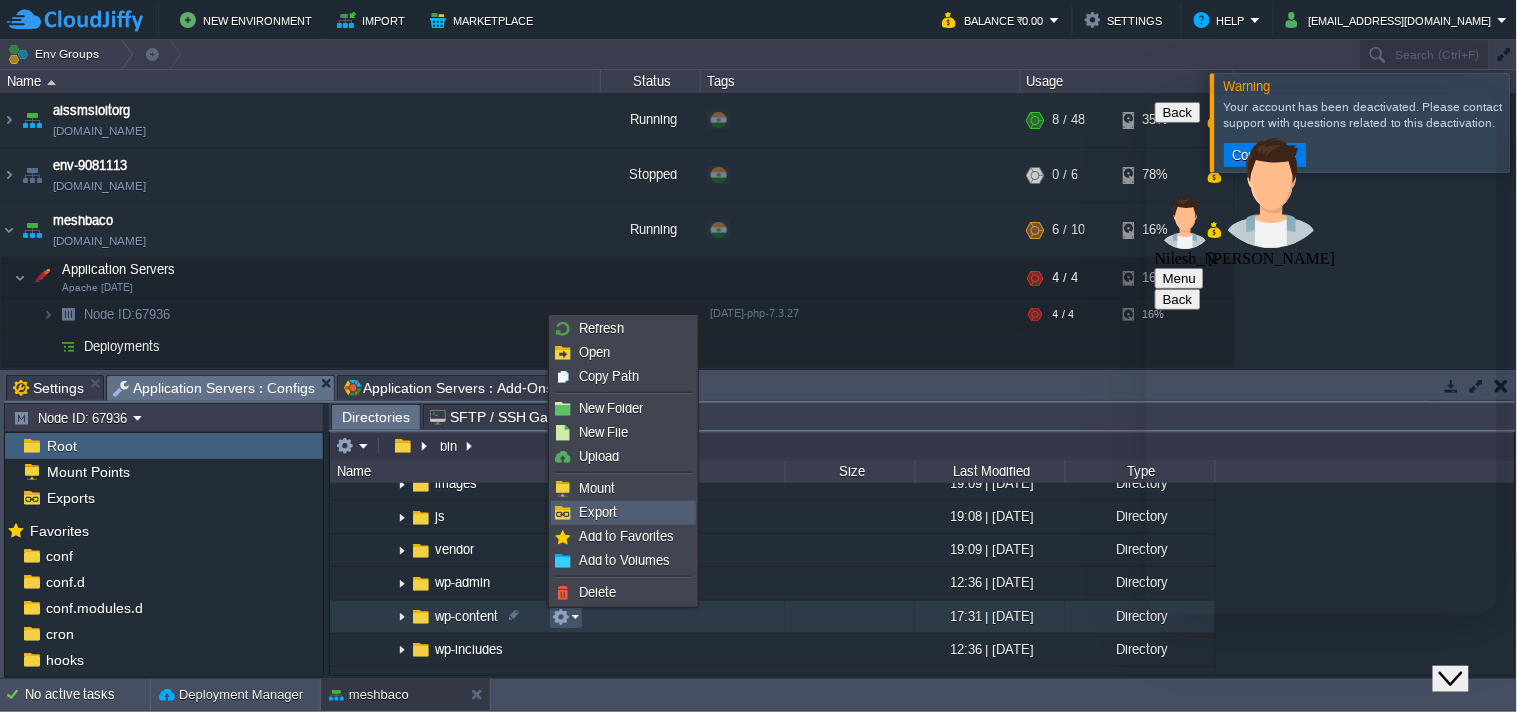 click on "Export" at bounding box center [598, 512] 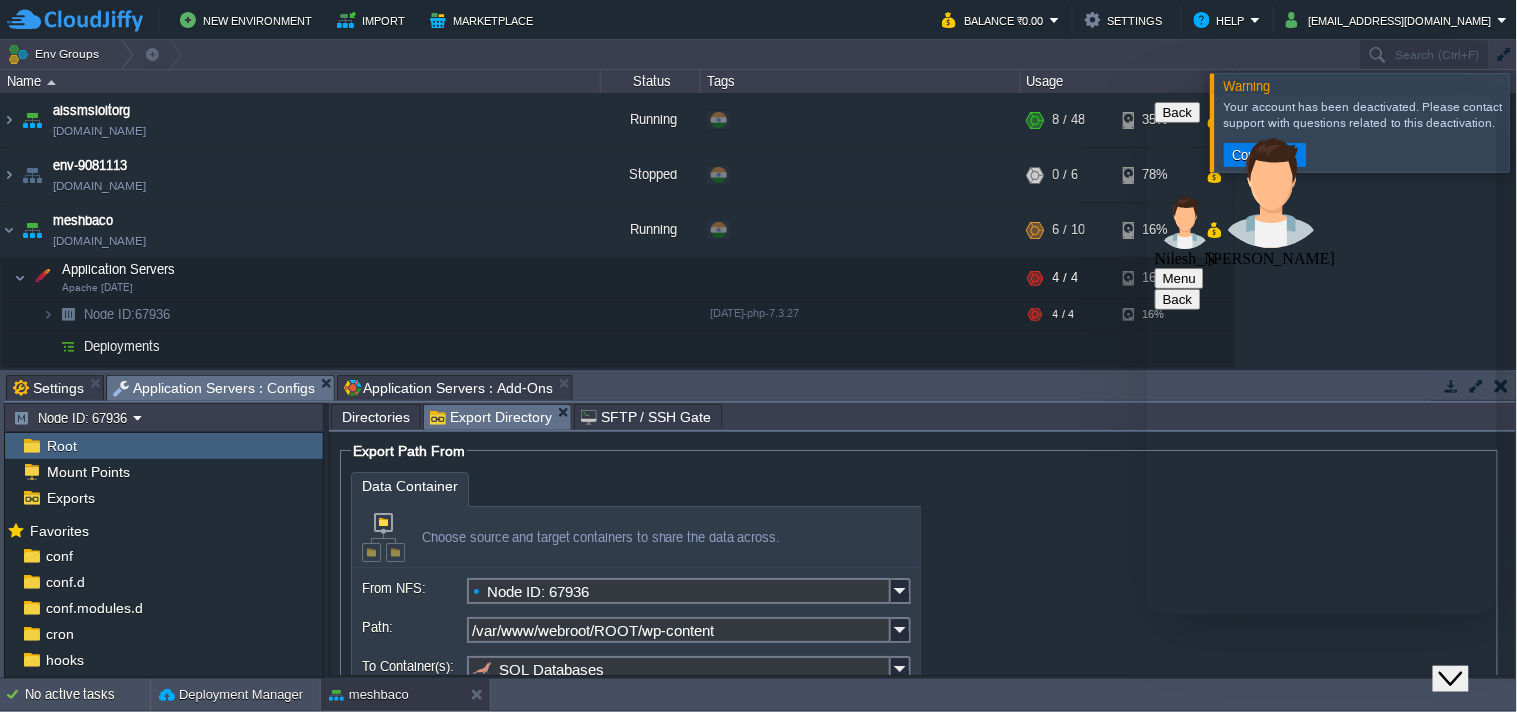 scroll, scrollTop: 111, scrollLeft: 0, axis: vertical 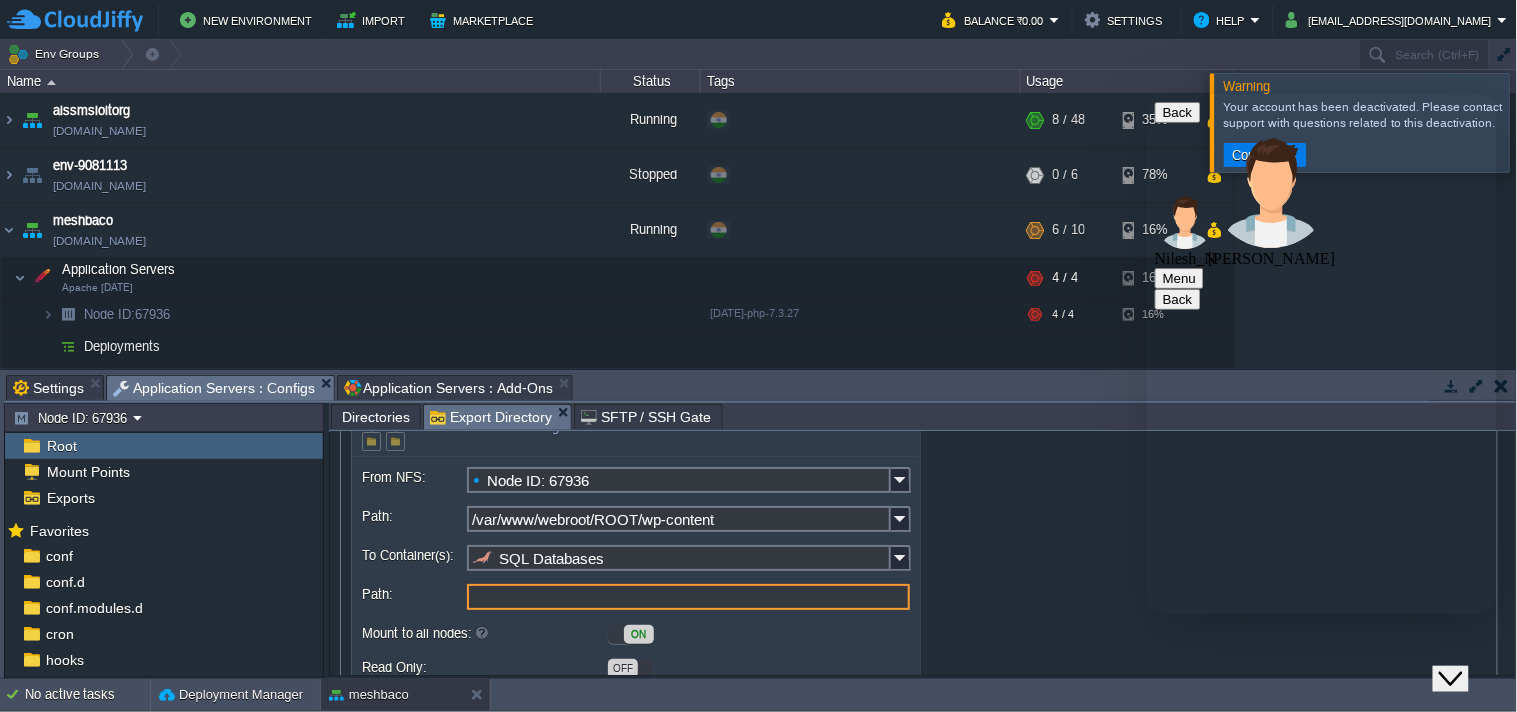 click on "Path:" at bounding box center [688, 597] 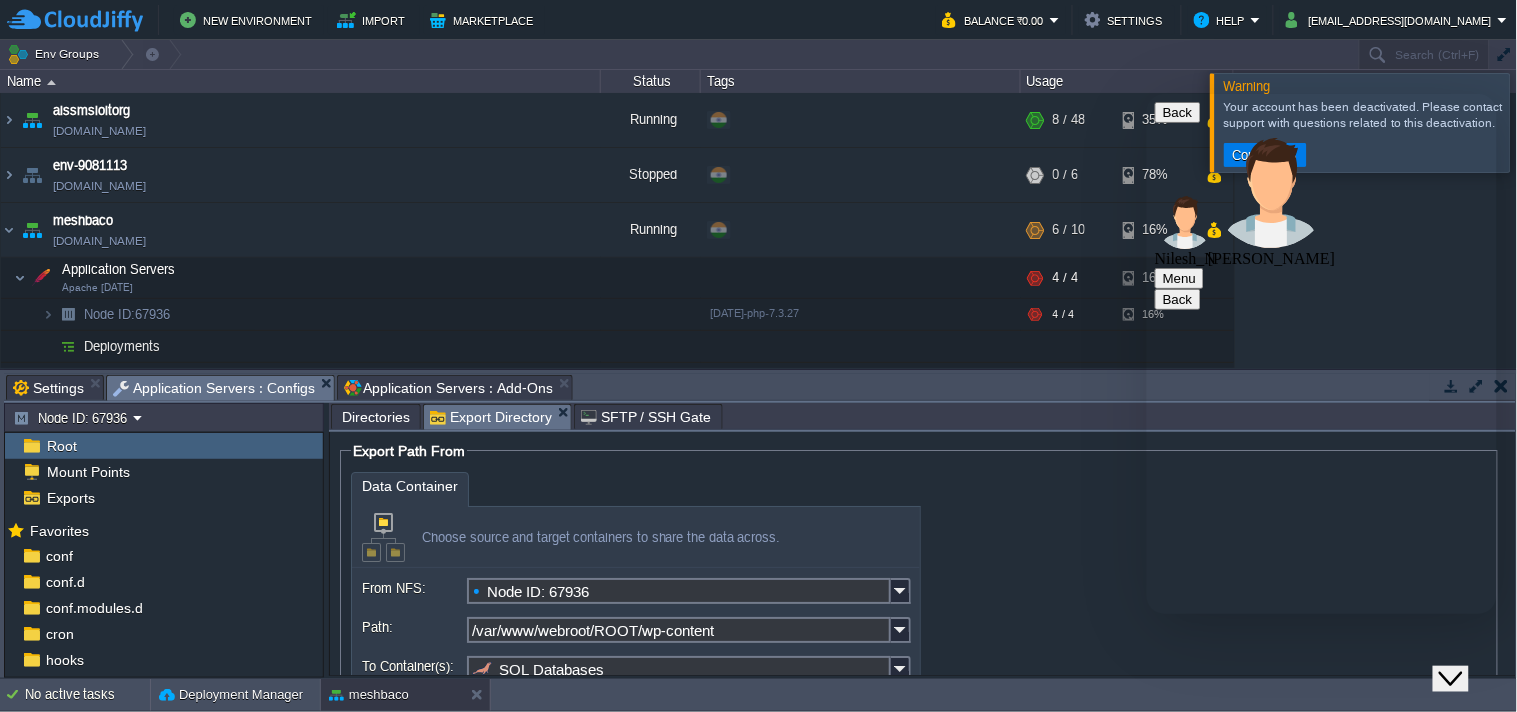 scroll, scrollTop: 111, scrollLeft: 0, axis: vertical 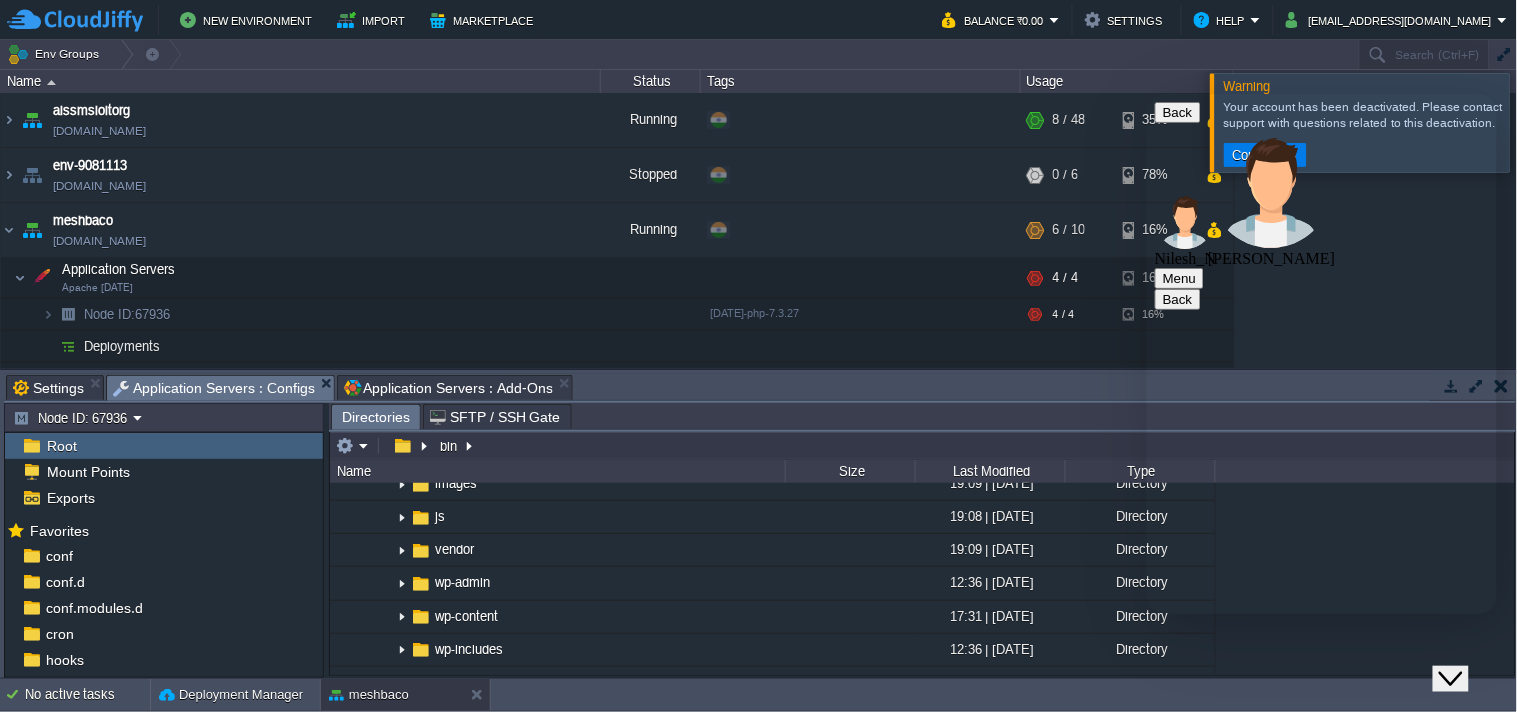 click at bounding box center (1146, 93) 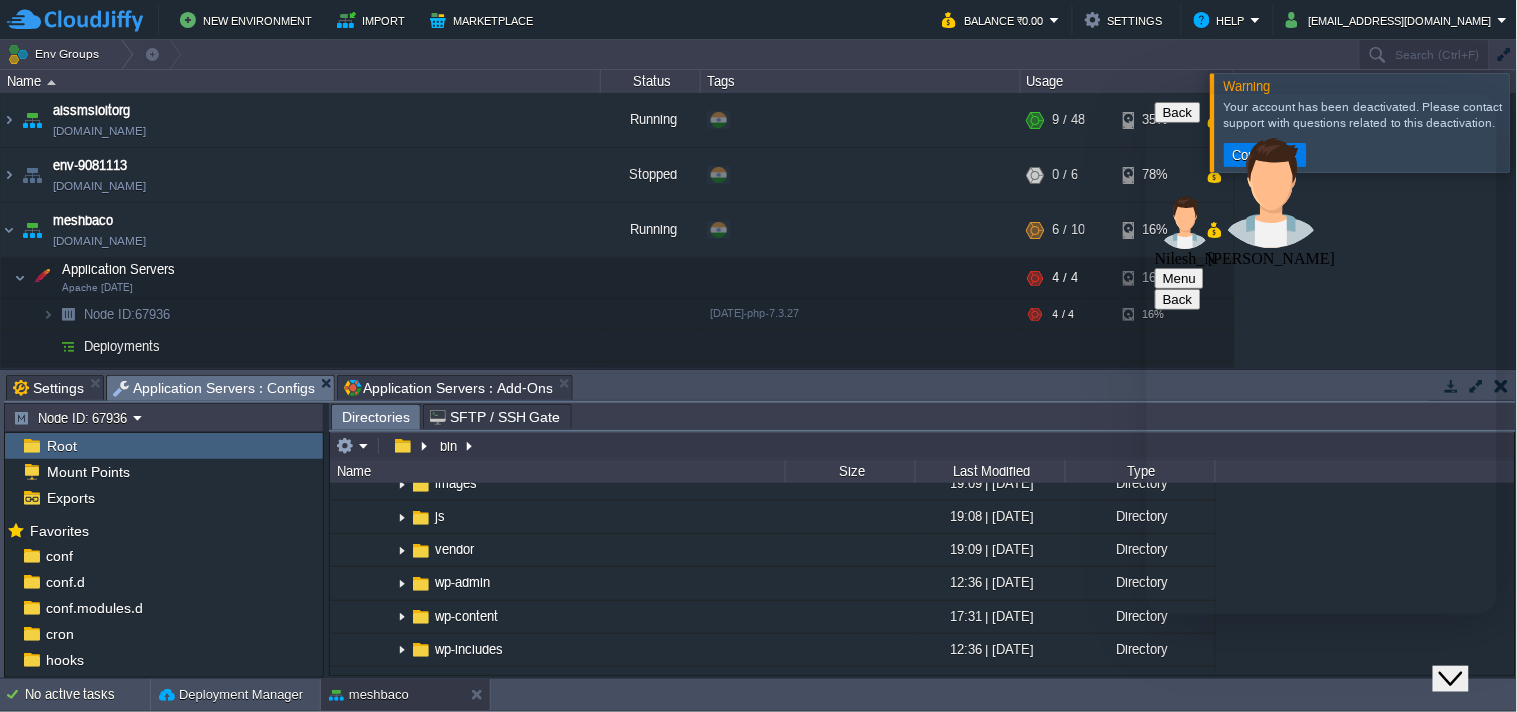 type on "now here please" 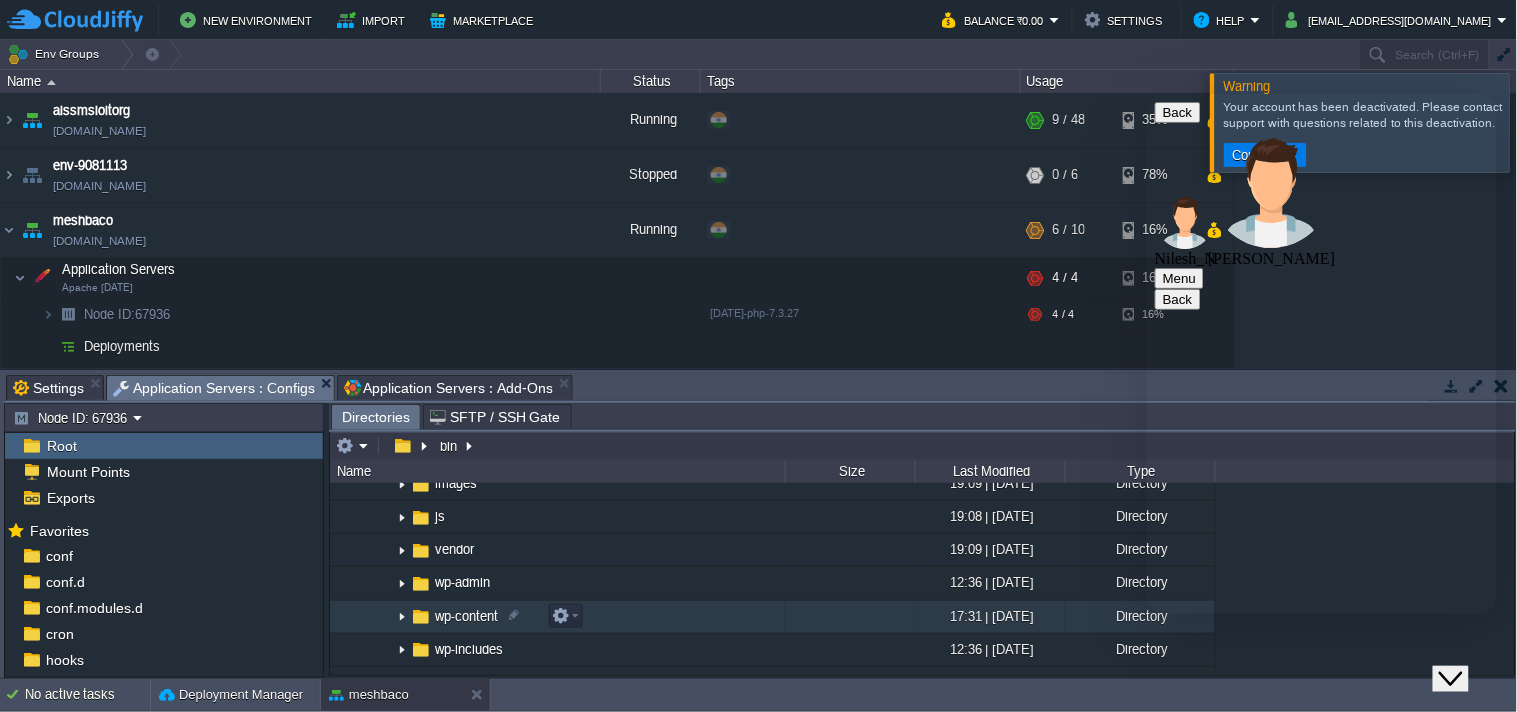 scroll, scrollTop: 1988, scrollLeft: 0, axis: vertical 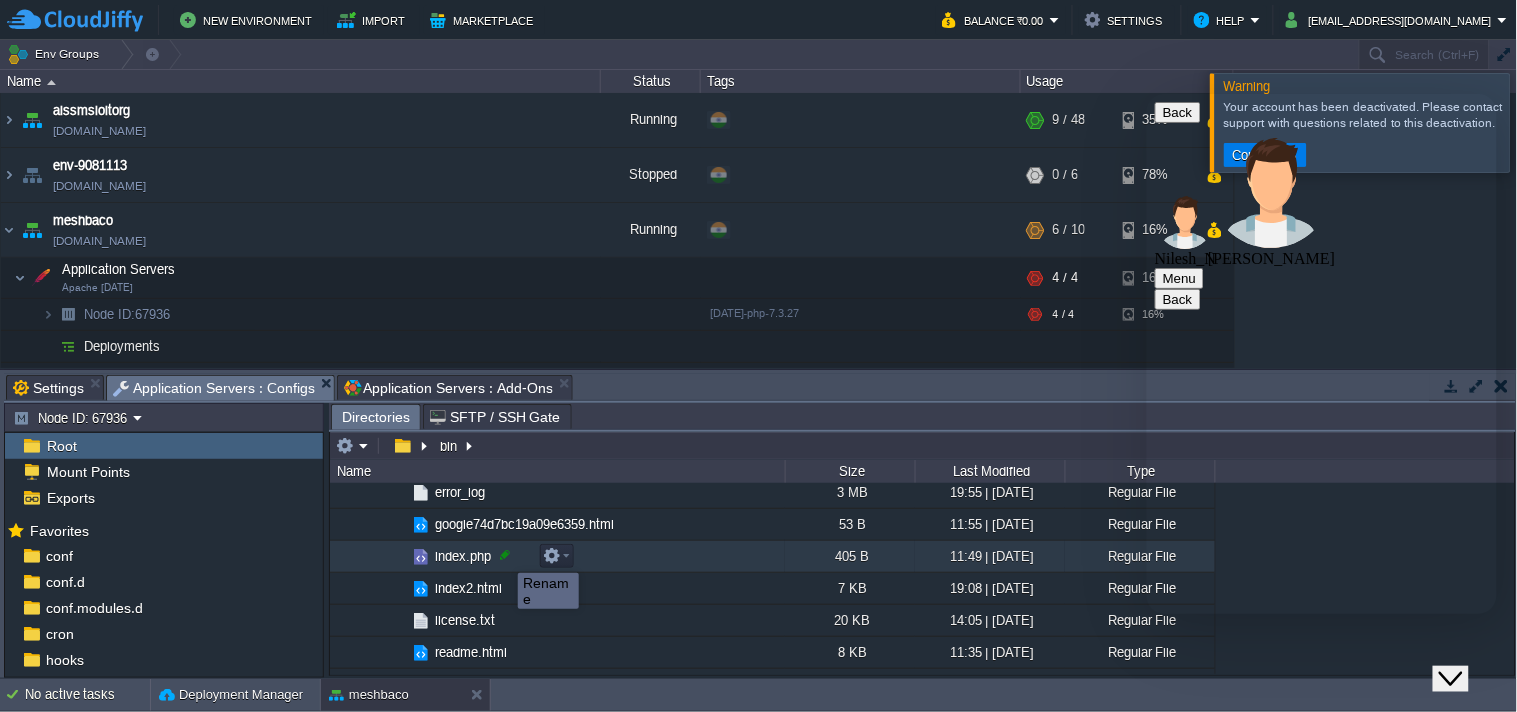 click at bounding box center (505, 555) 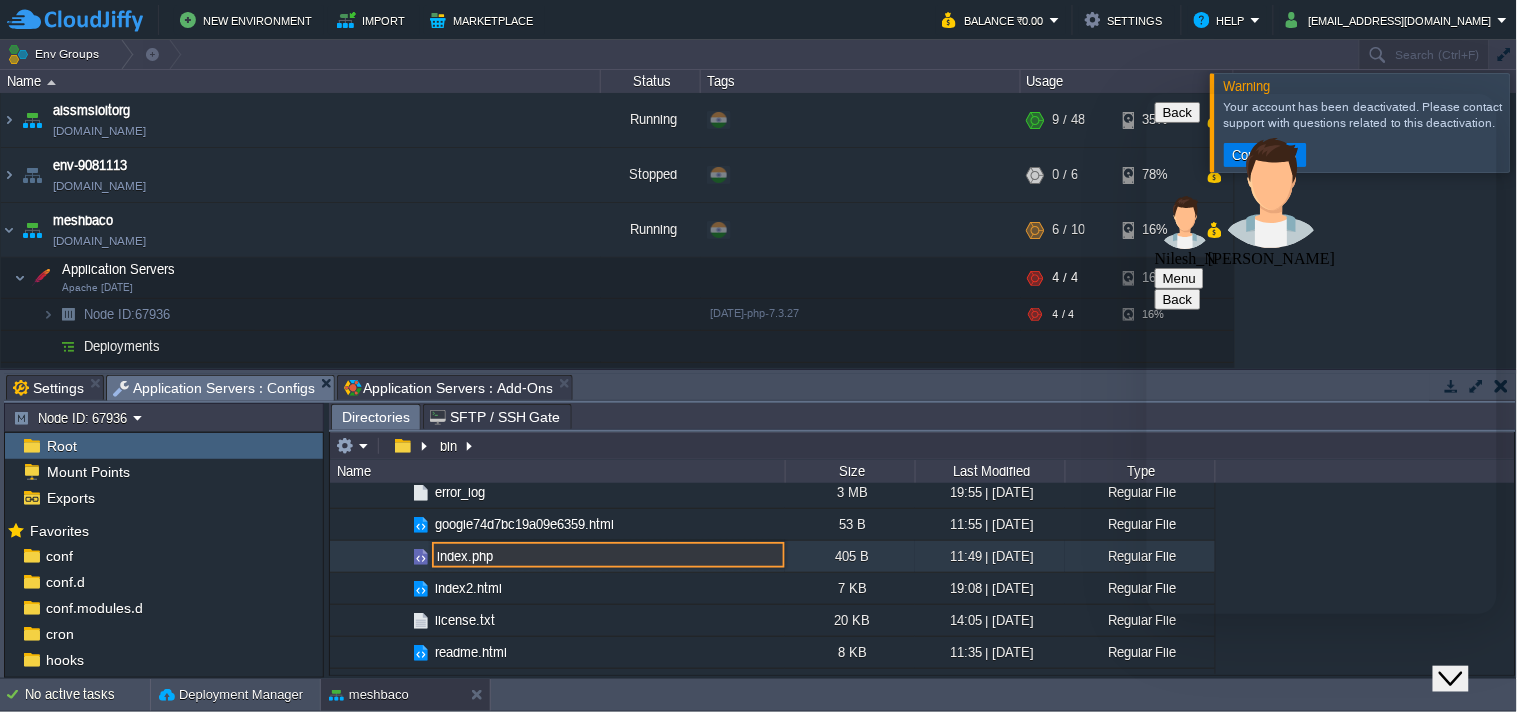 click at bounding box center (421, 557) 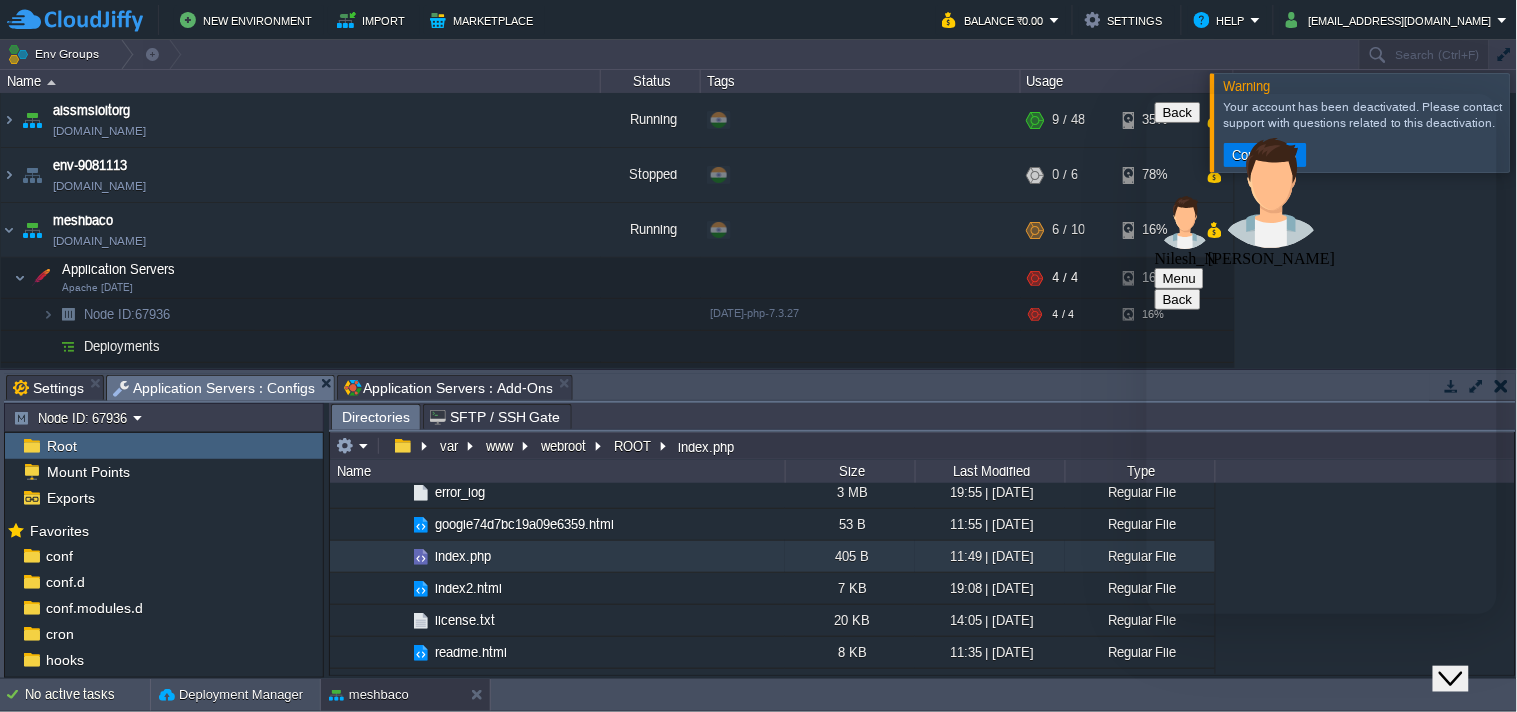 click on "index.php" at bounding box center (703, 446) 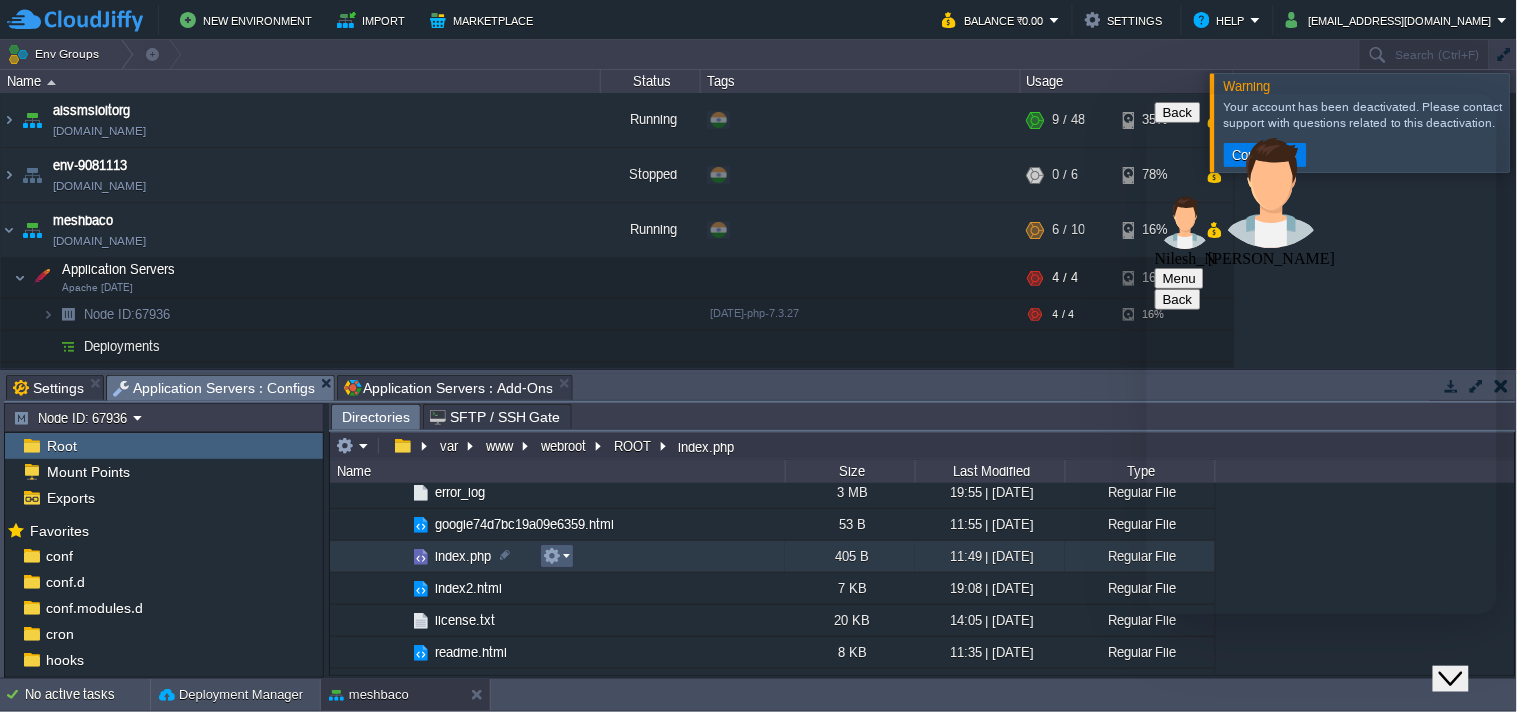 click at bounding box center (556, 556) 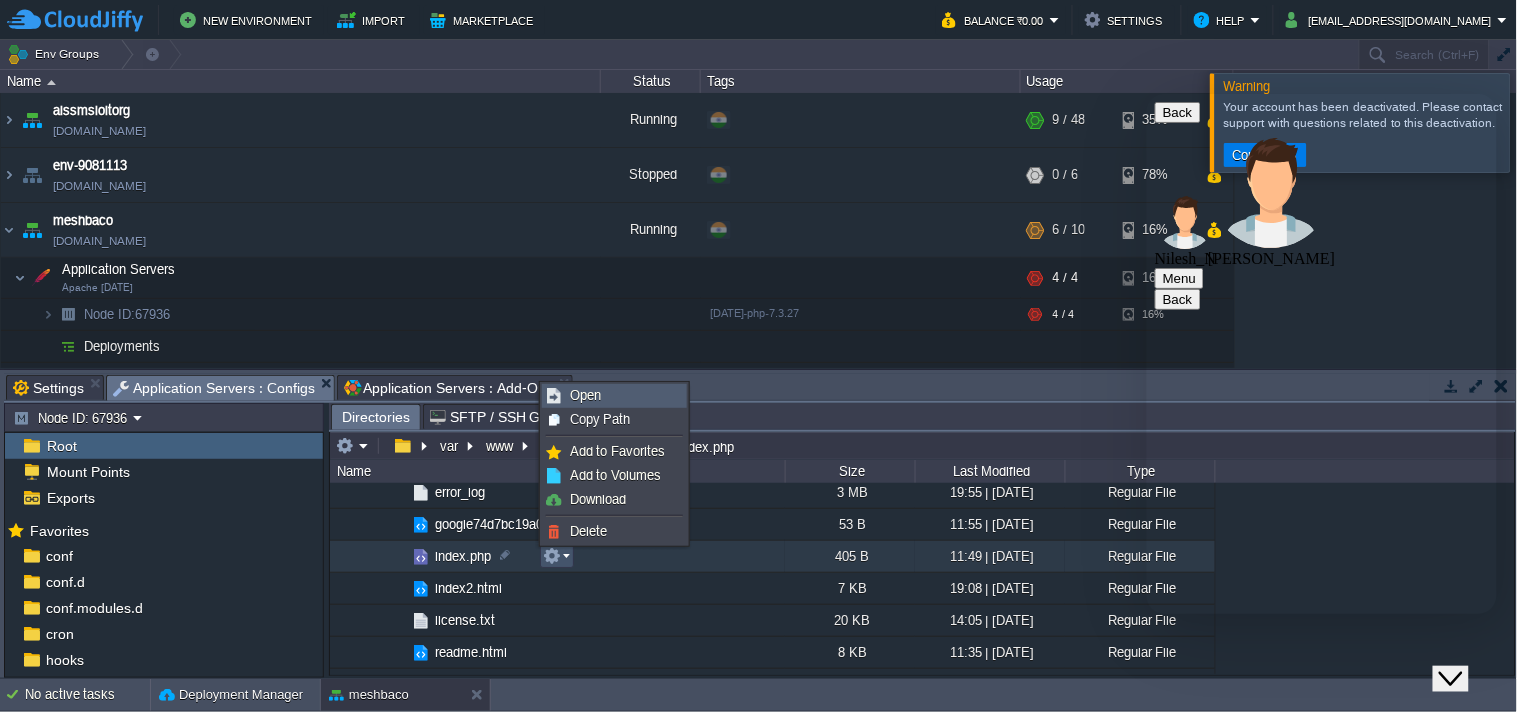 click on "Open" at bounding box center [614, 396] 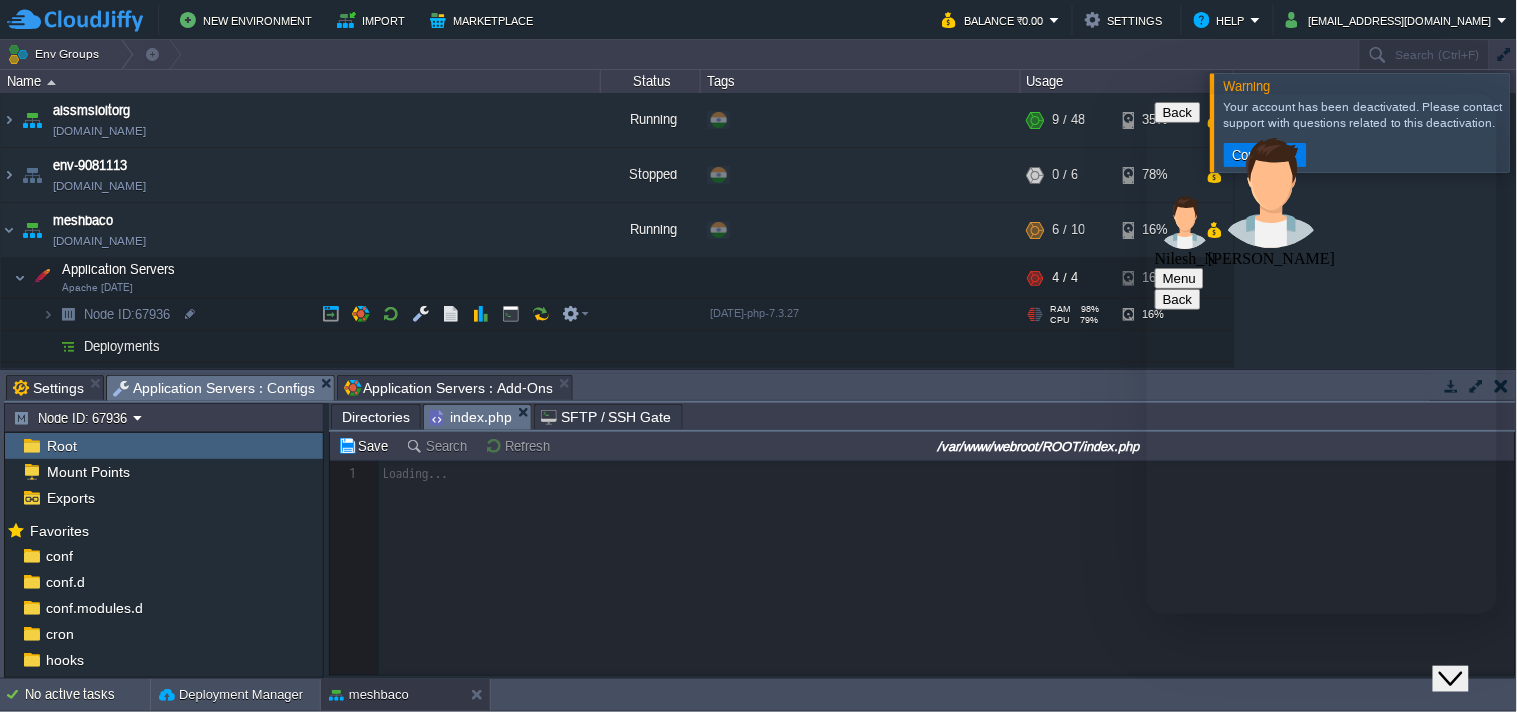 scroll, scrollTop: 111, scrollLeft: 0, axis: vertical 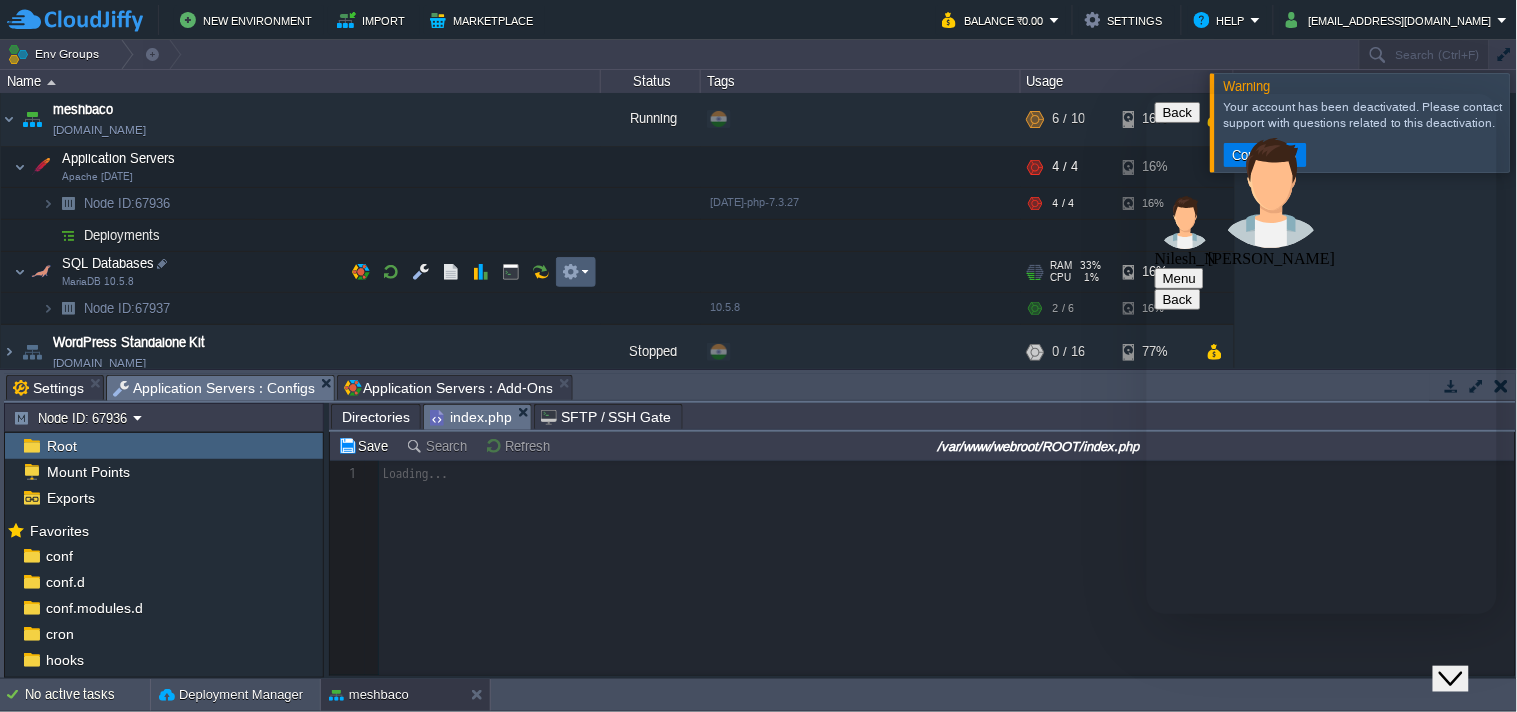 click at bounding box center (575, 272) 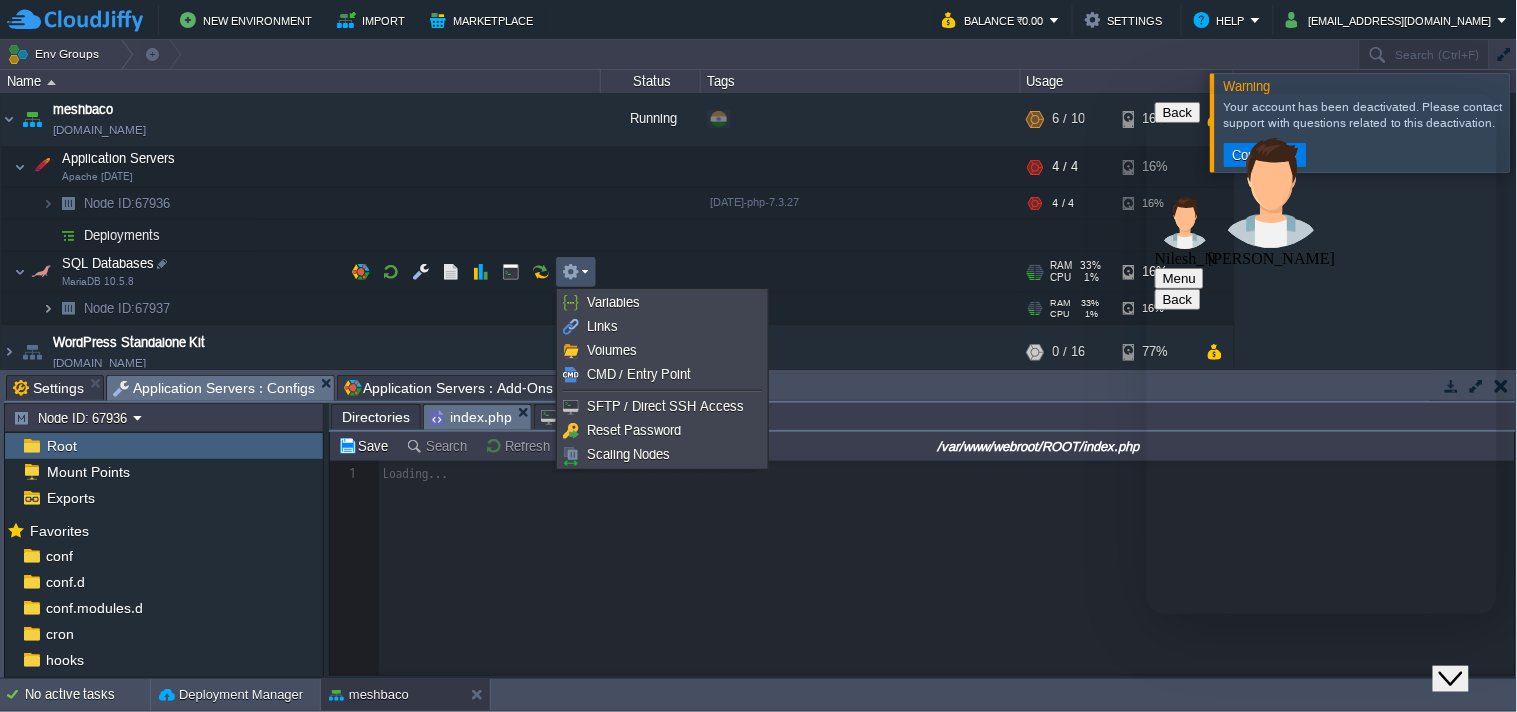 click at bounding box center [48, 308] 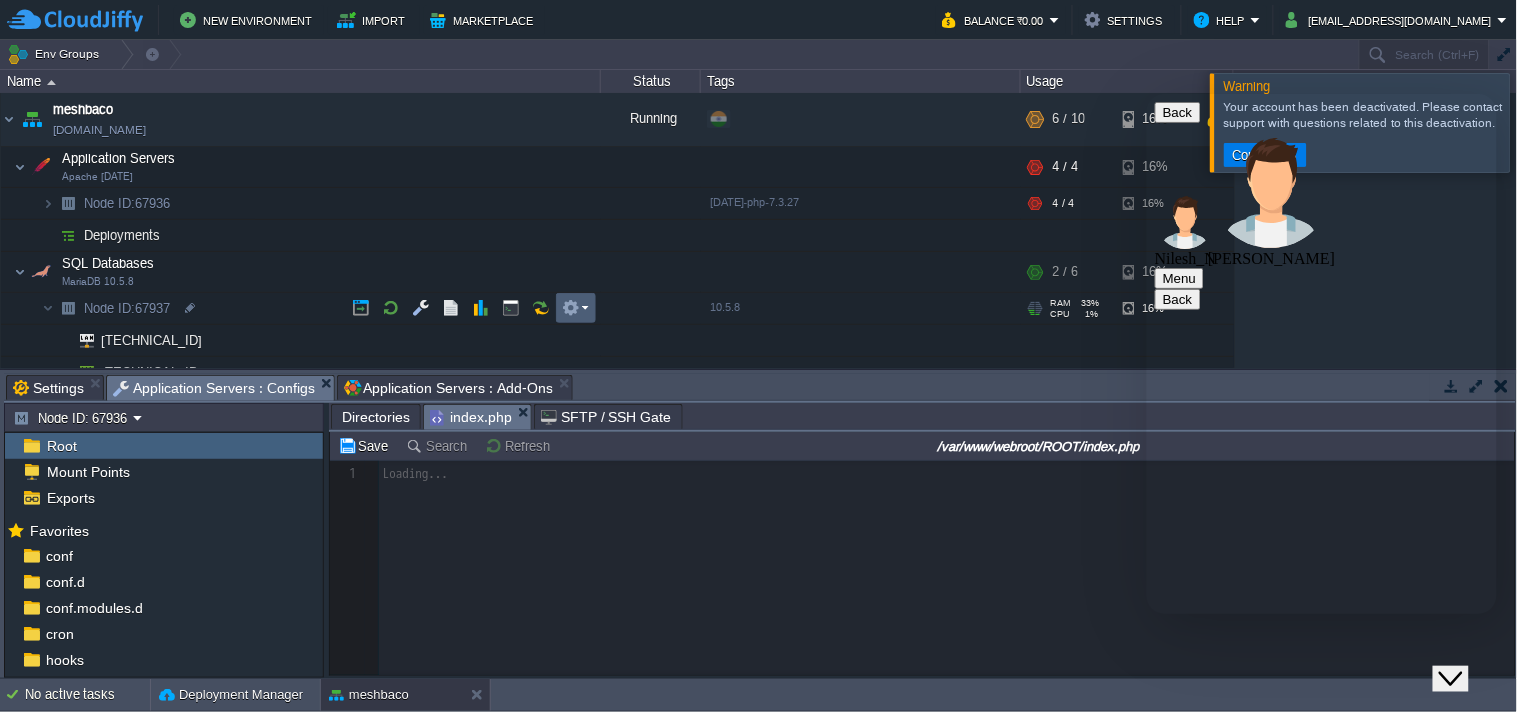 click at bounding box center (576, 308) 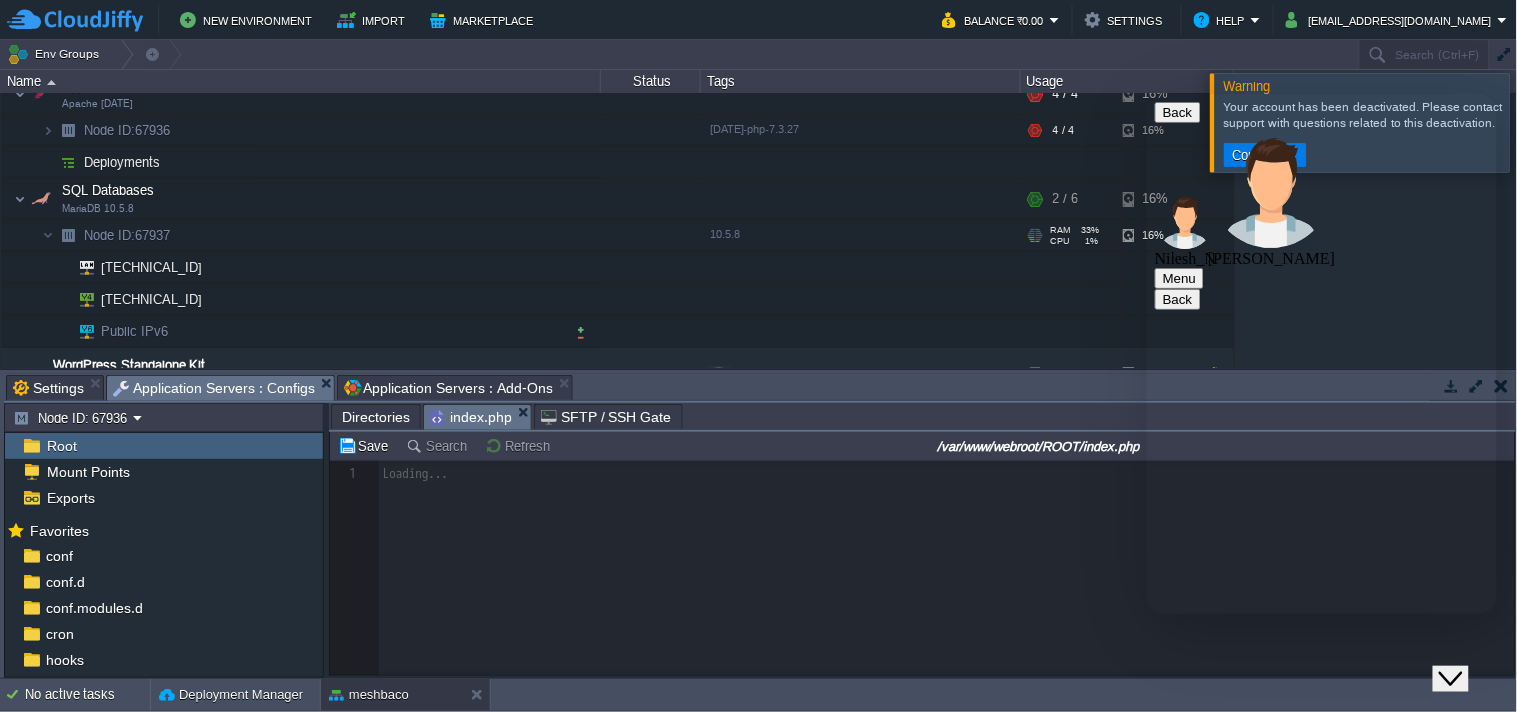 scroll, scrollTop: 222, scrollLeft: 0, axis: vertical 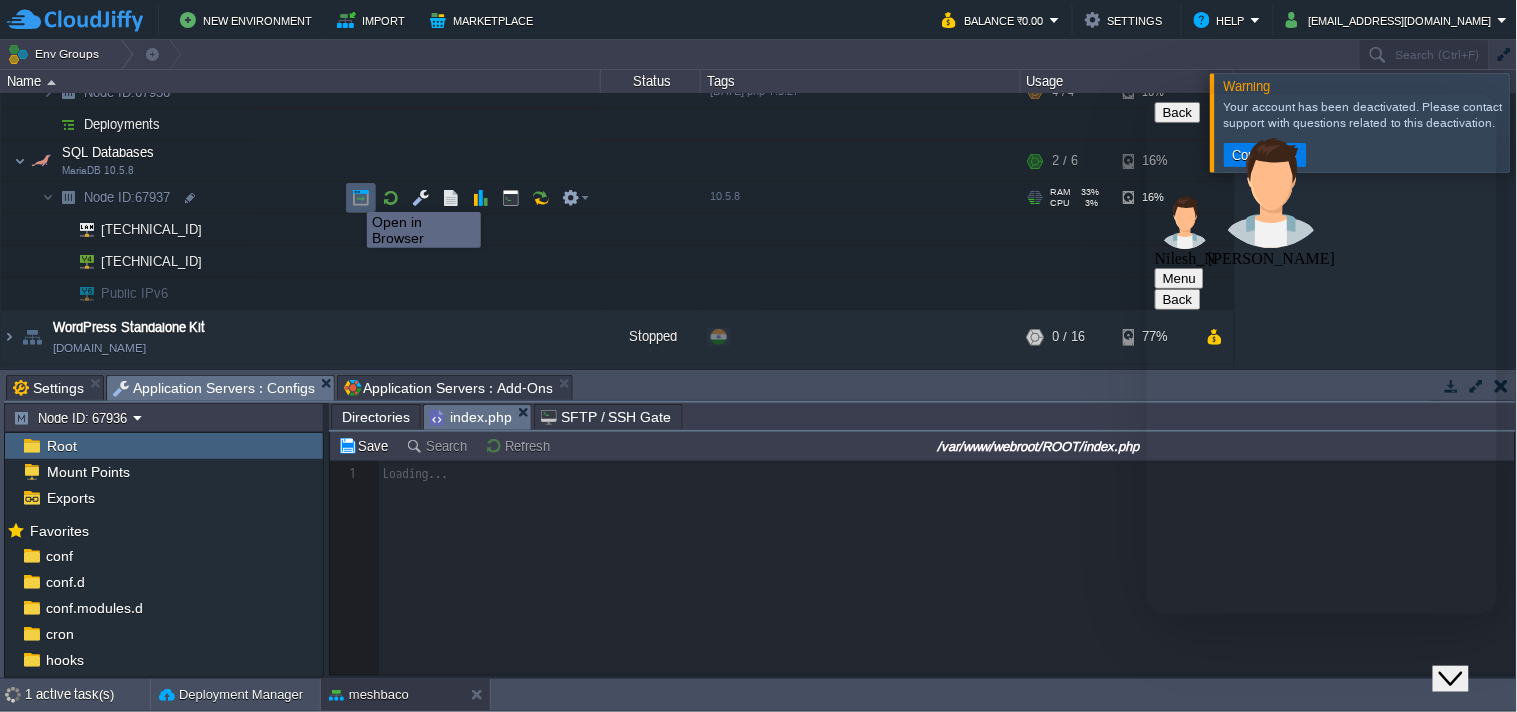 click at bounding box center (361, 198) 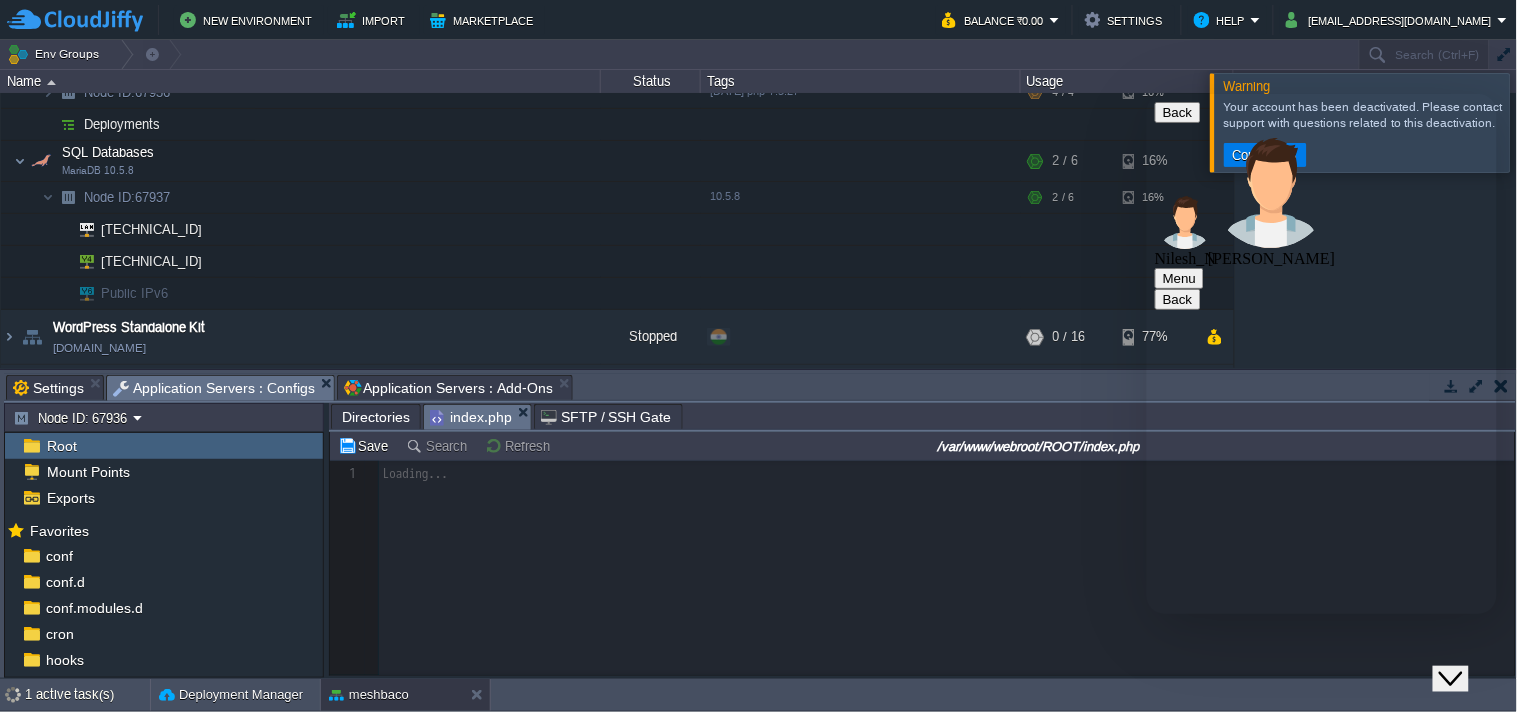 click on "Directories" at bounding box center [376, 417] 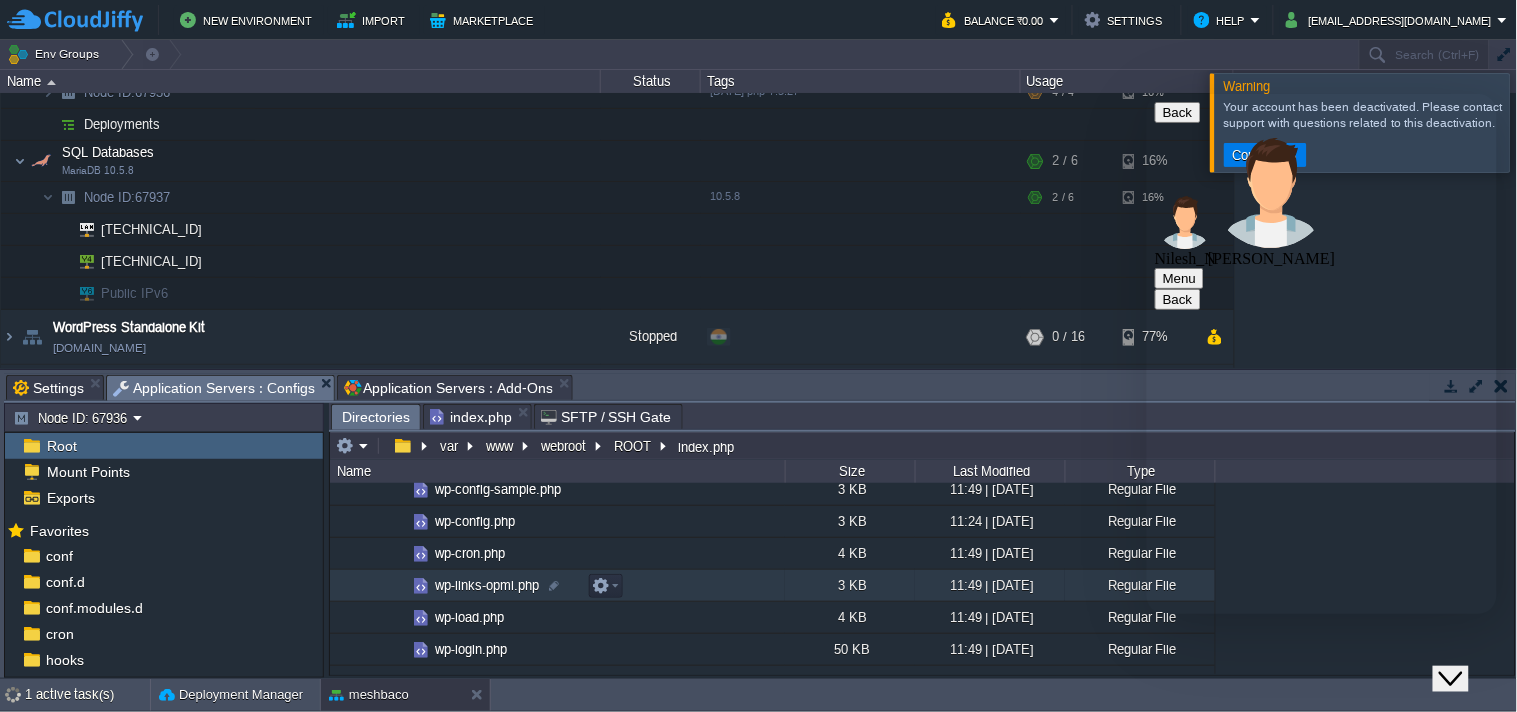 scroll, scrollTop: 2322, scrollLeft: 0, axis: vertical 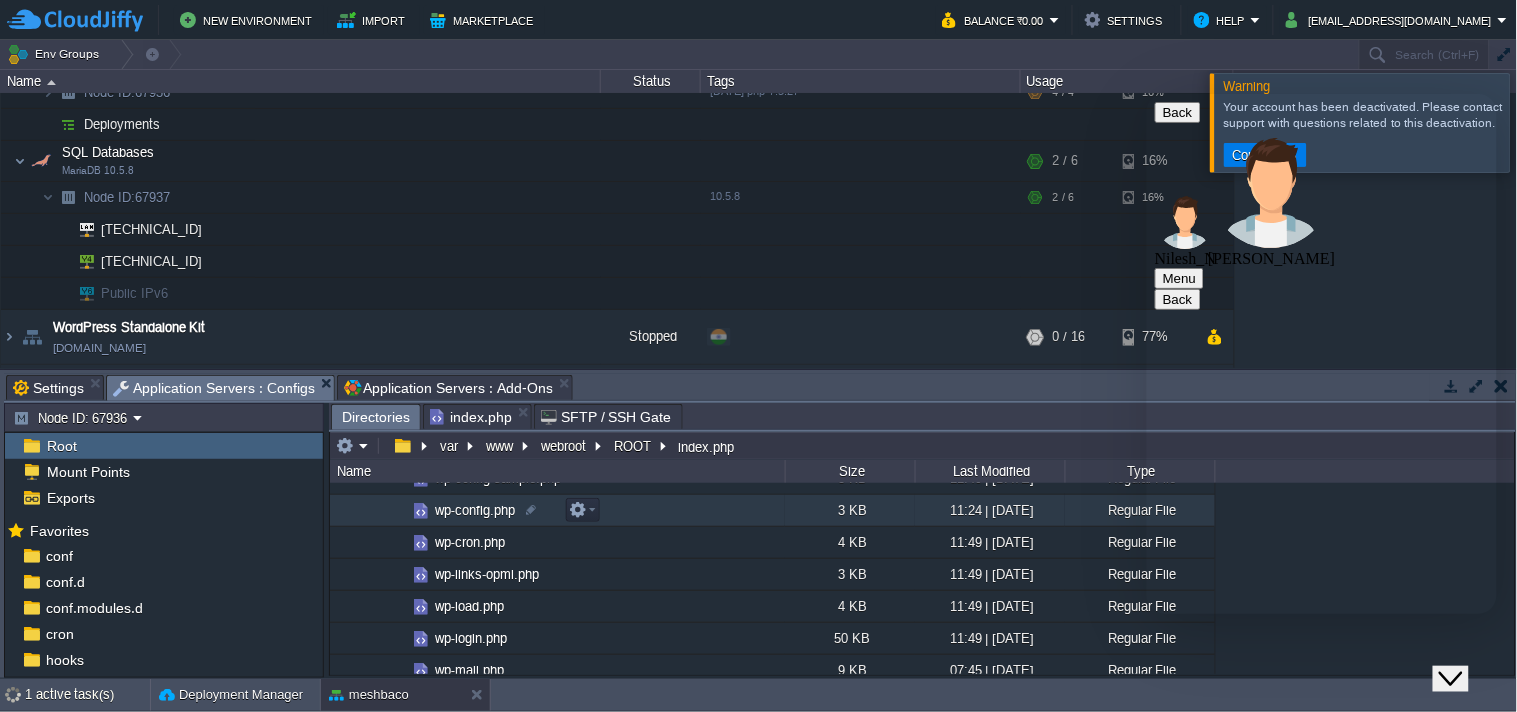 click on "wp-config.php" at bounding box center (475, 510) 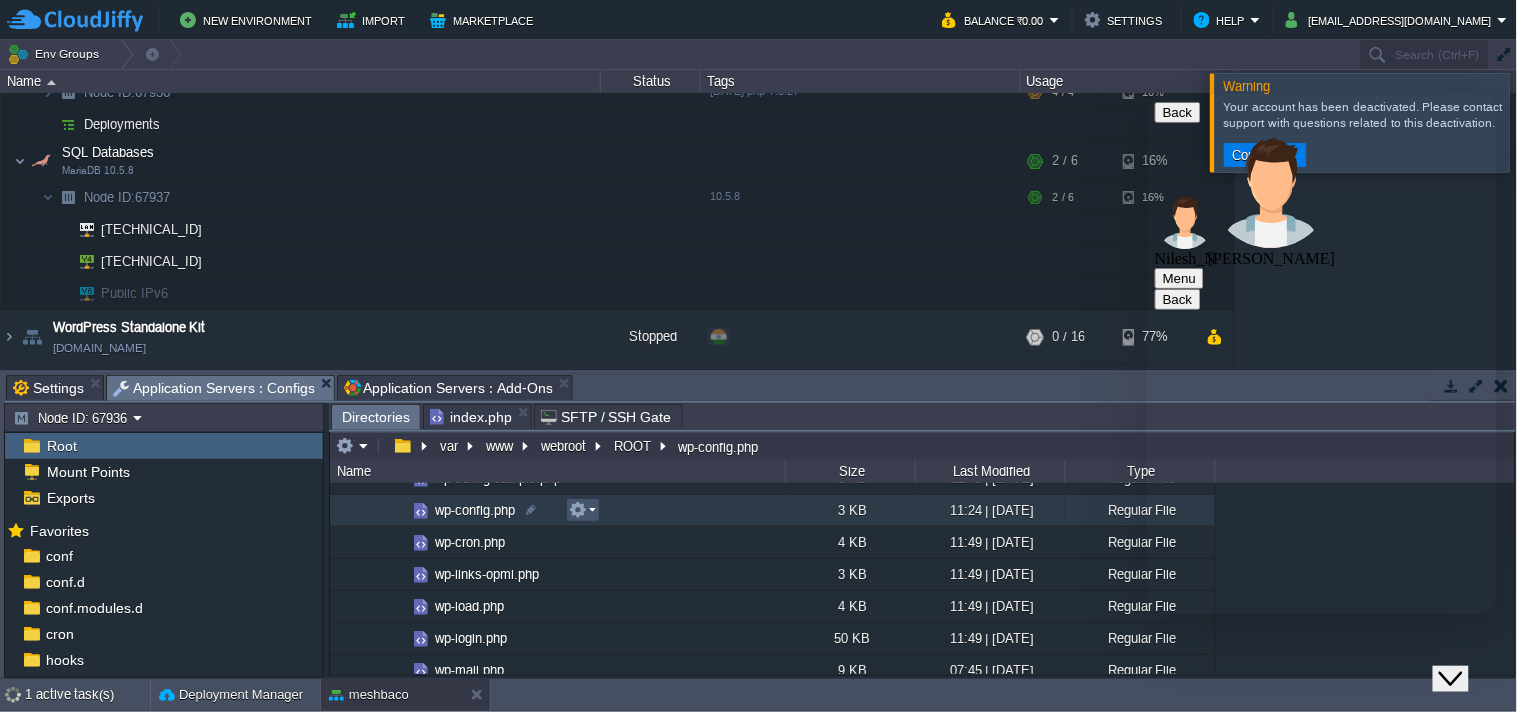 click at bounding box center (578, 510) 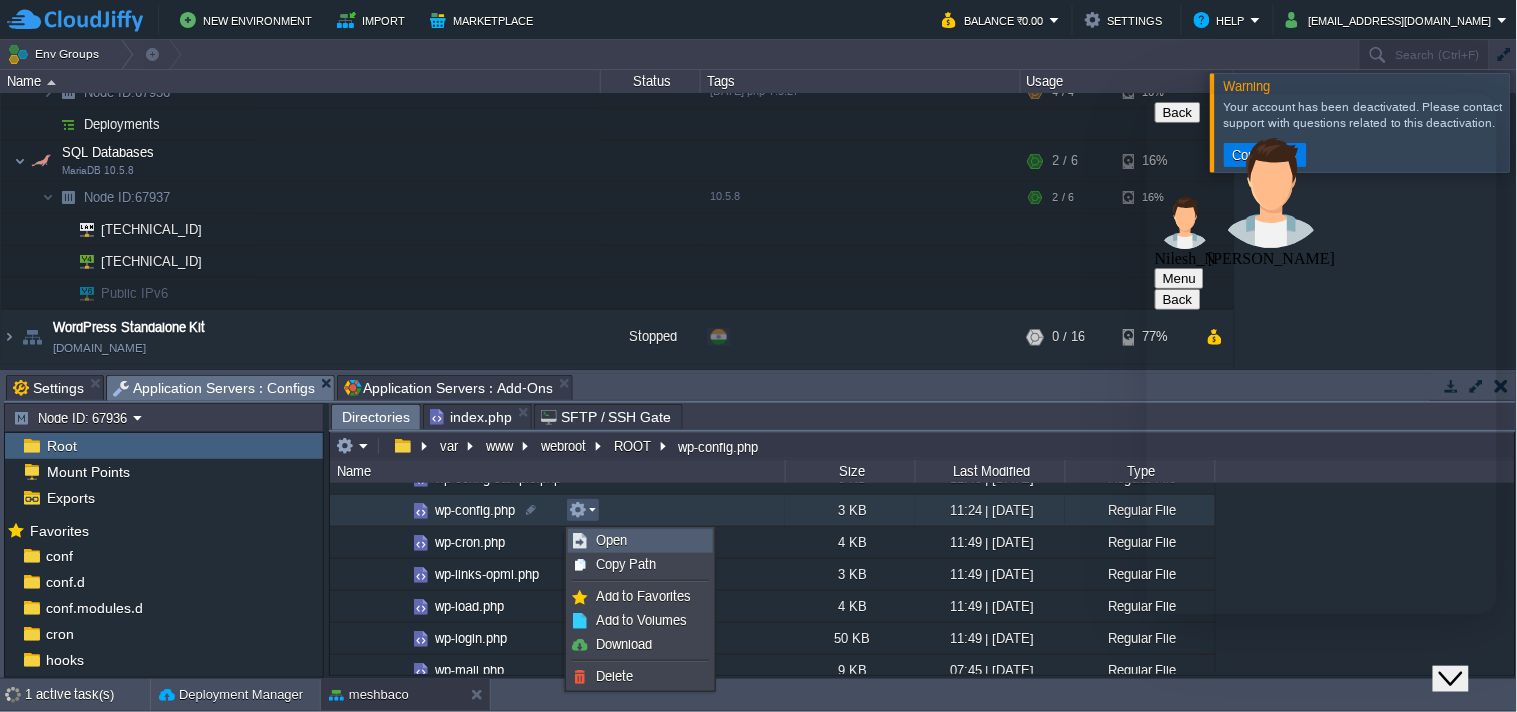 click on "Open" at bounding box center [611, 540] 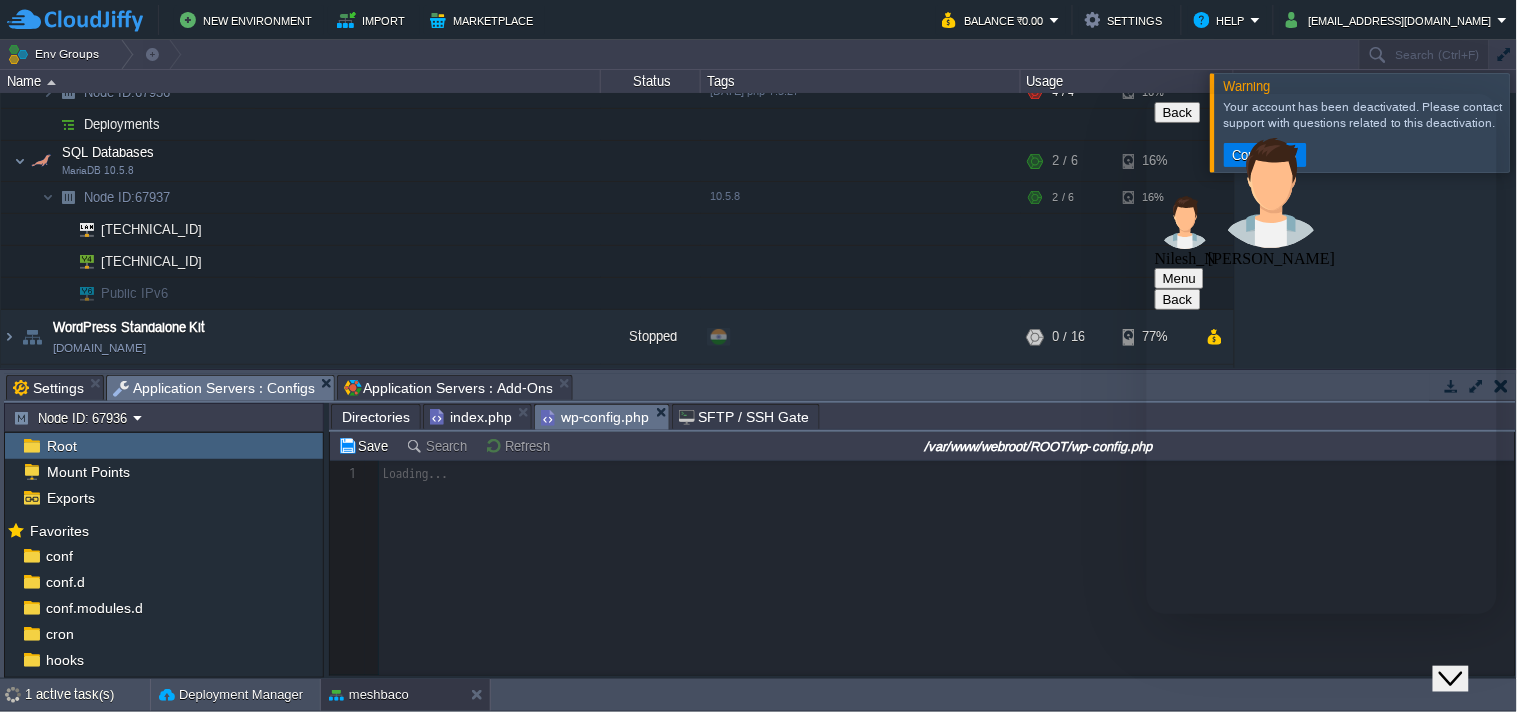 click at bounding box center (922, 568) 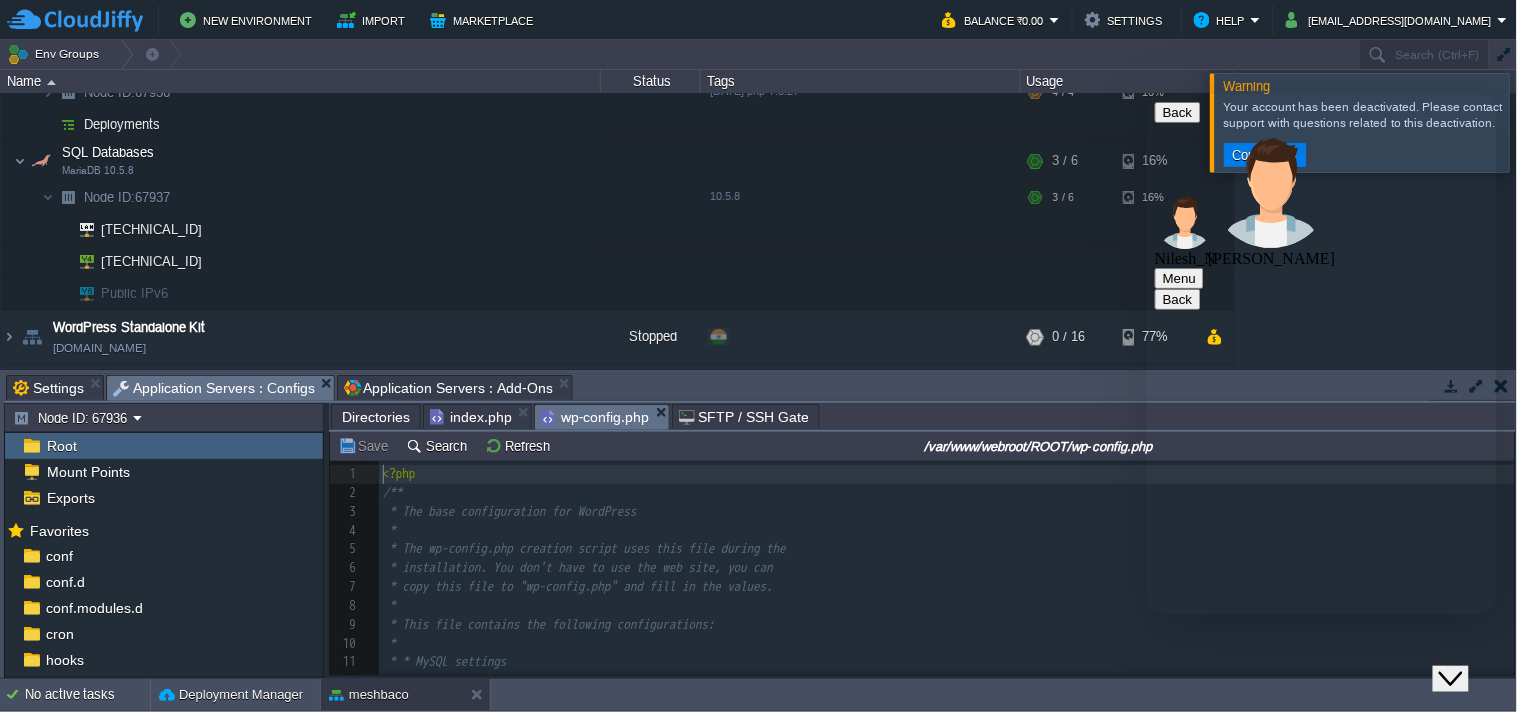 scroll, scrollTop: 6, scrollLeft: 0, axis: vertical 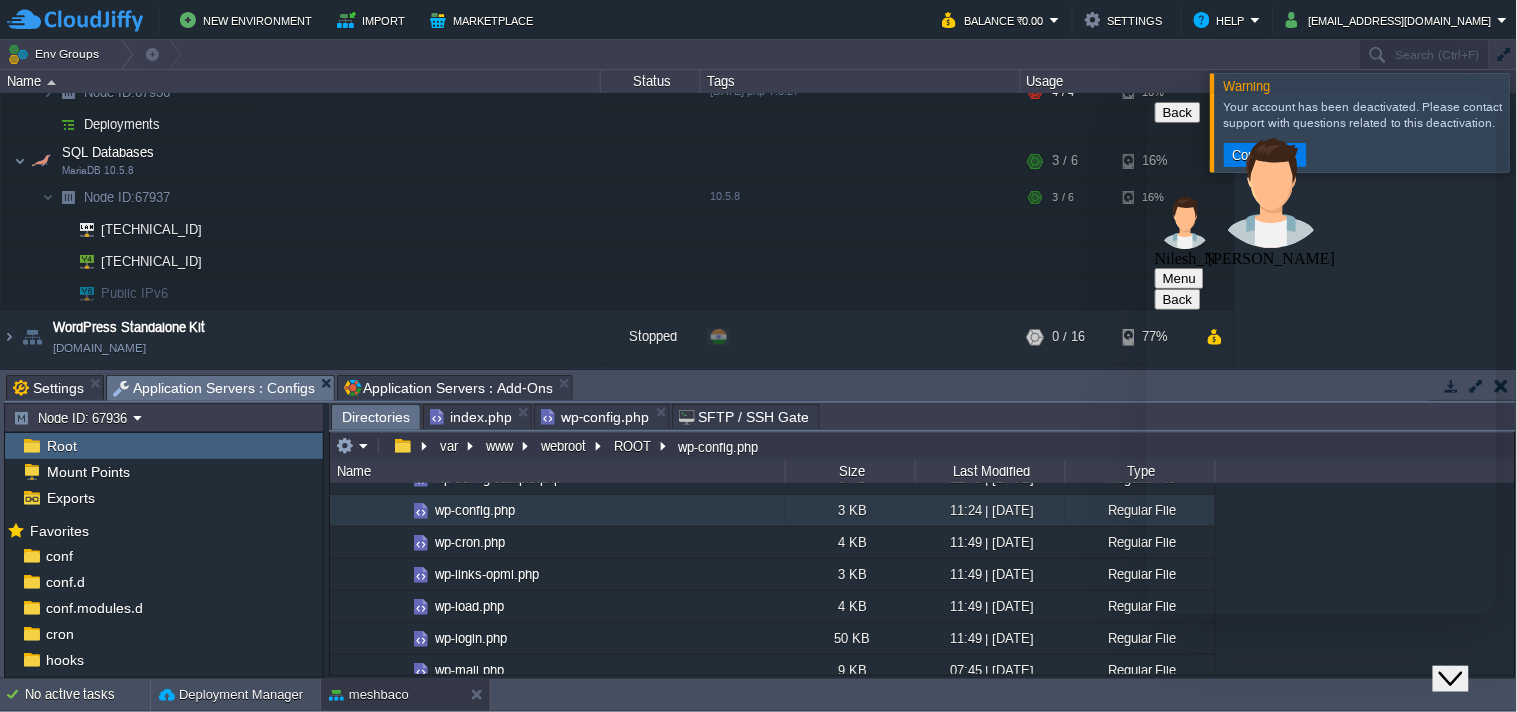 click on "Directories" at bounding box center (376, 417) 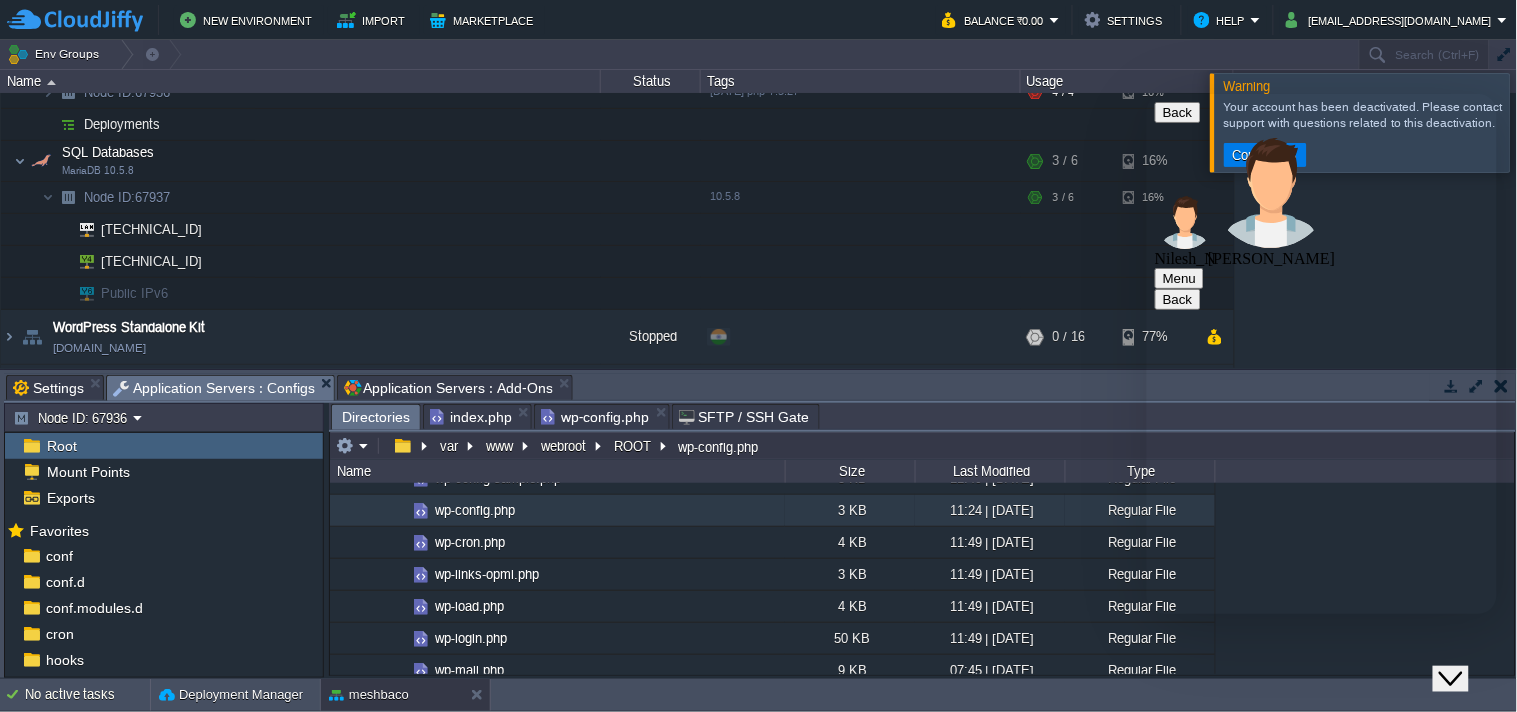 click at bounding box center [1146, 93] 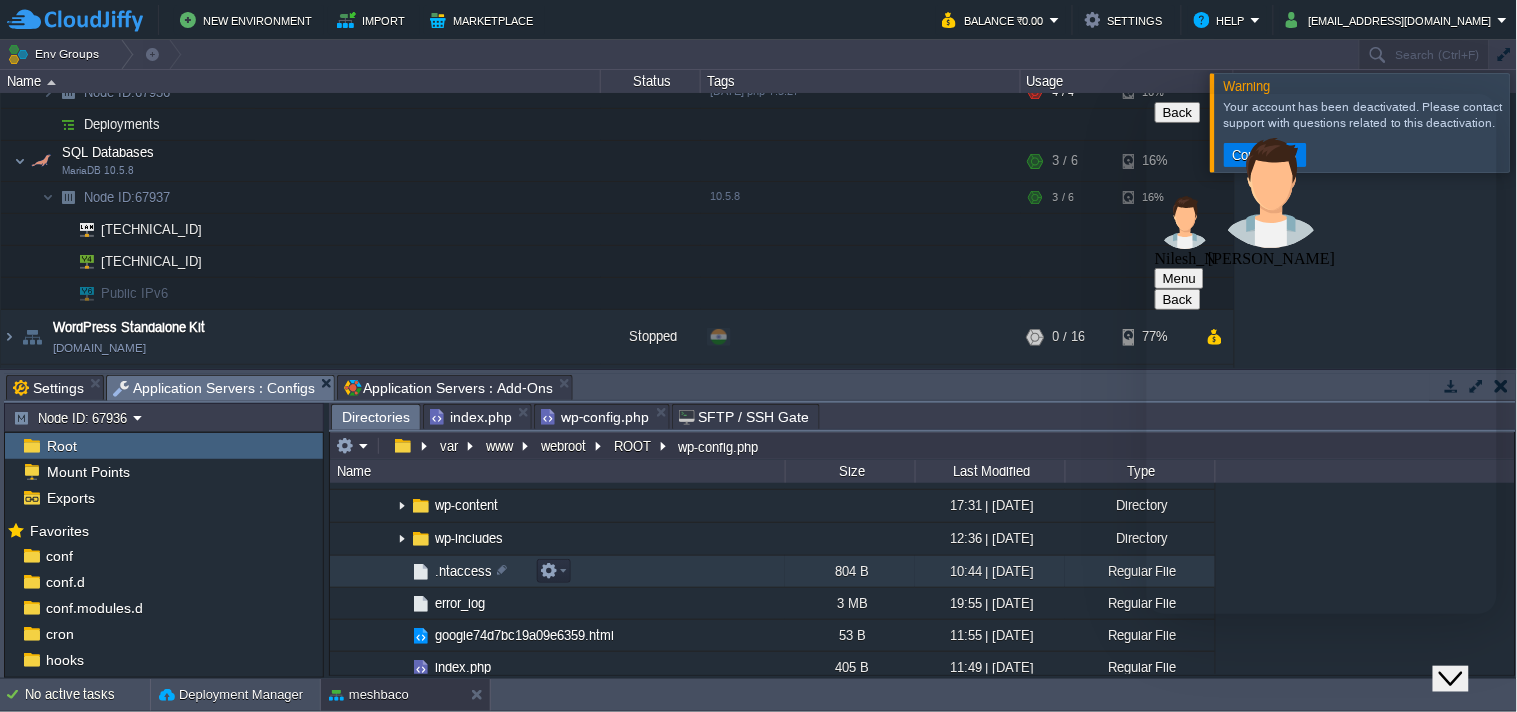scroll, scrollTop: 1766, scrollLeft: 0, axis: vertical 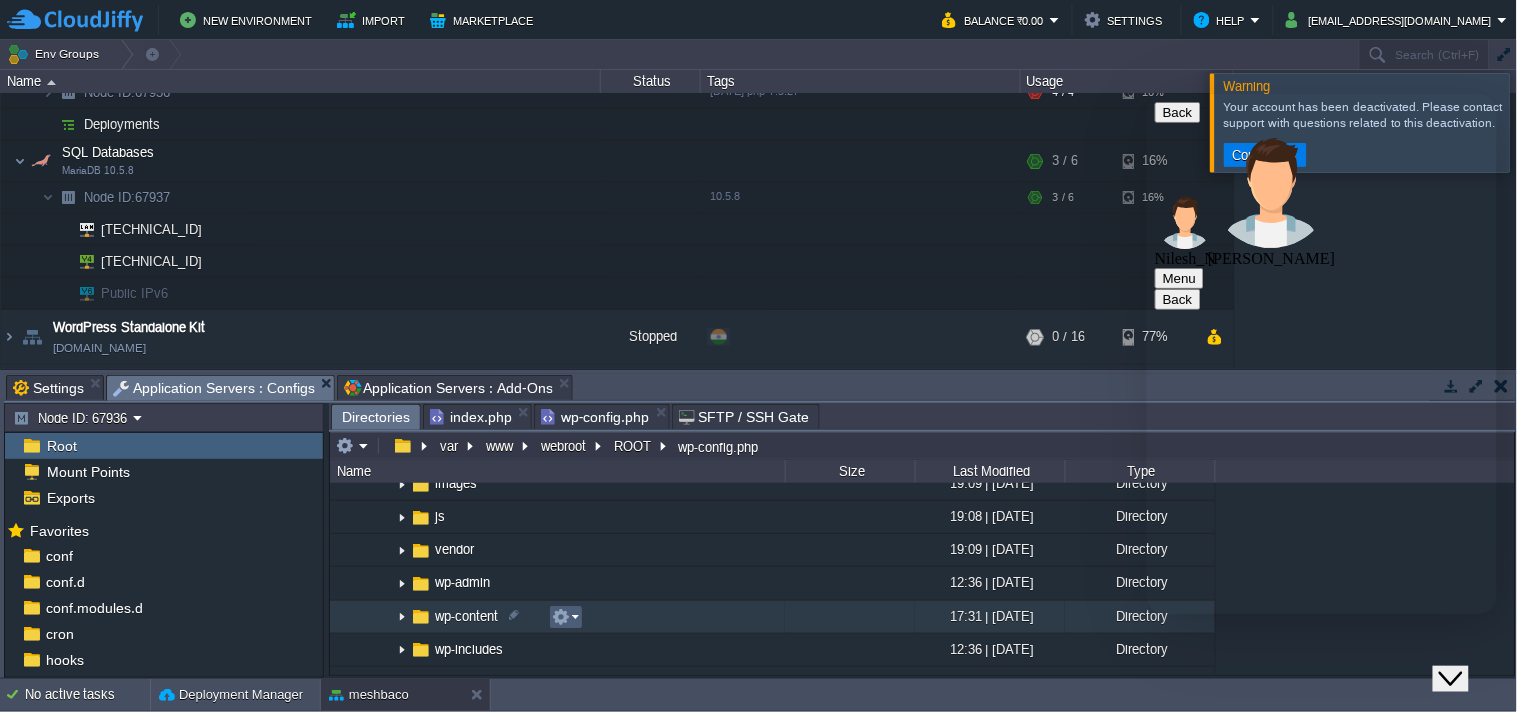 click at bounding box center [565, 617] 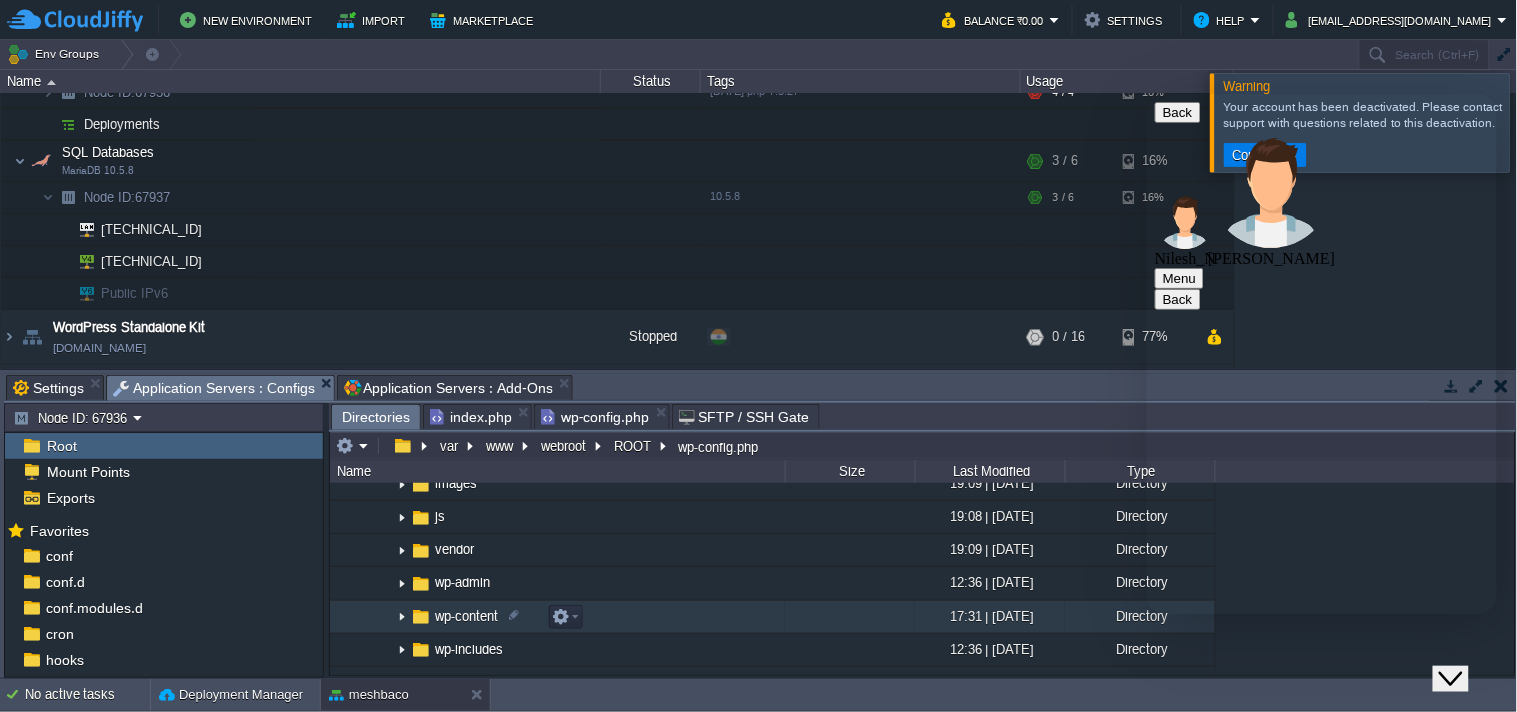 click at bounding box center [402, 617] 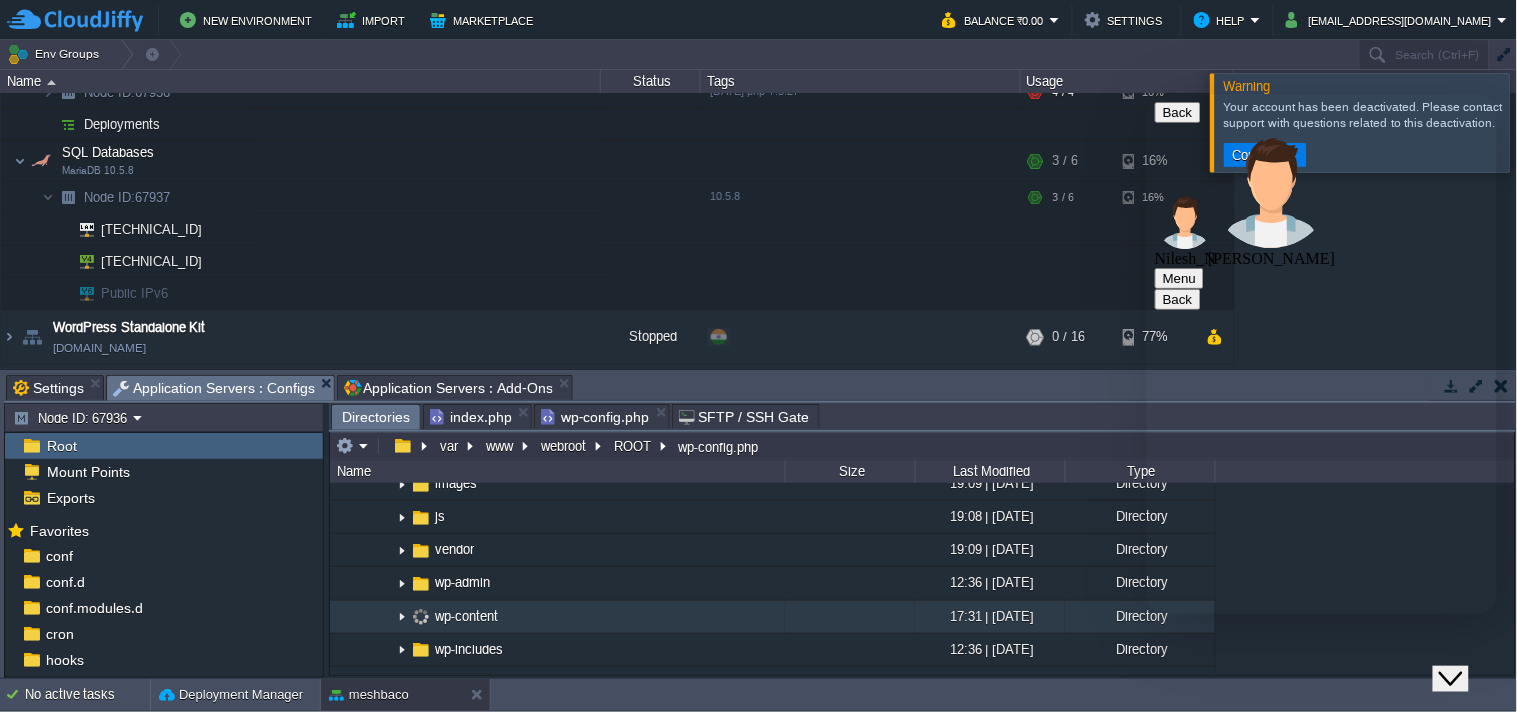 scroll, scrollTop: 1877, scrollLeft: 0, axis: vertical 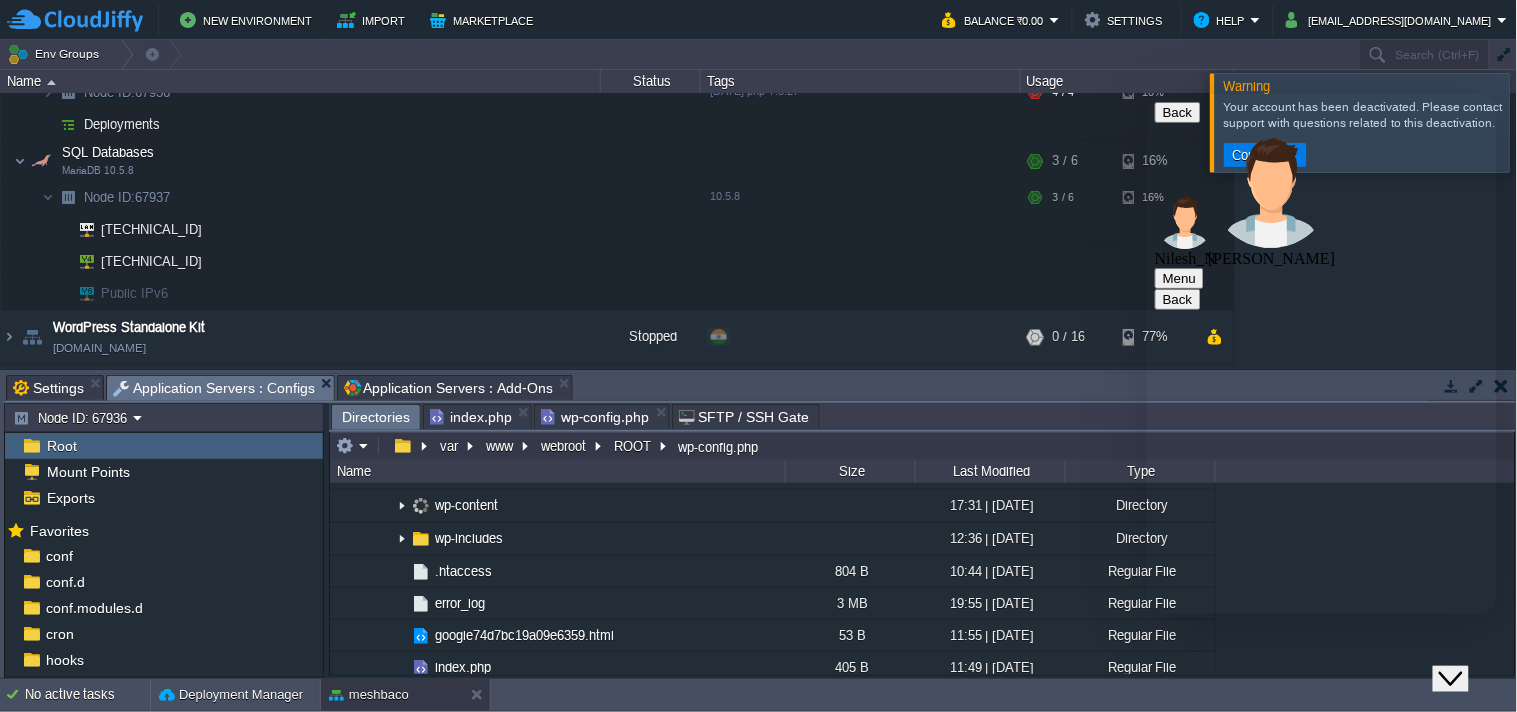 click at bounding box center (1146, 93) 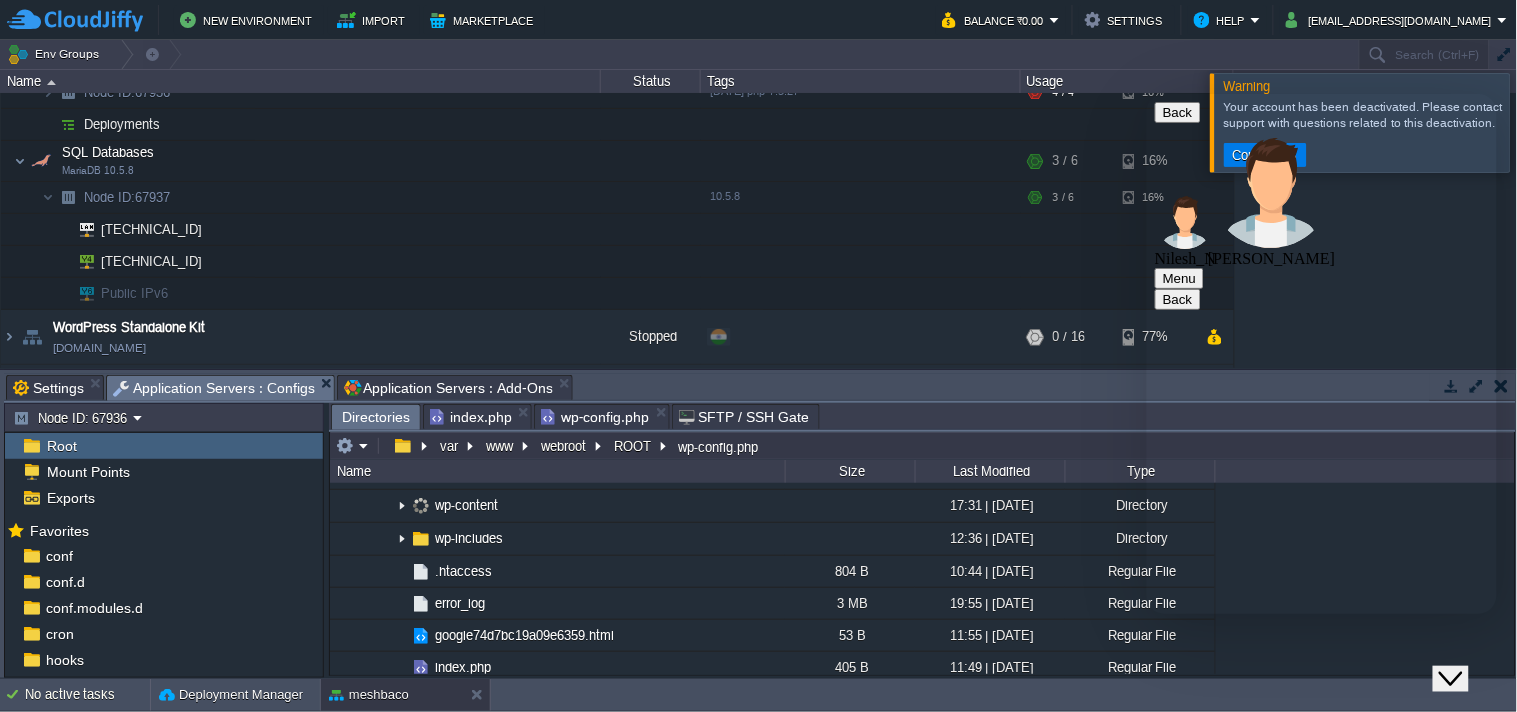 type on "?" 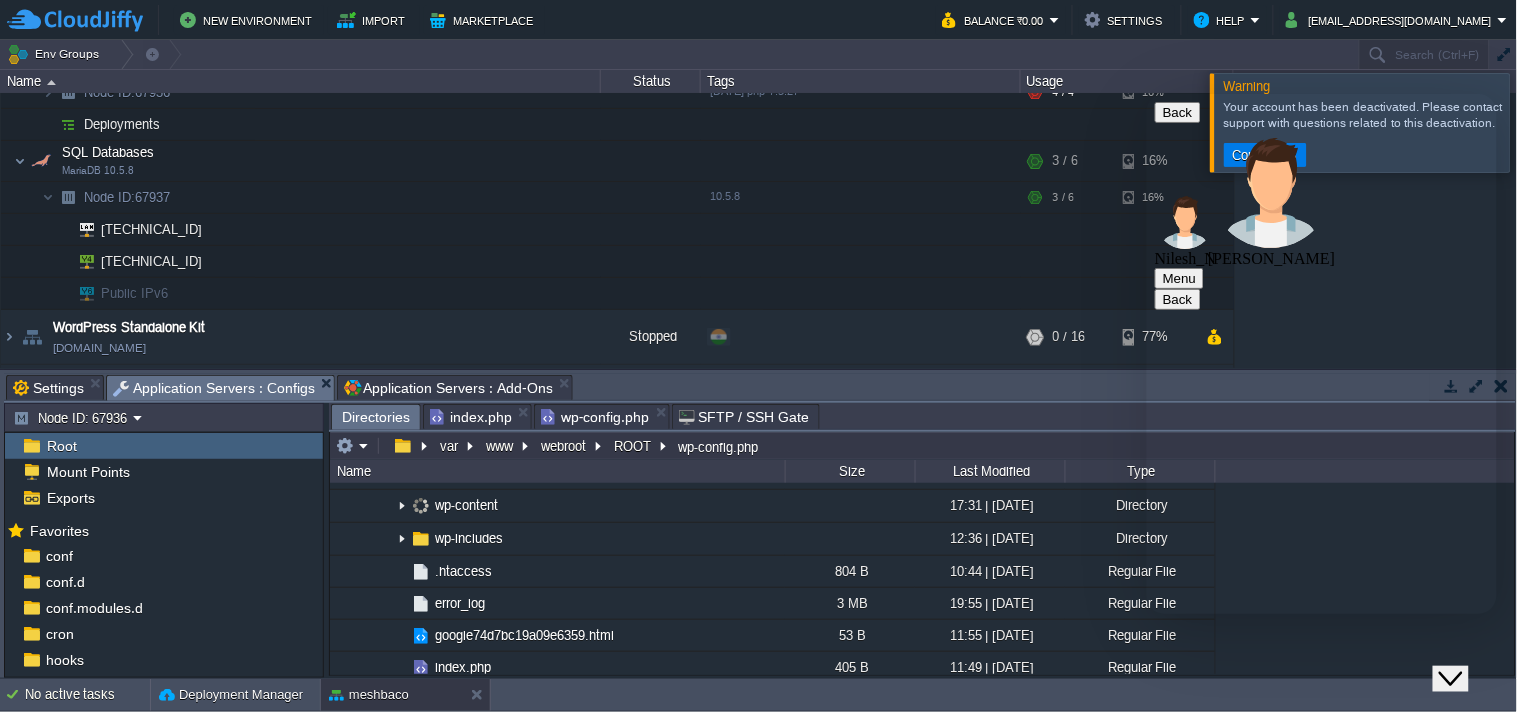 scroll, scrollTop: 2093, scrollLeft: 0, axis: vertical 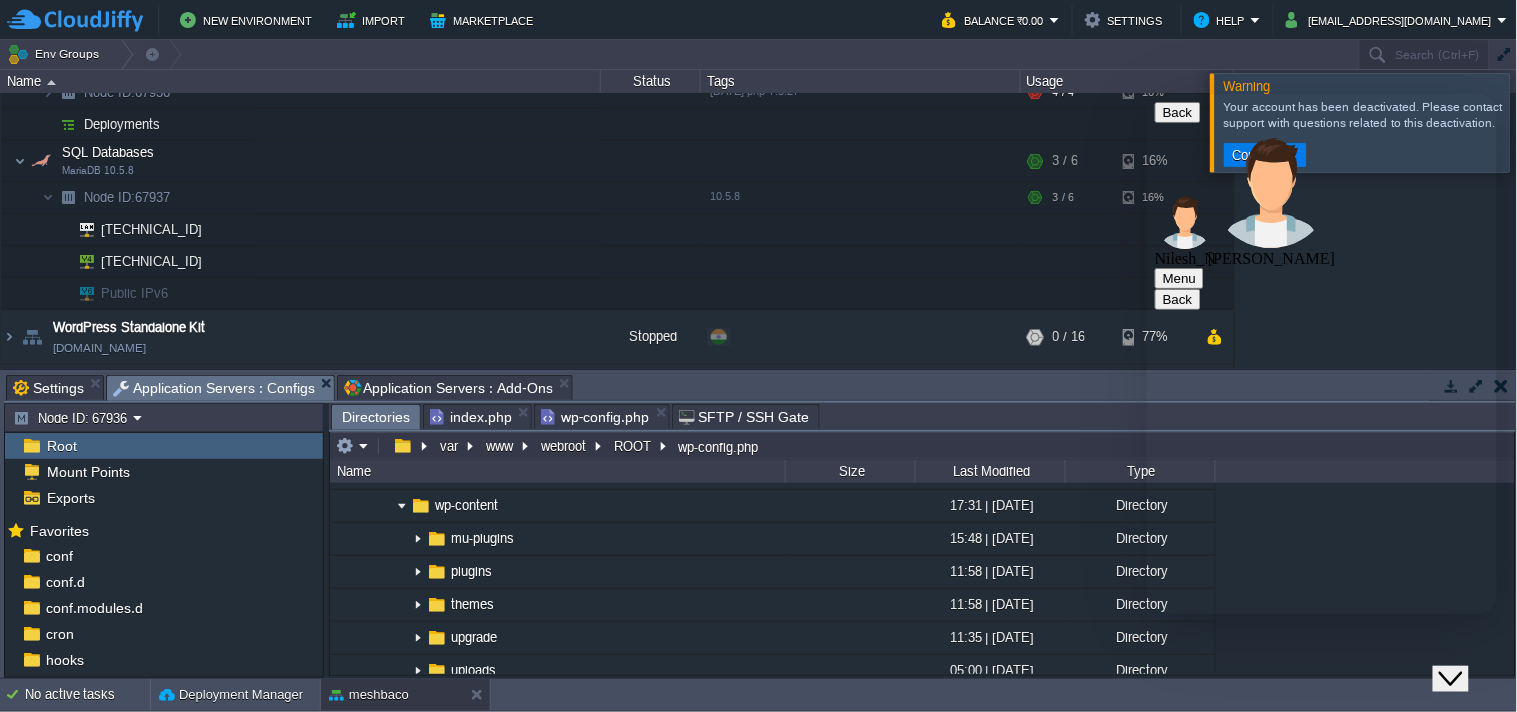 click at bounding box center [1146, 93] 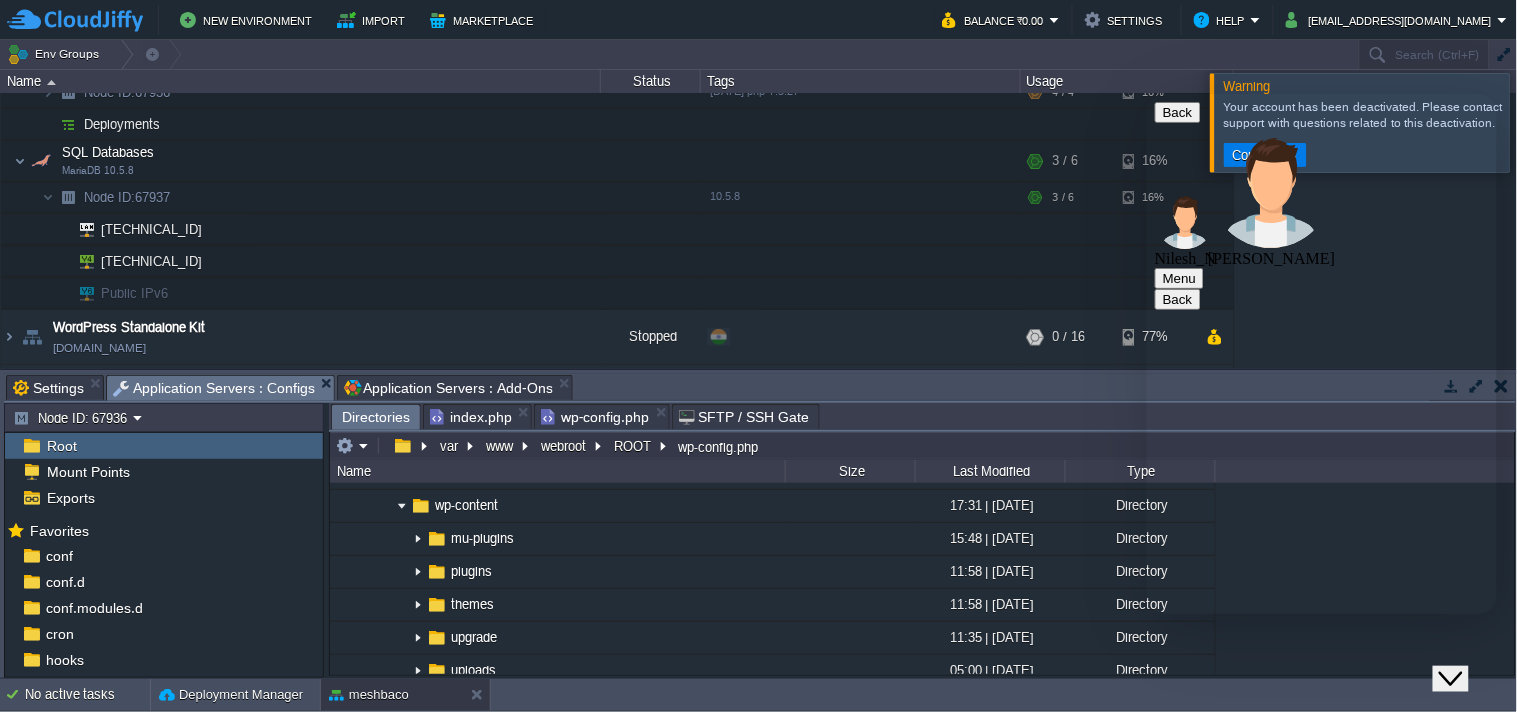 click at bounding box center (1146, 93) 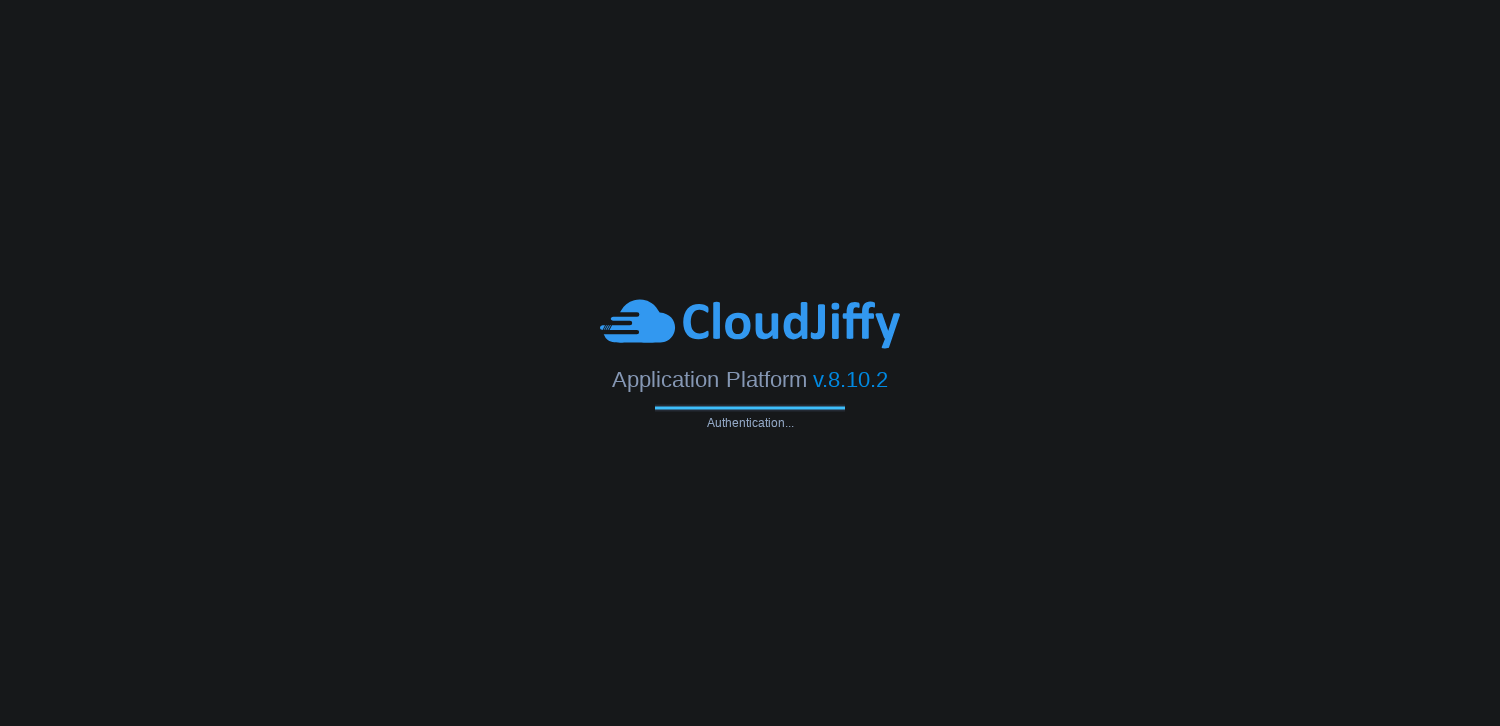 scroll, scrollTop: 0, scrollLeft: 0, axis: both 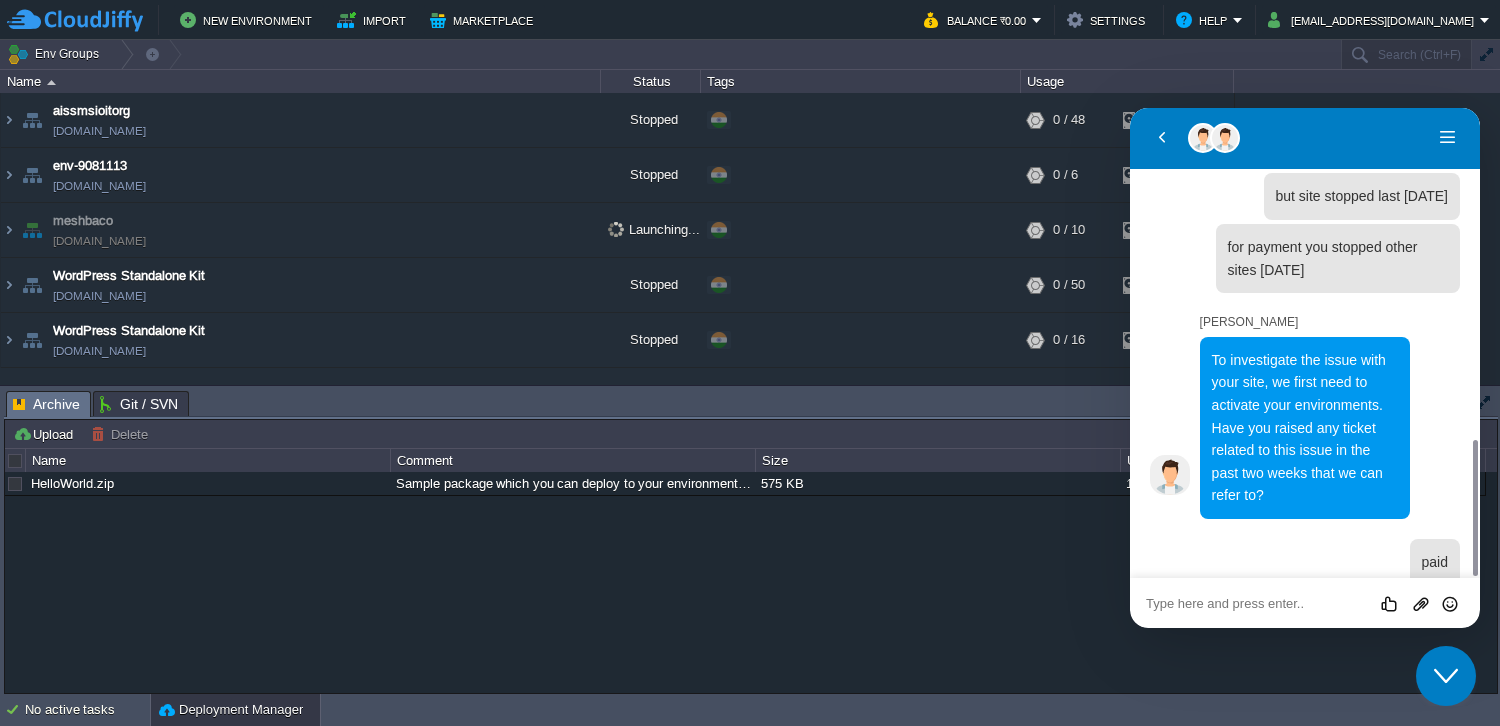 click at bounding box center [1130, 108] 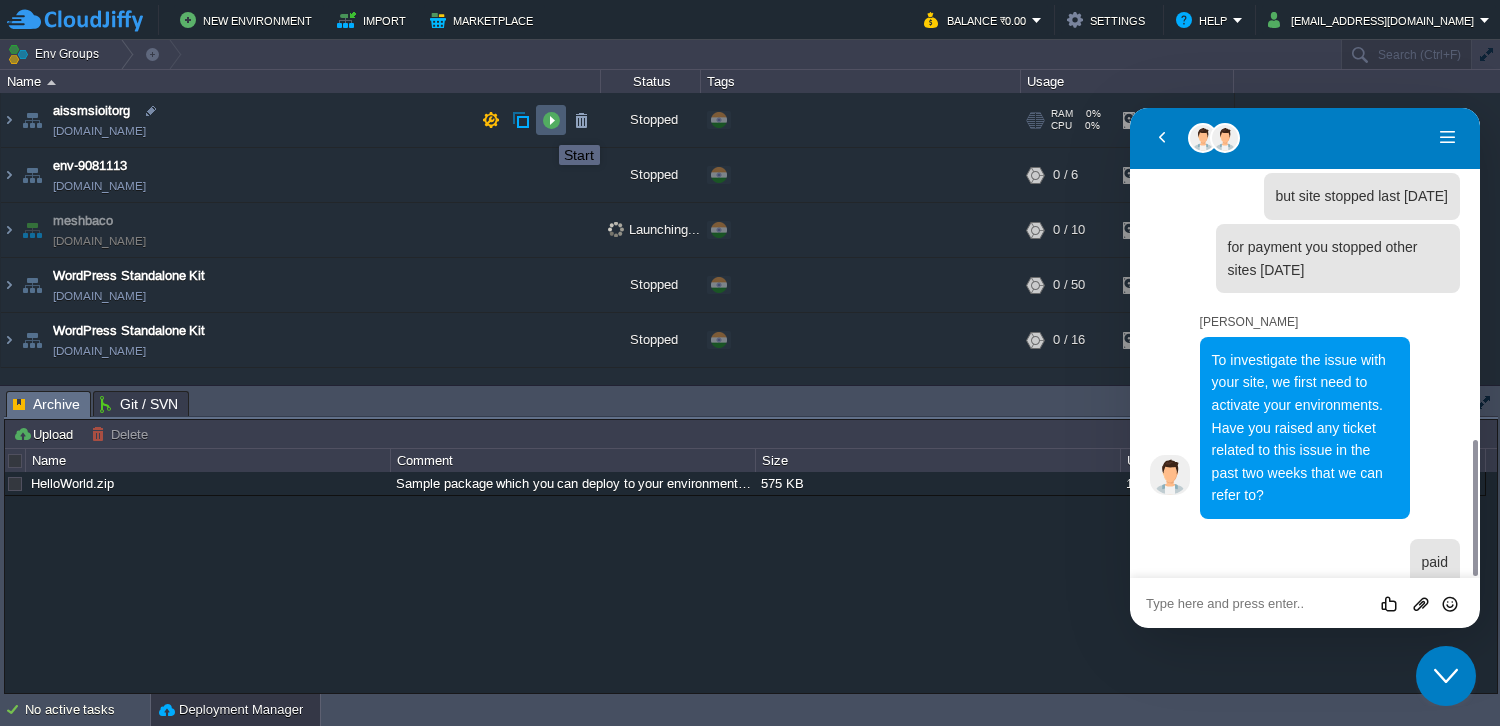 click at bounding box center (551, 120) 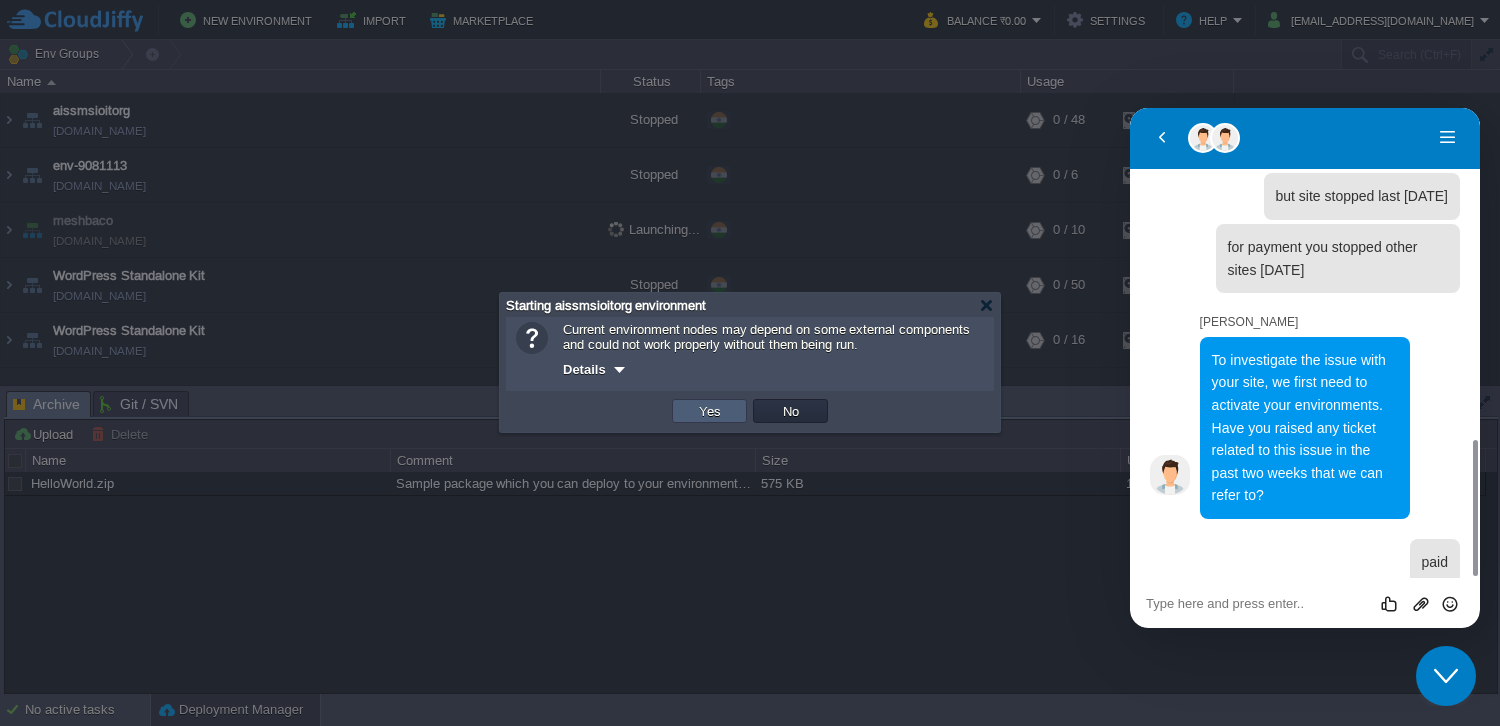 click on "Yes" at bounding box center [710, 411] 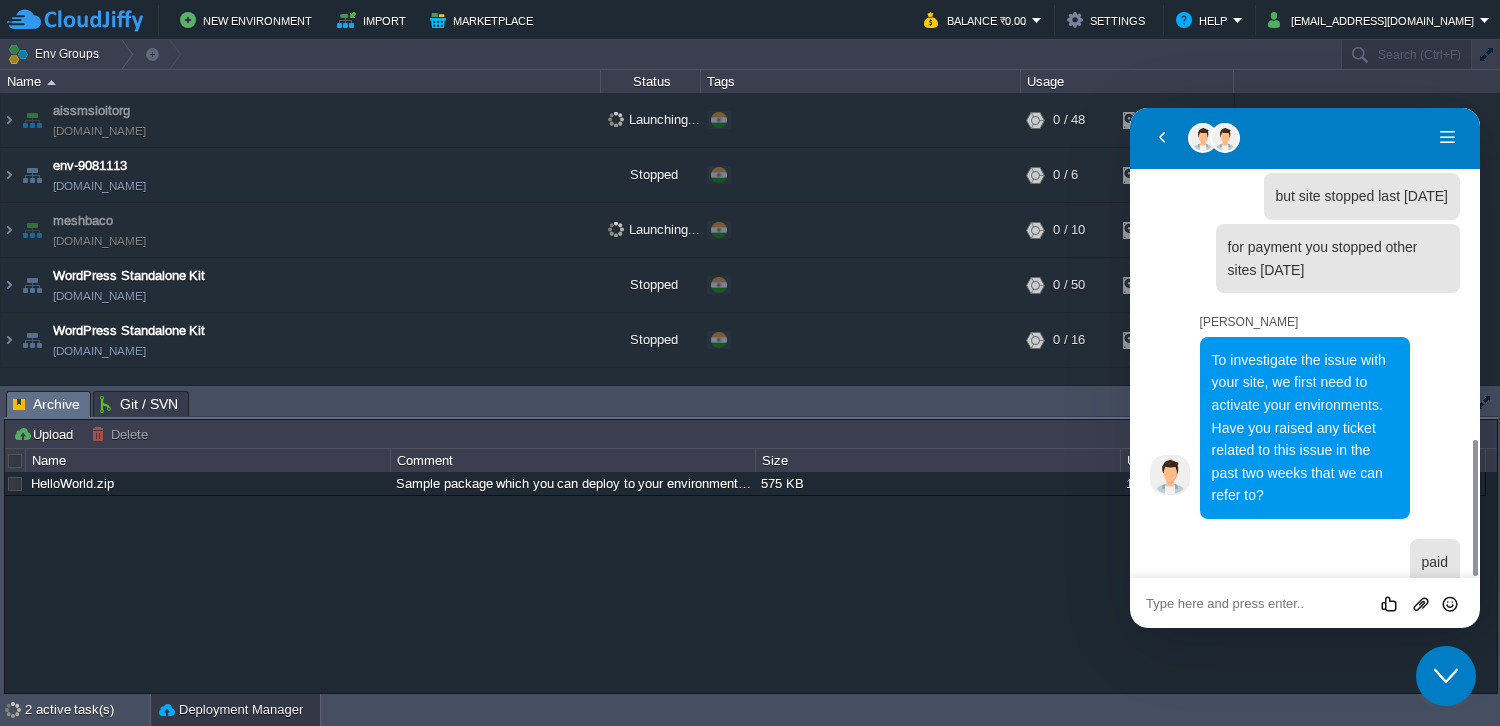 click at bounding box center [1130, 108] 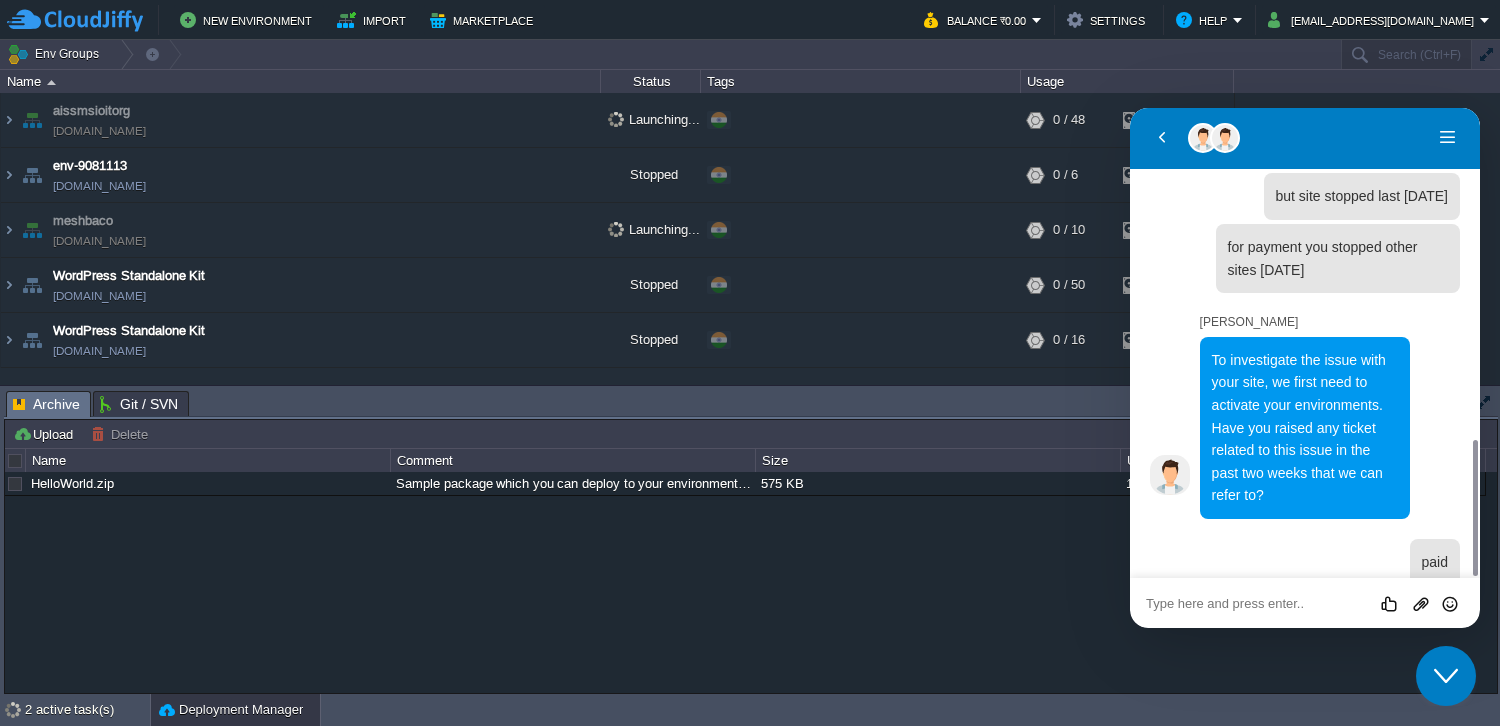 scroll, scrollTop: 1194, scrollLeft: 0, axis: vertical 